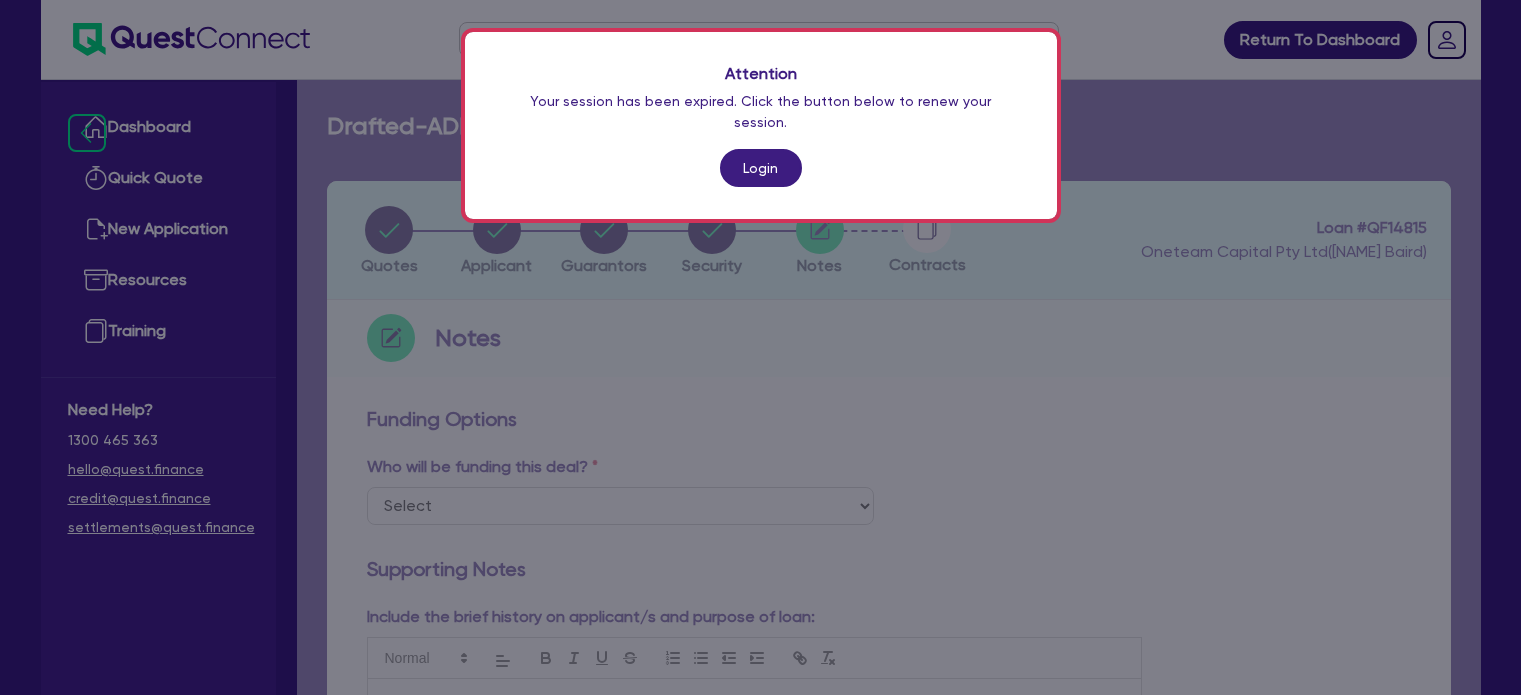 scroll, scrollTop: 1030, scrollLeft: 0, axis: vertical 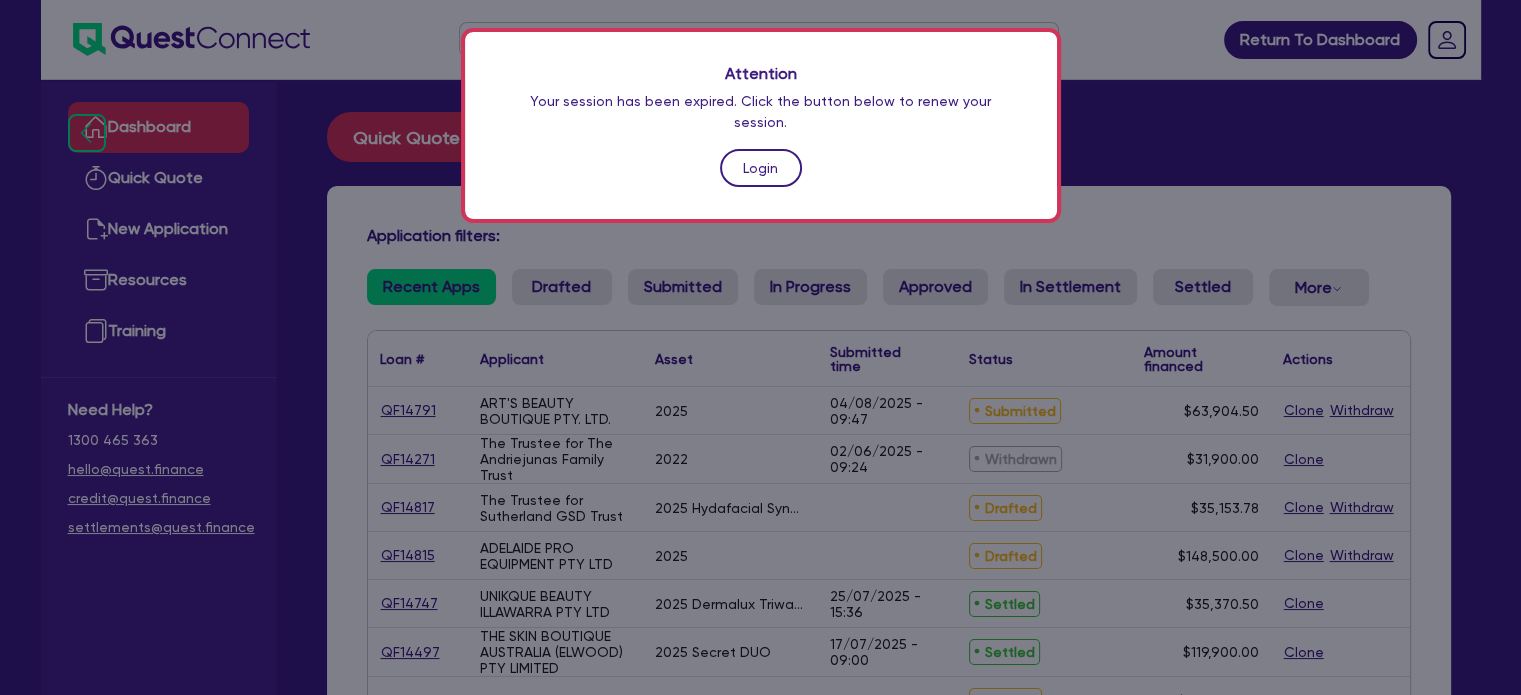 click on "Login" at bounding box center [761, 168] 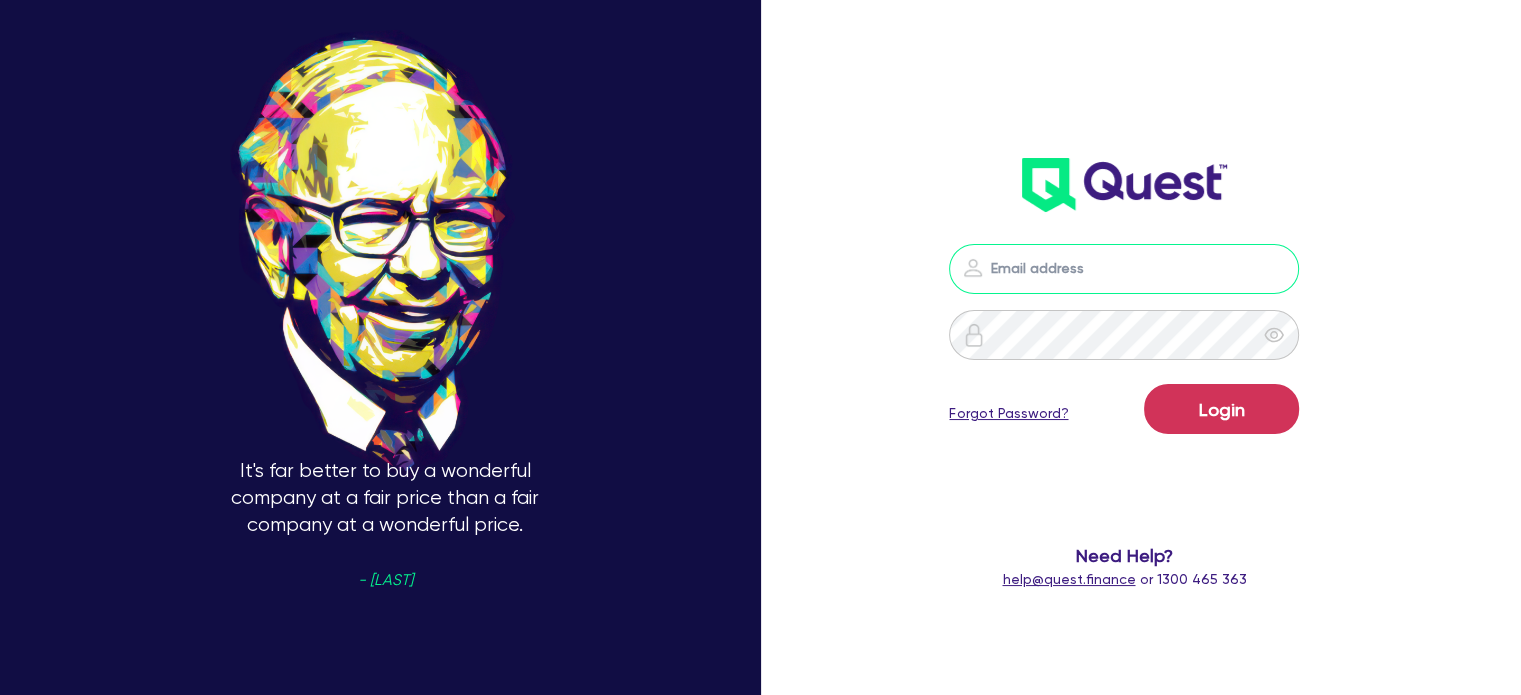 click at bounding box center (1124, 269) 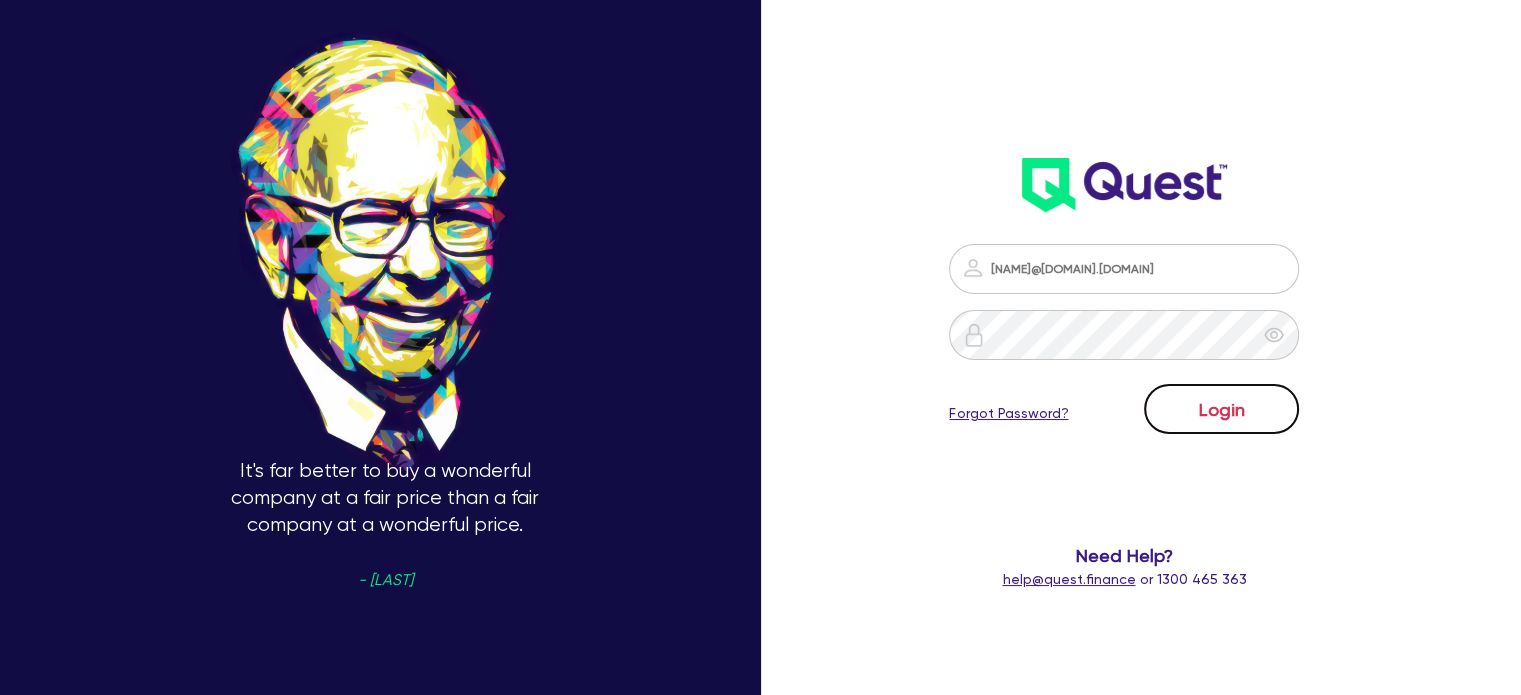 click on "Login" at bounding box center [1221, 409] 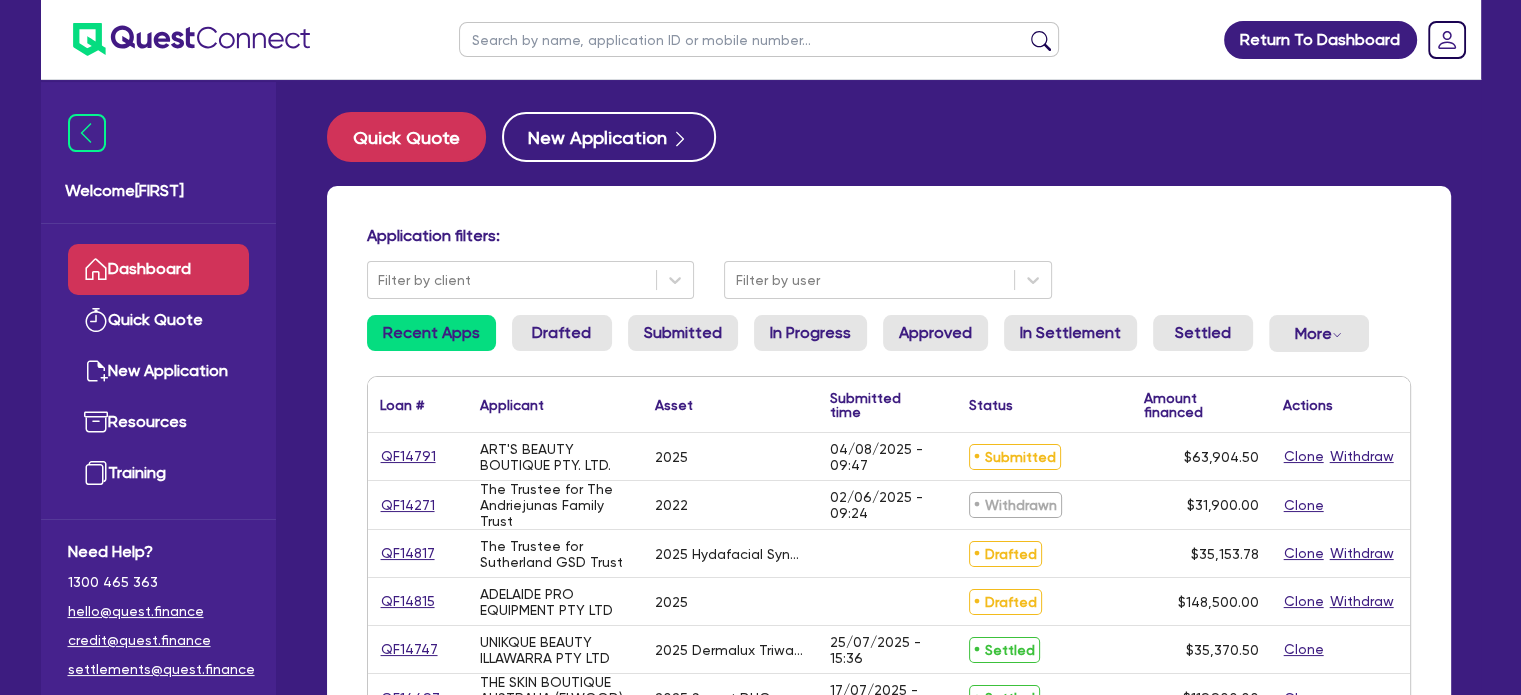 click at bounding box center (759, 39) 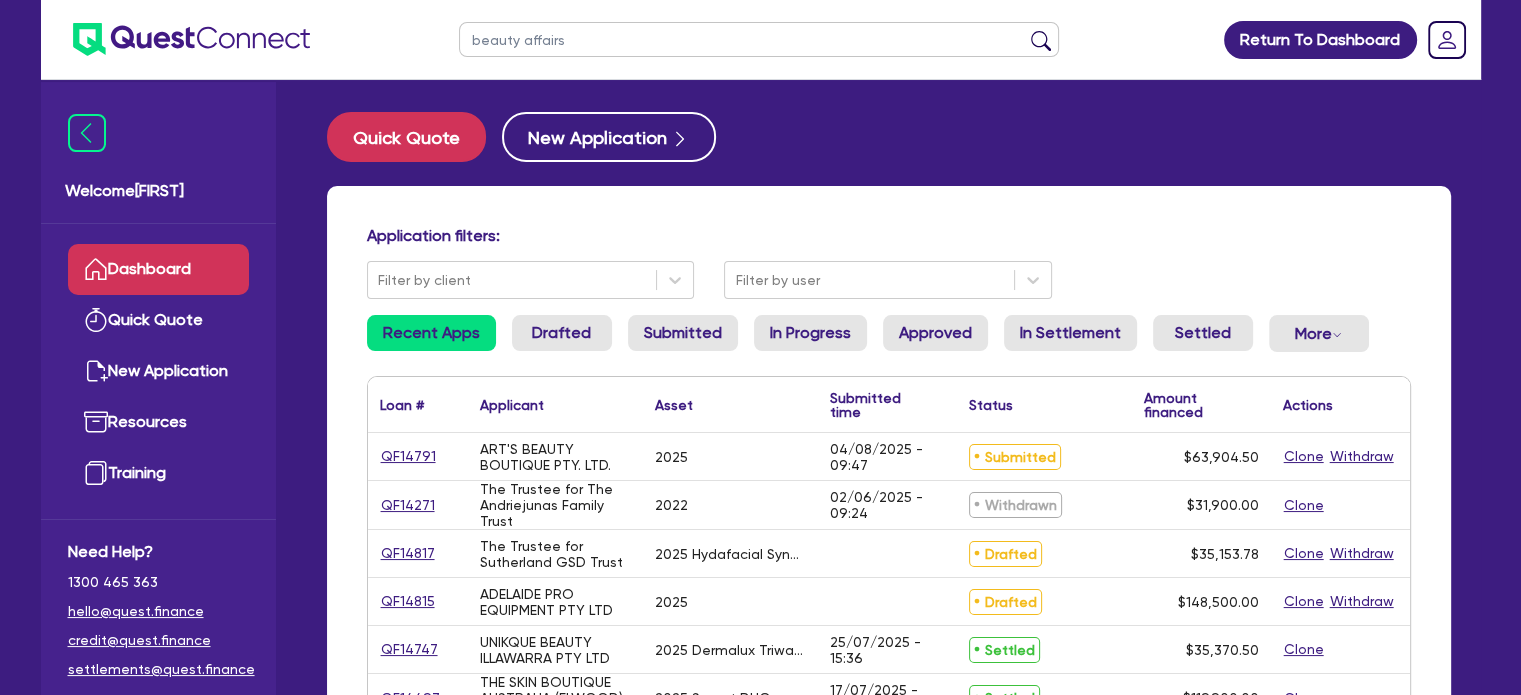 type on "beauty affairs" 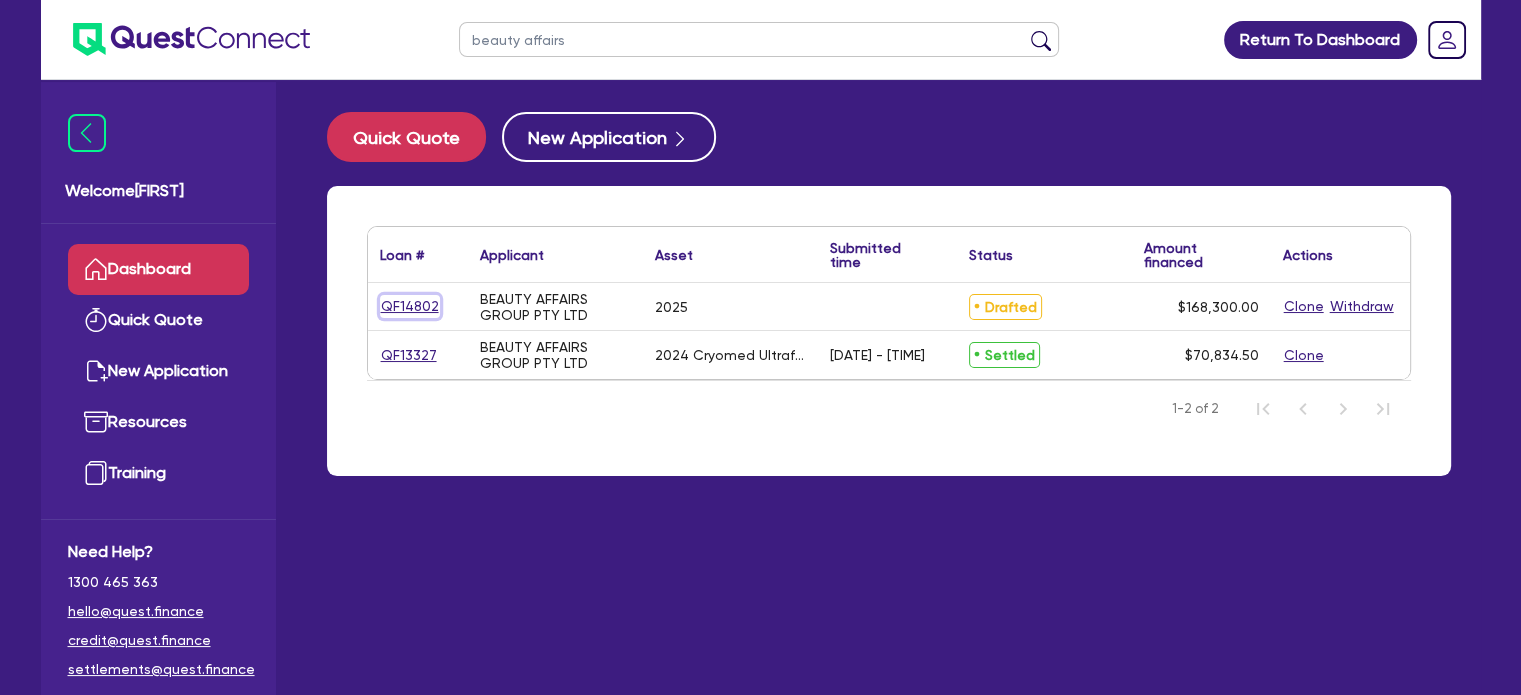 click on "QF14802" at bounding box center (410, 306) 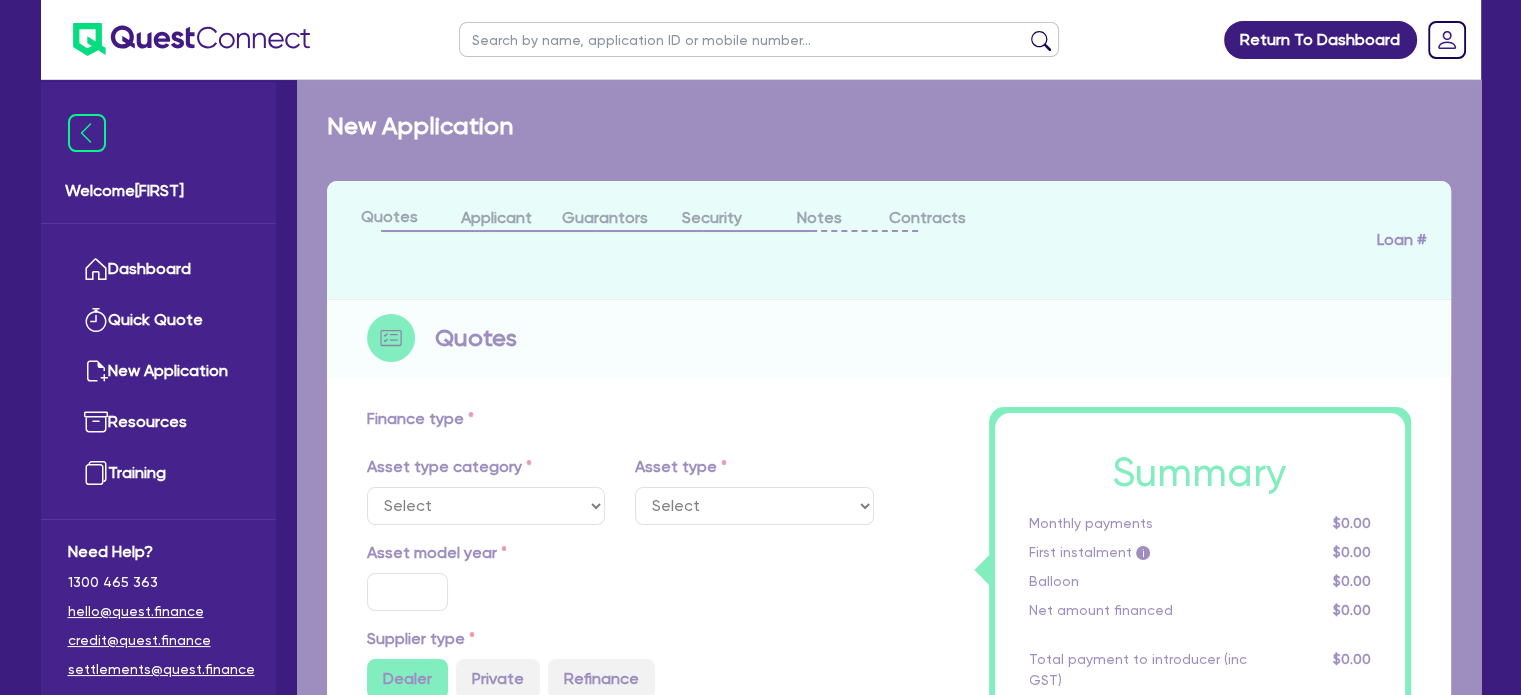 select on "TERTIARY_ASSETS" 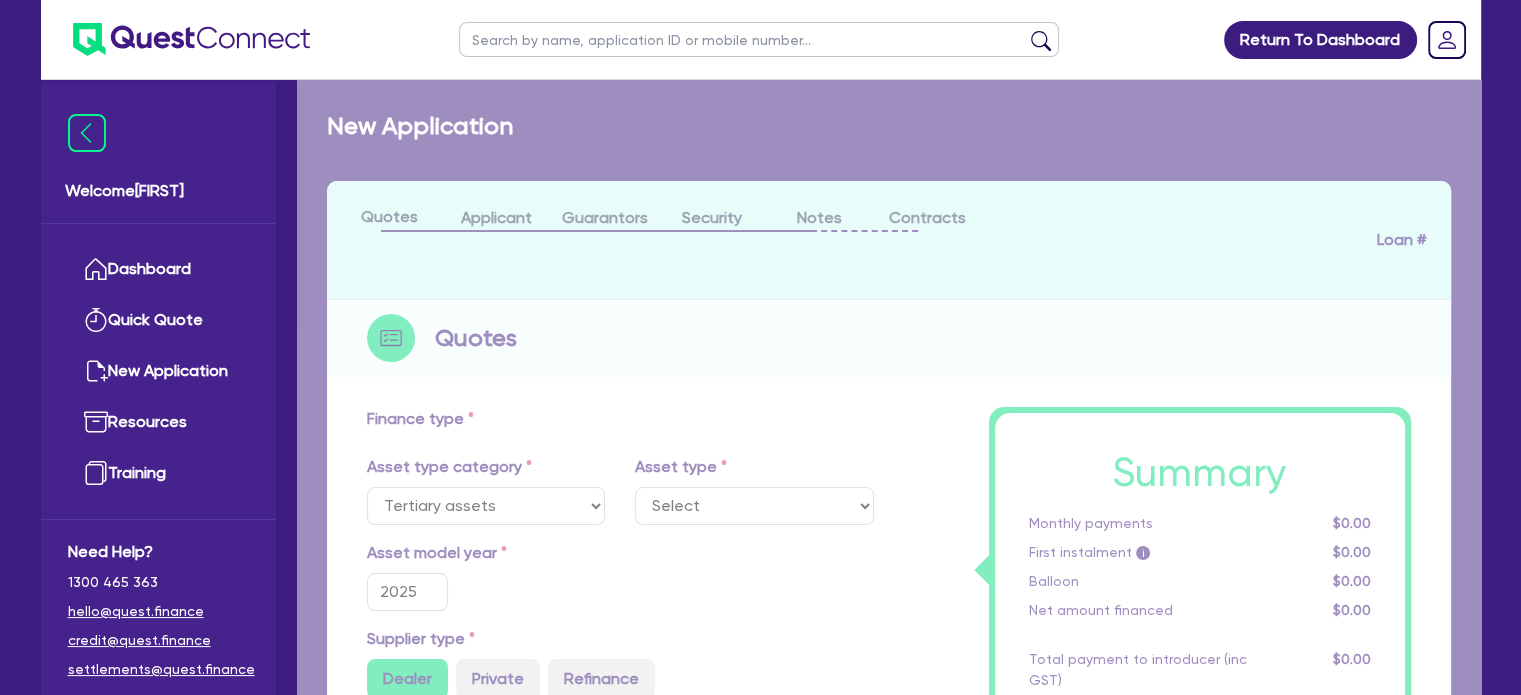 select on "BEAUTY_EQUIPMENT" 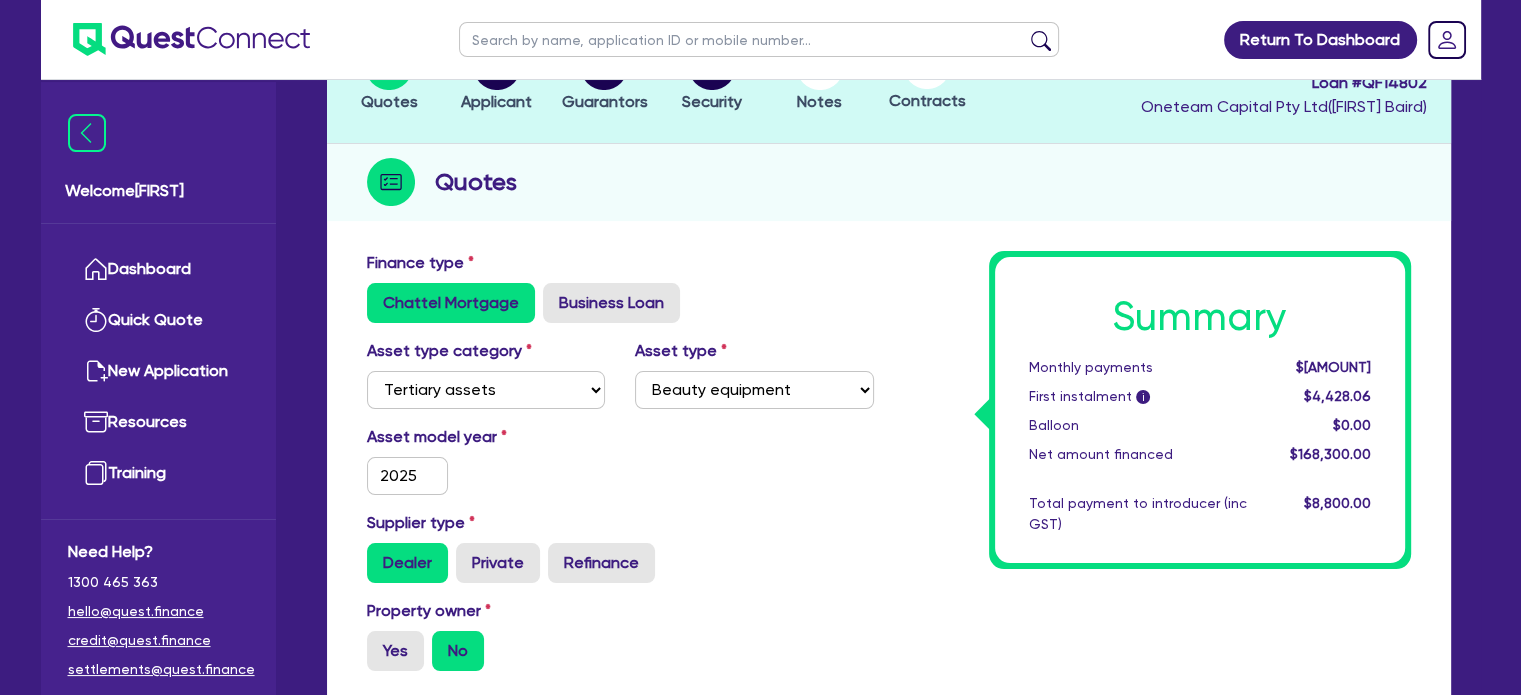 scroll, scrollTop: 0, scrollLeft: 0, axis: both 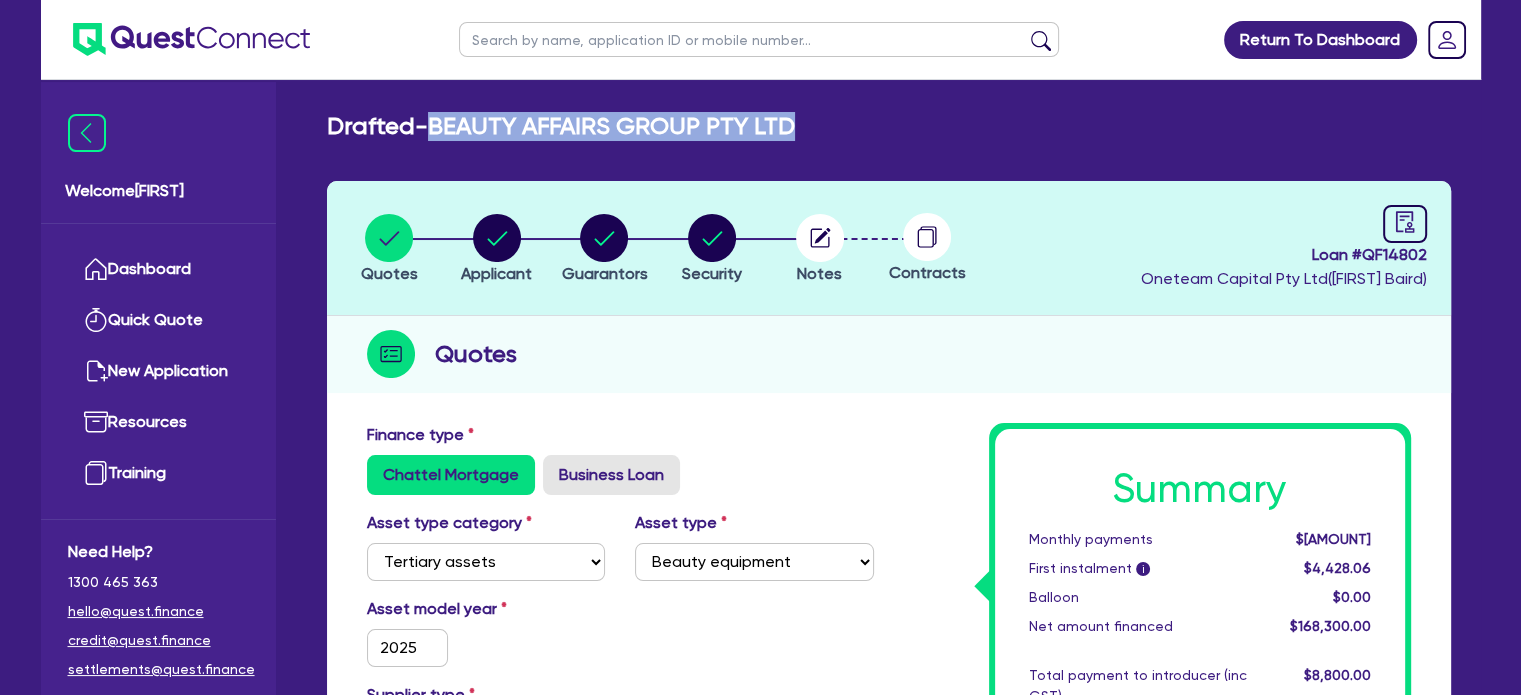drag, startPoint x: 819, startPoint y: 138, endPoint x: 442, endPoint y: 127, distance: 377.16043 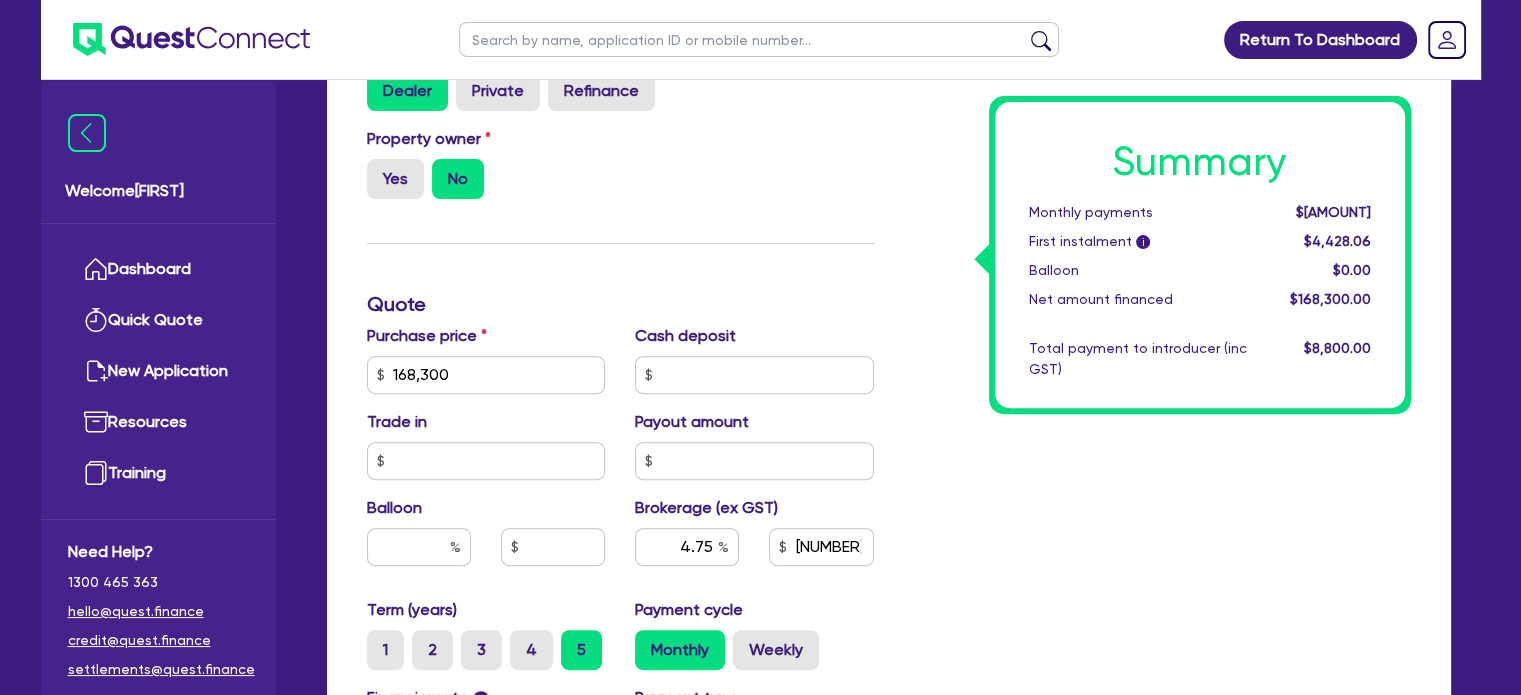 scroll, scrollTop: 0, scrollLeft: 0, axis: both 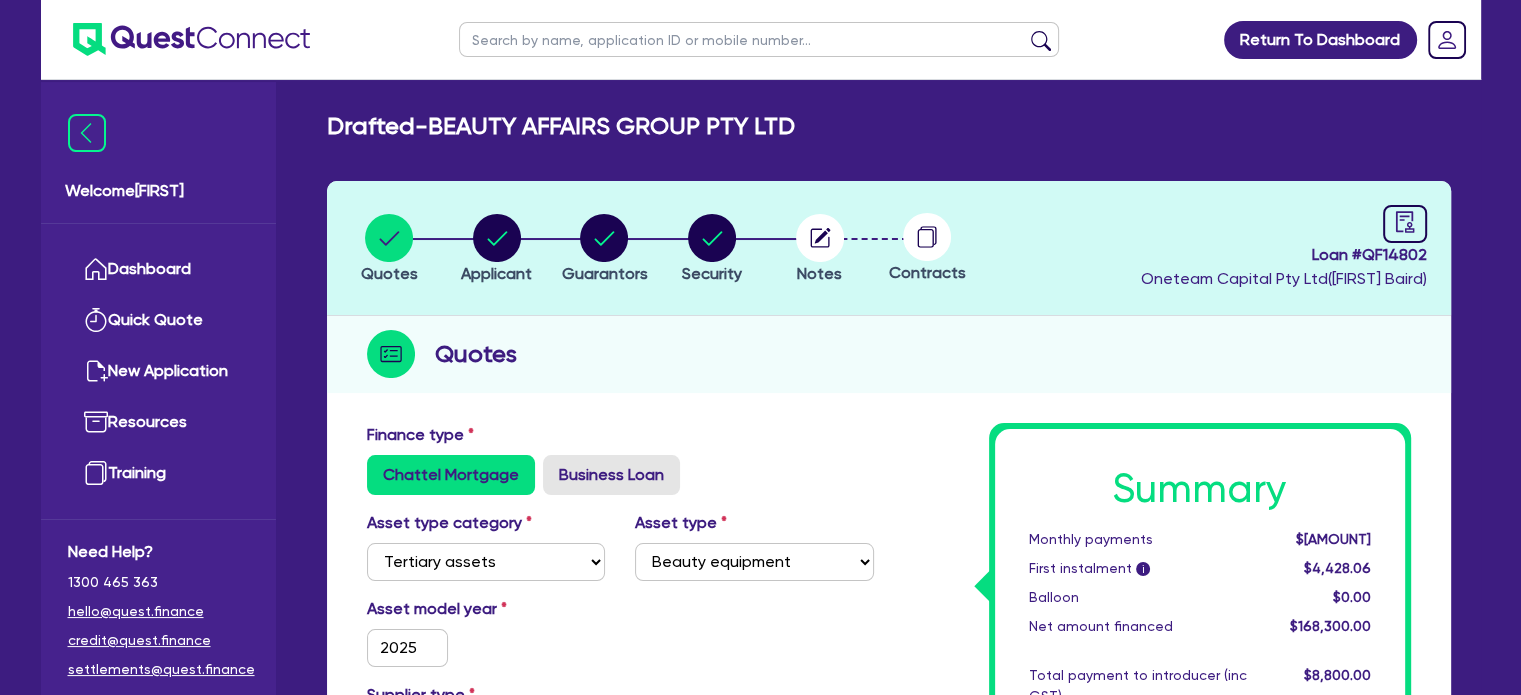 click at bounding box center [759, 39] 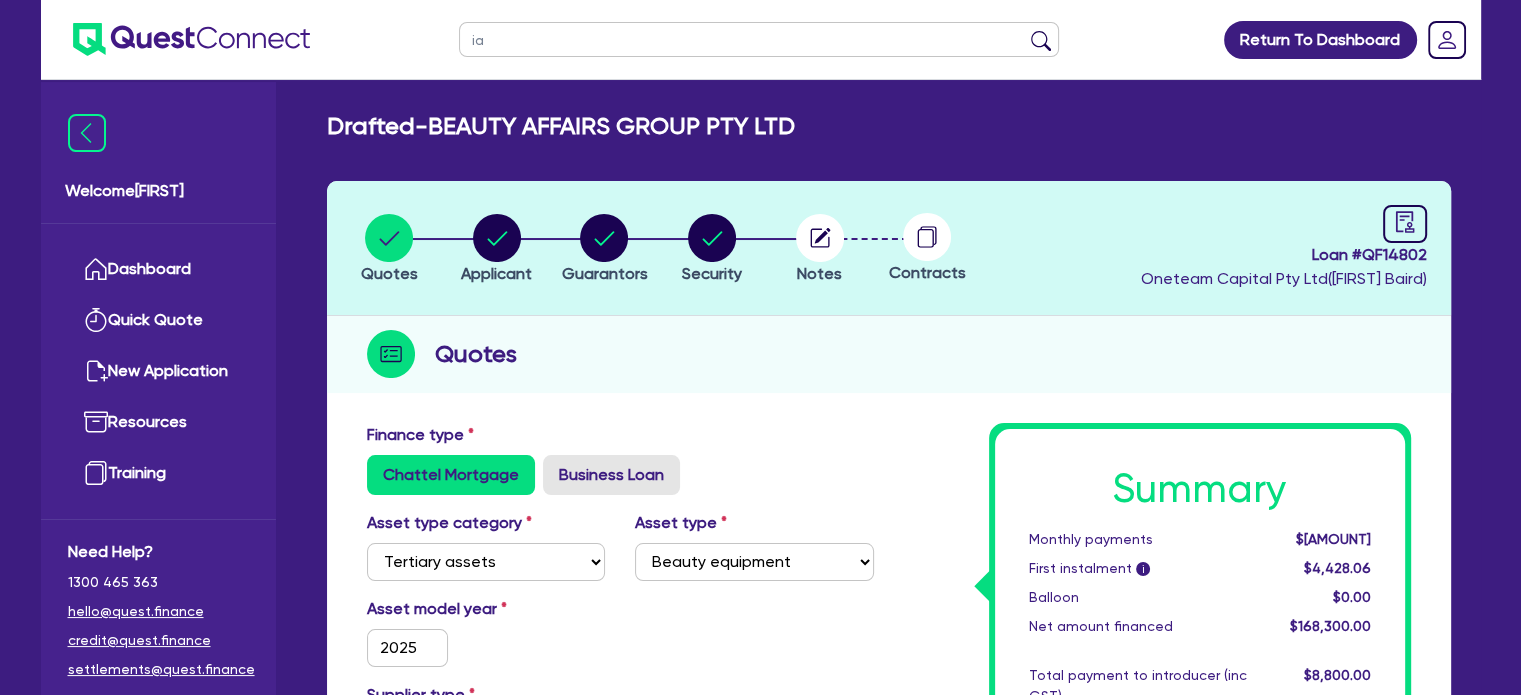 type on "iac" 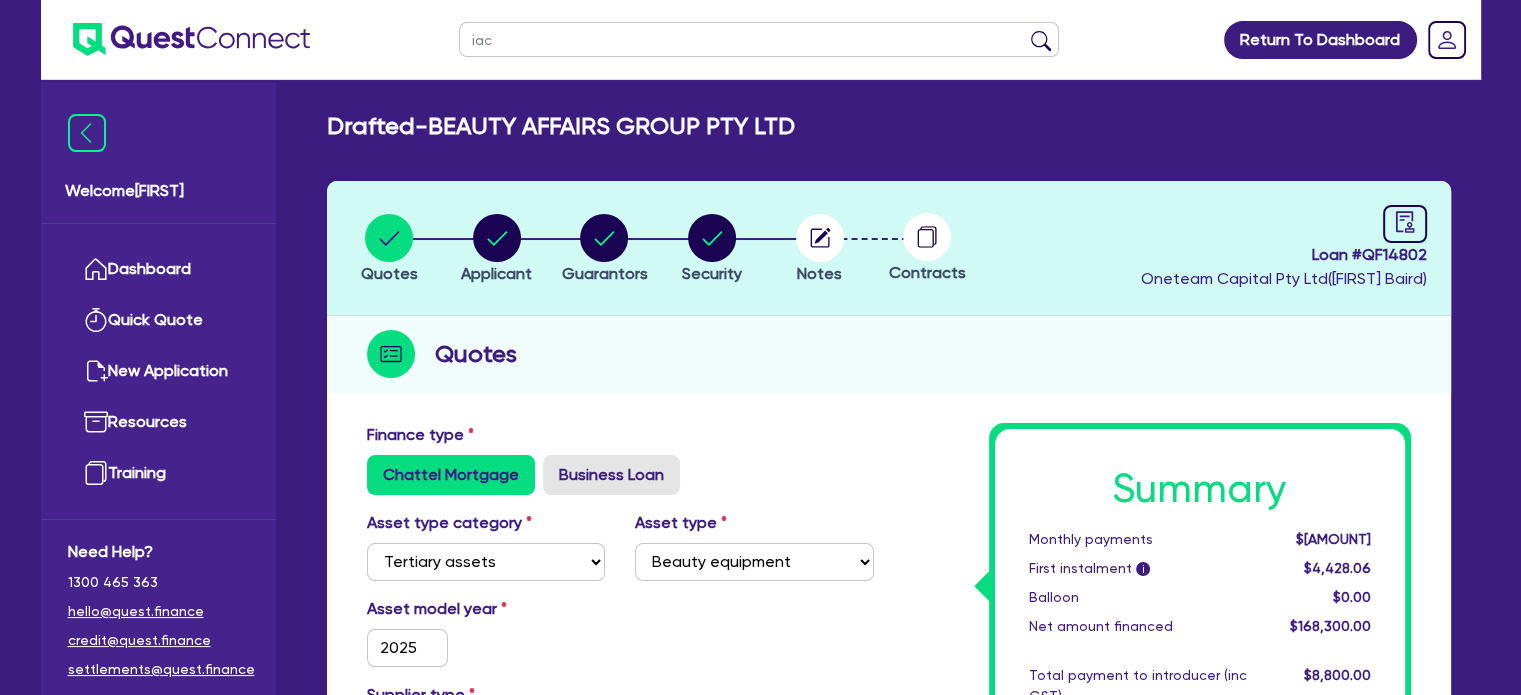 click at bounding box center [1041, 44] 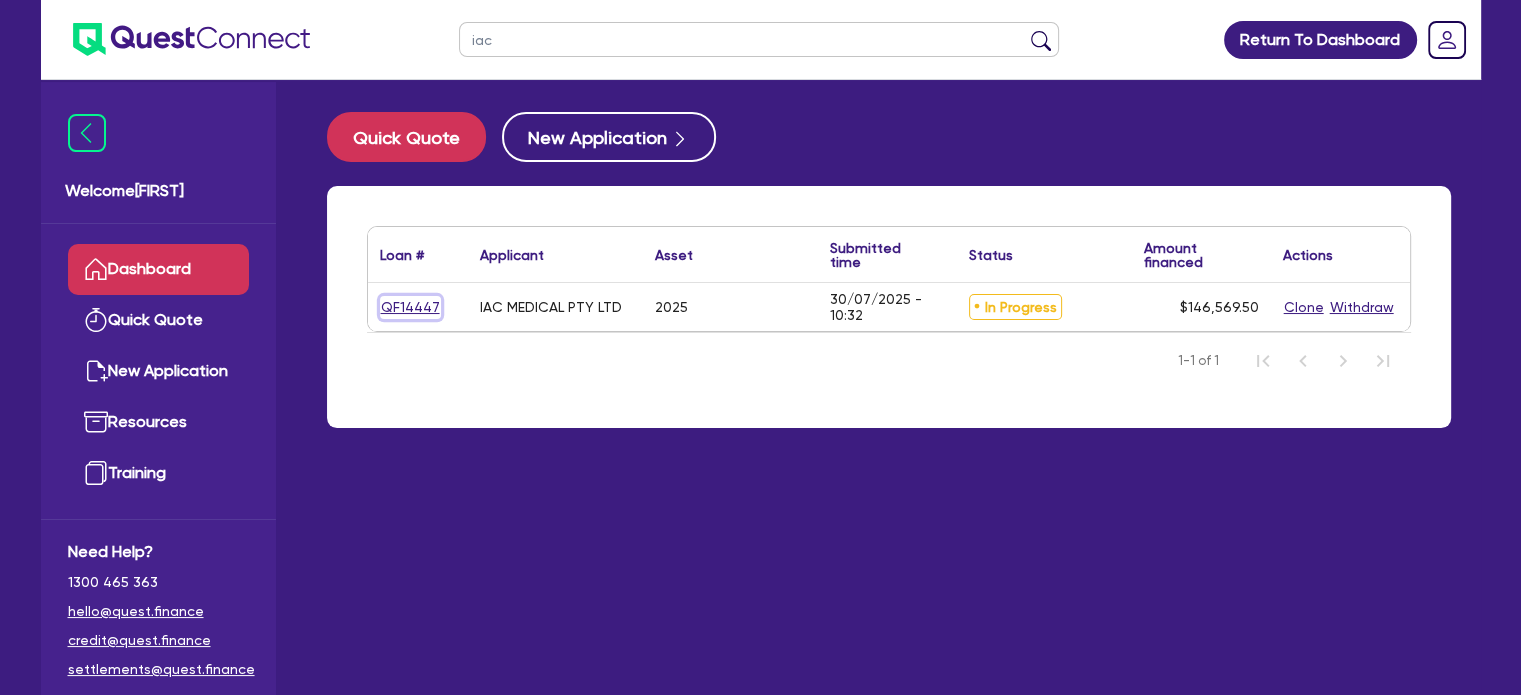 click on "QF14447" at bounding box center [410, 307] 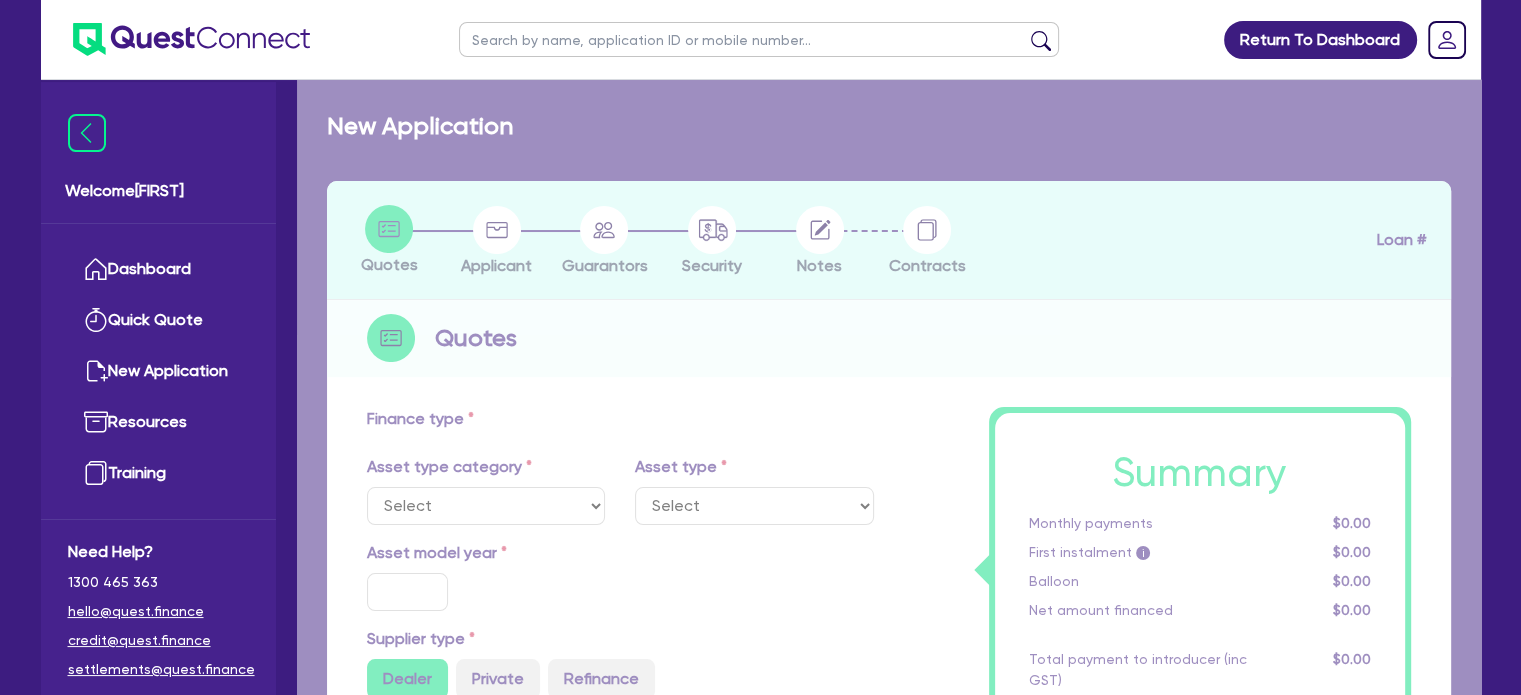 select on "SECONDARY_ASSETS" 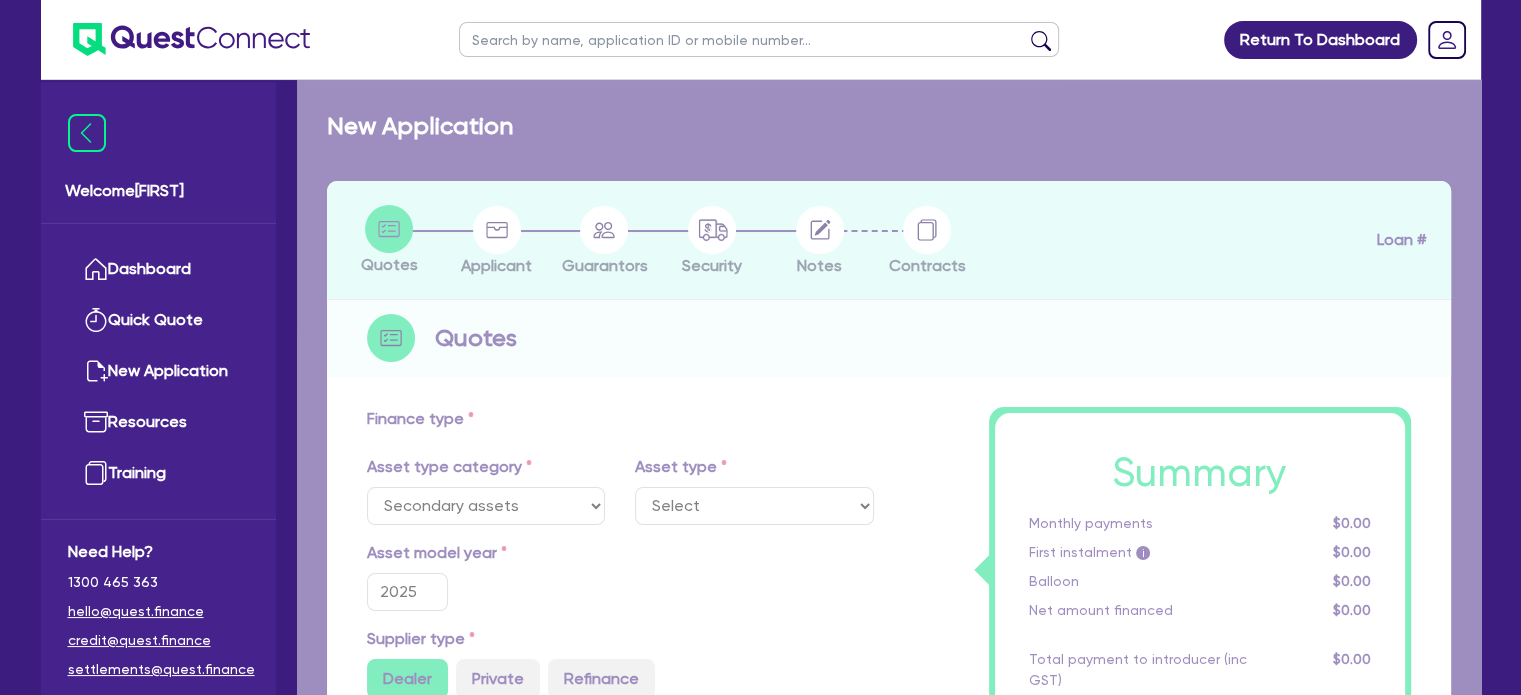 select on "MEDICAL_DENTAL_LABORATORY_EQUIPMENT" 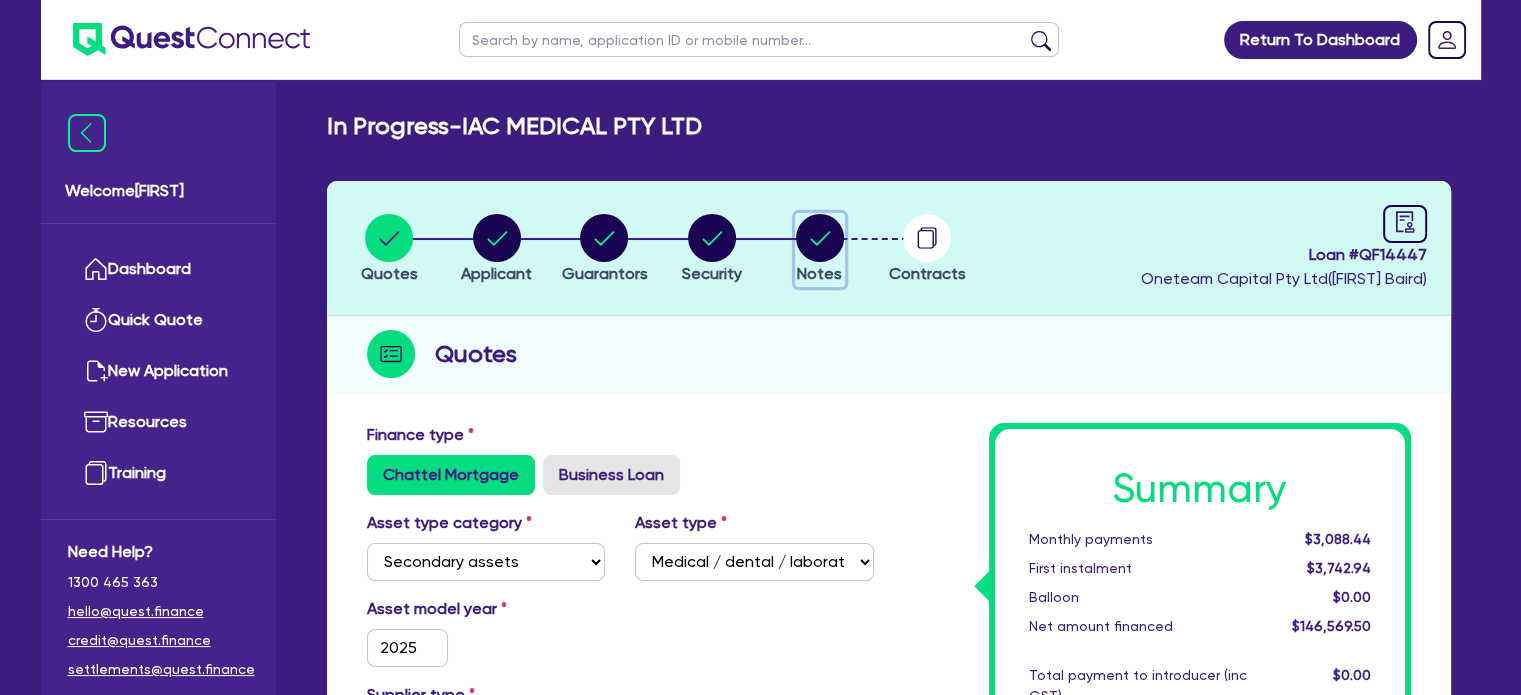 click 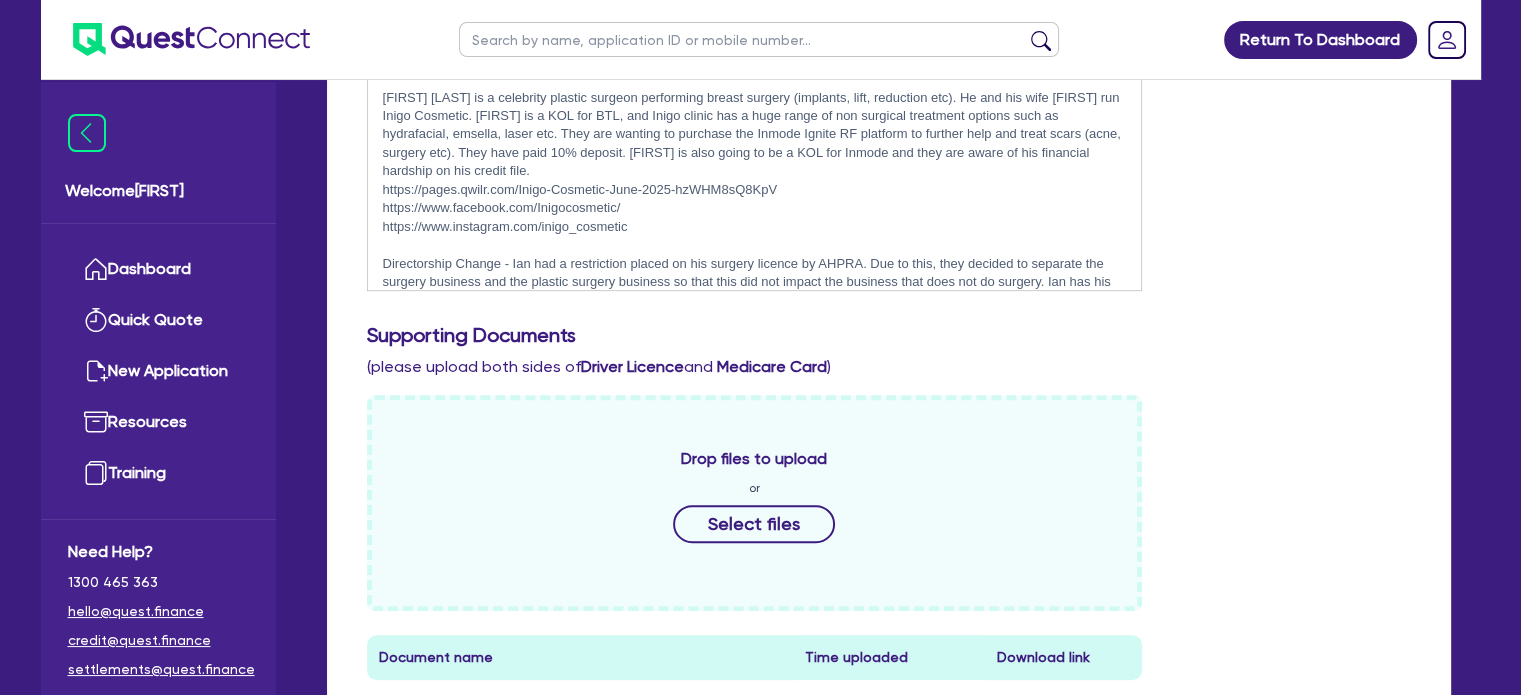 scroll, scrollTop: 706, scrollLeft: 0, axis: vertical 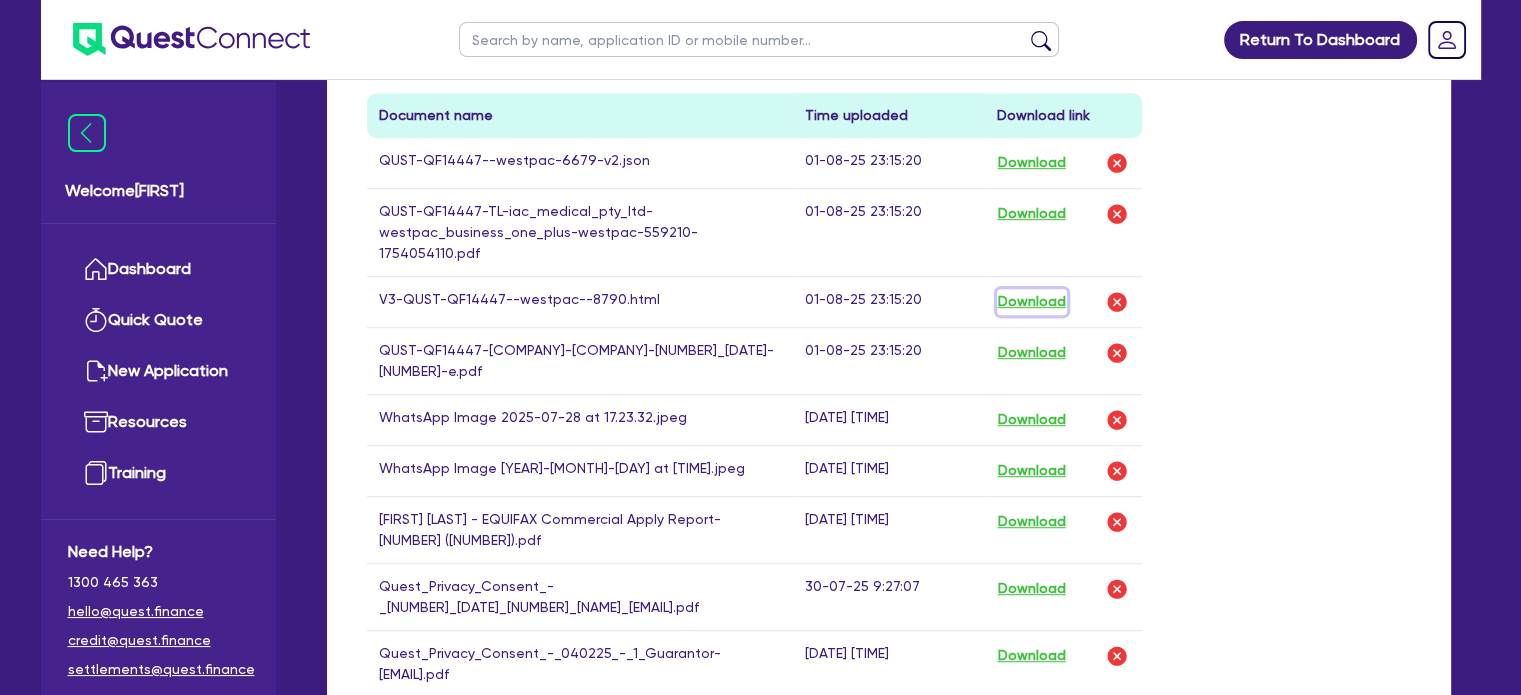 click on "Download" at bounding box center (1032, 302) 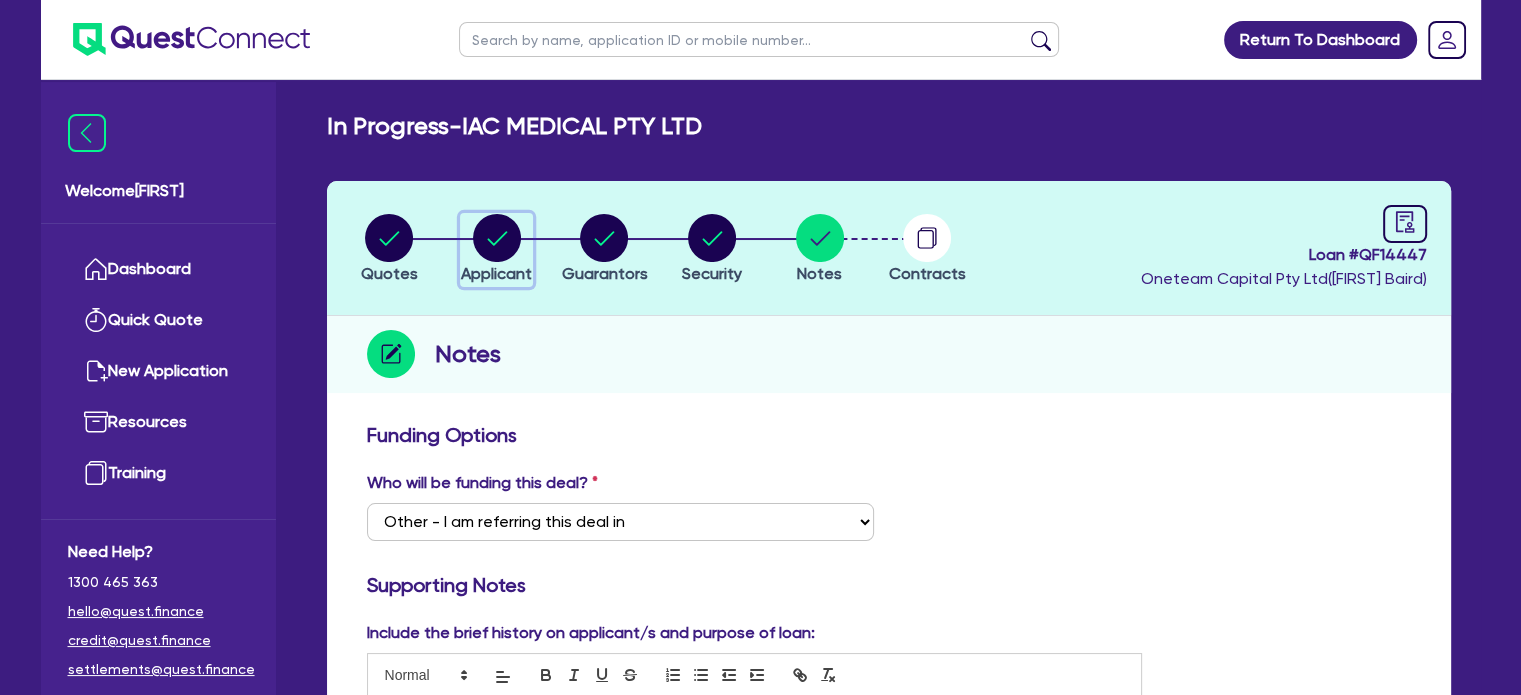 click 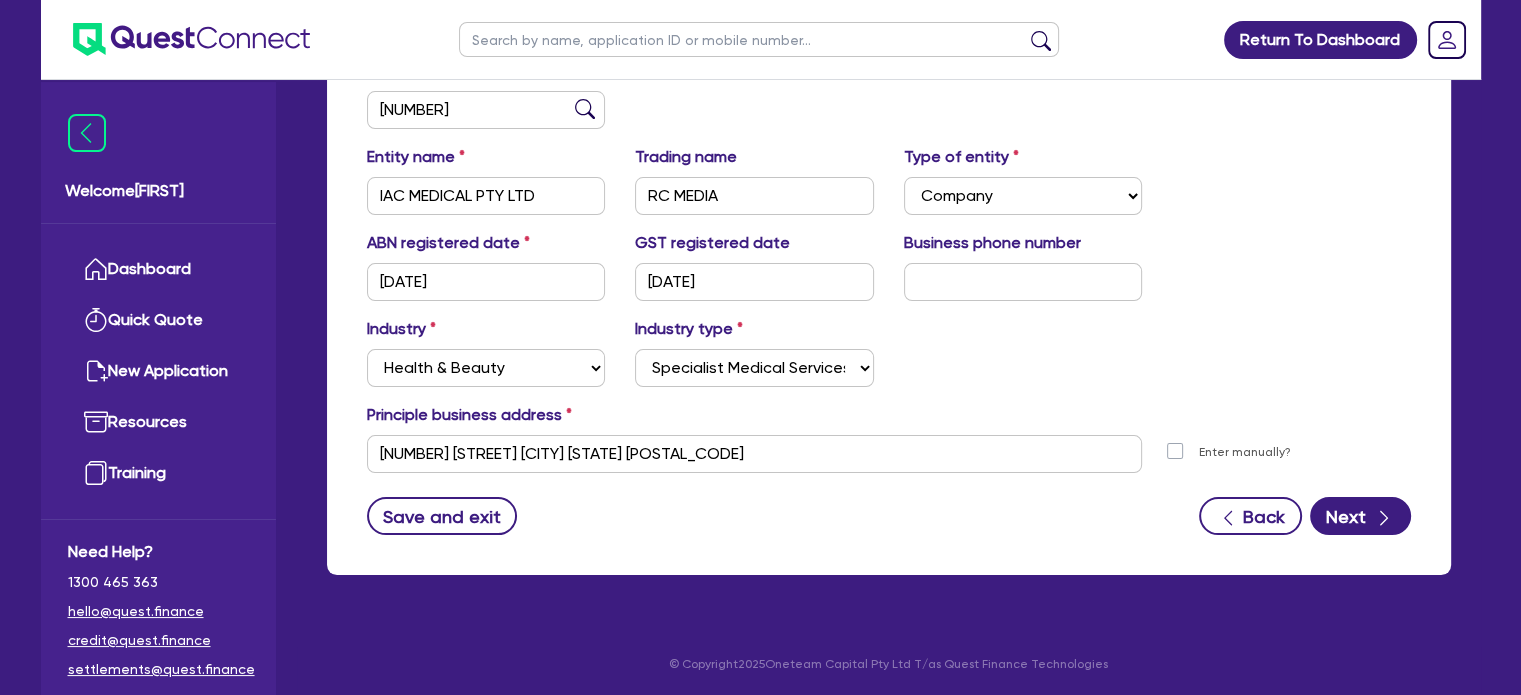 scroll, scrollTop: 3, scrollLeft: 0, axis: vertical 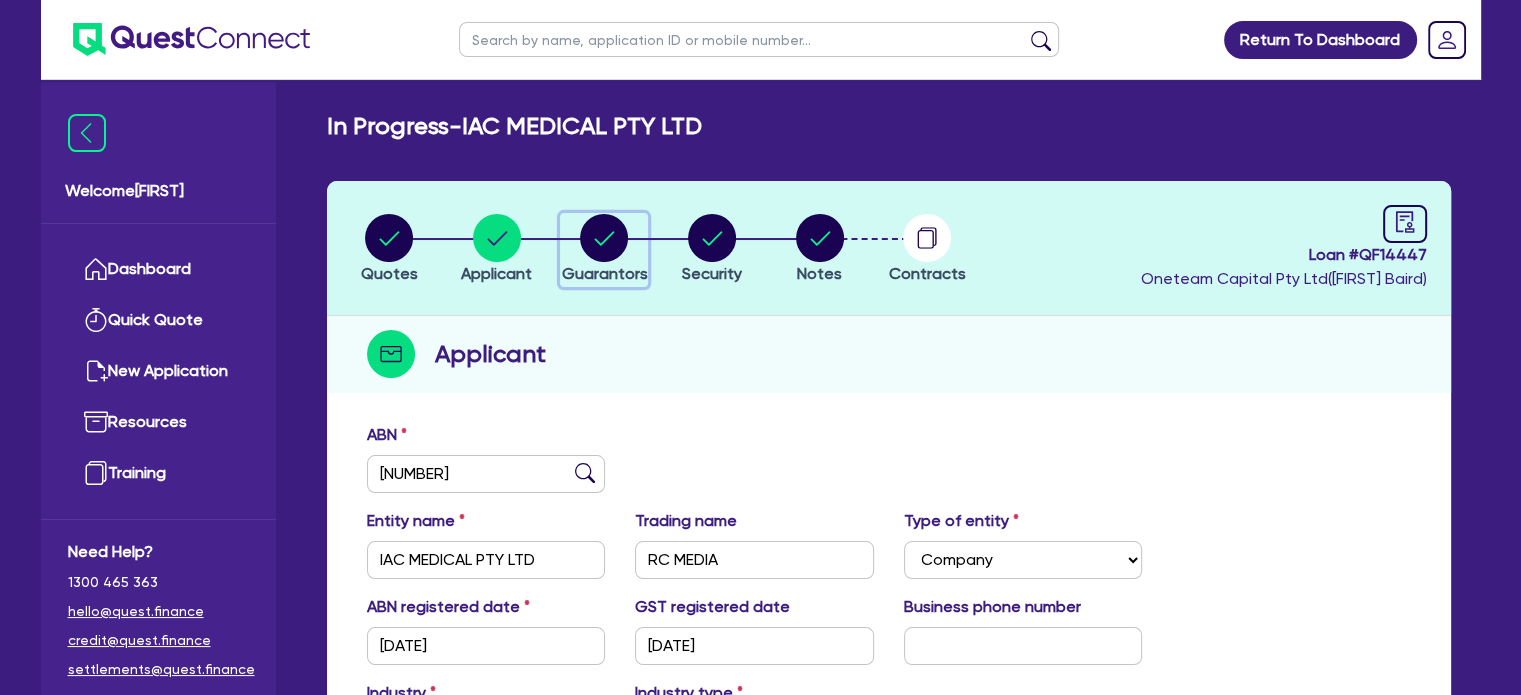 click 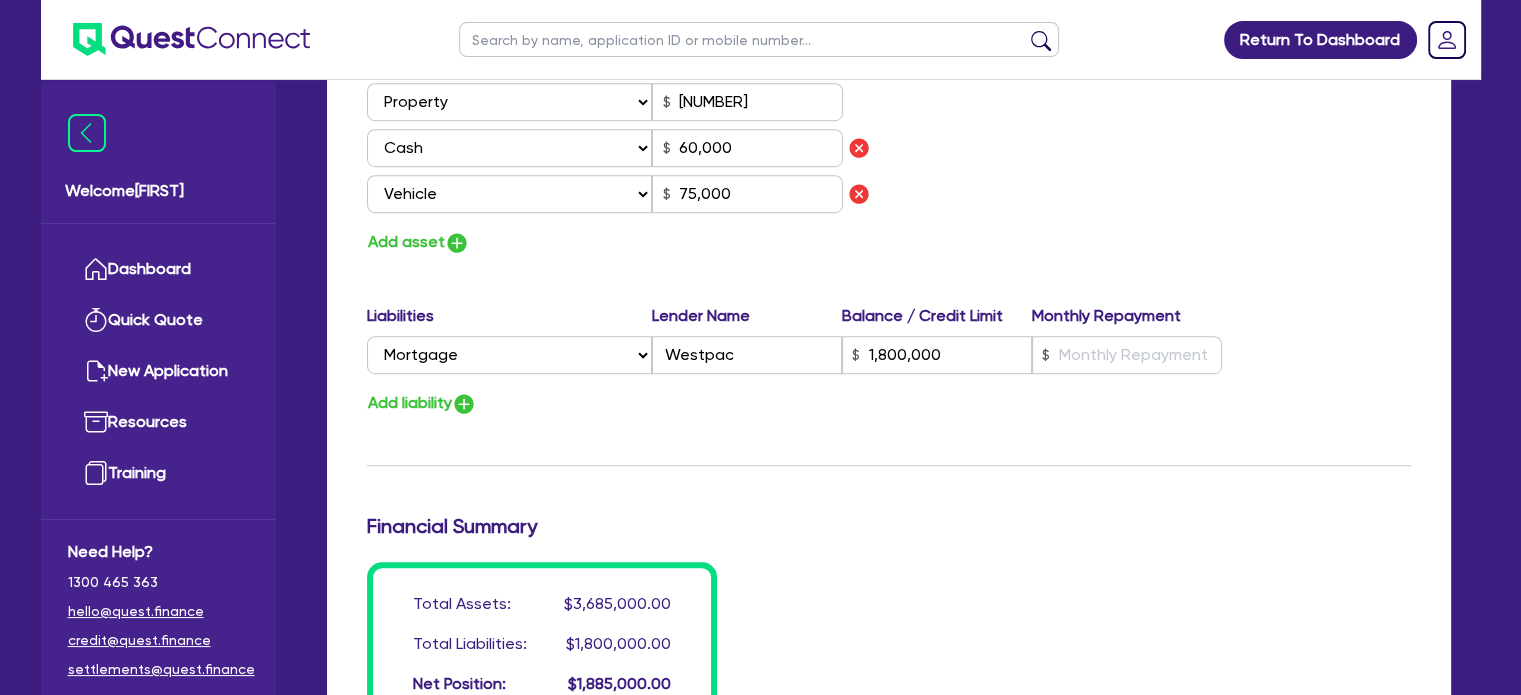 scroll, scrollTop: 1102, scrollLeft: 0, axis: vertical 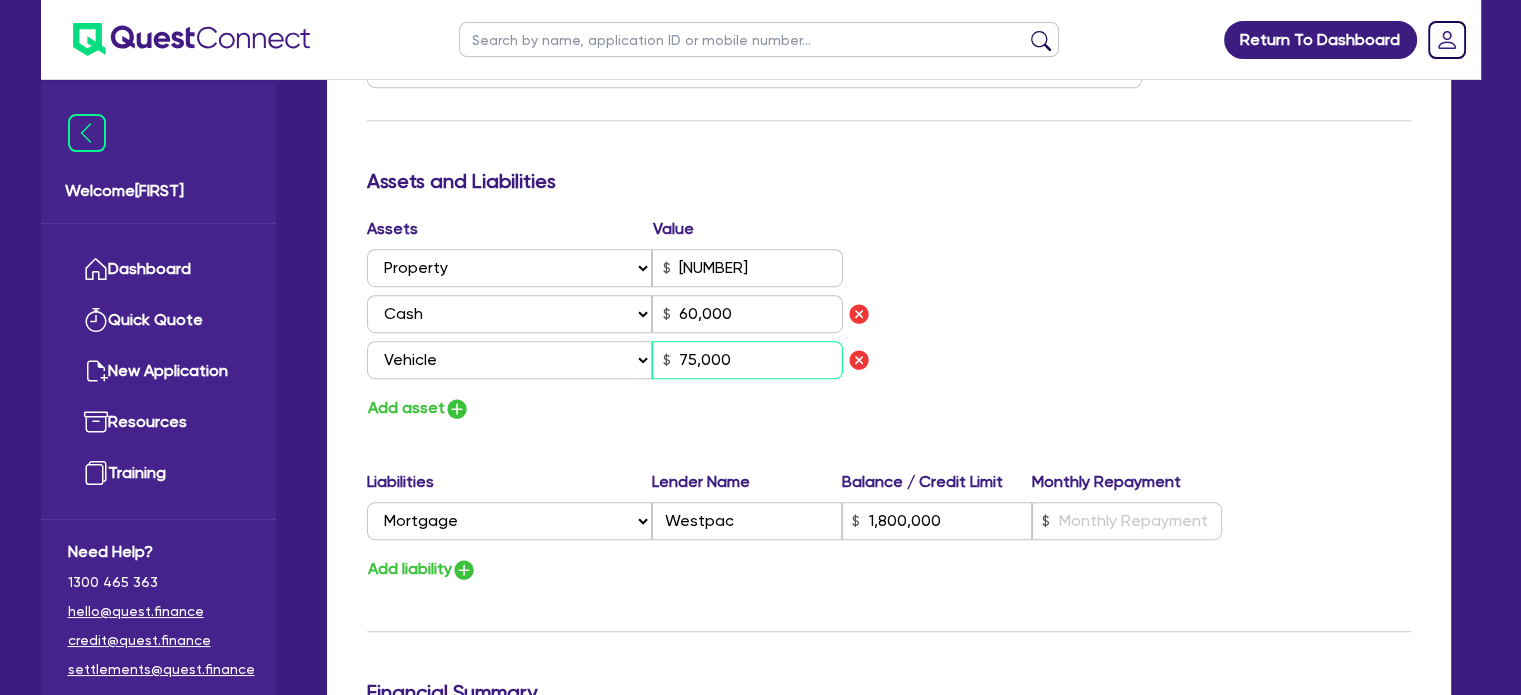 drag, startPoint x: 737, startPoint y: 363, endPoint x: 629, endPoint y: 363, distance: 108 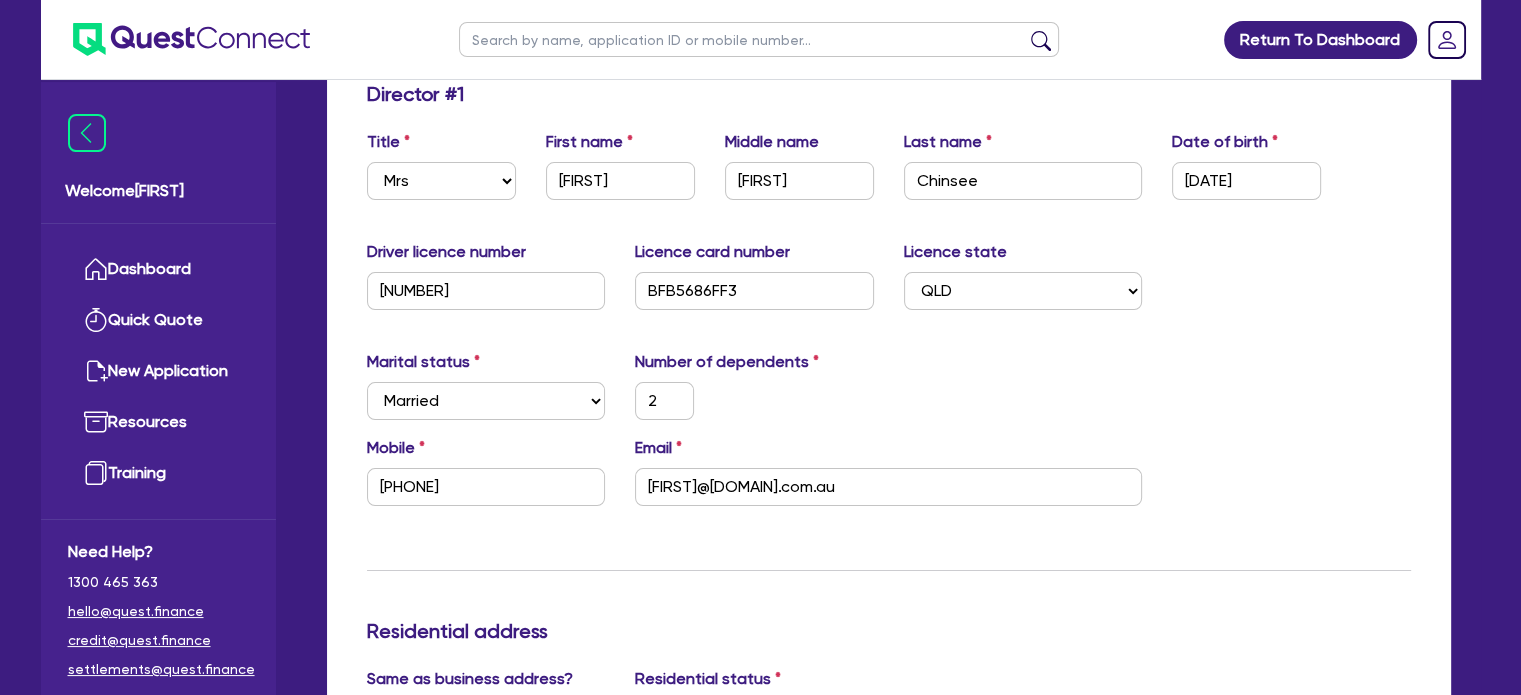 scroll, scrollTop: 0, scrollLeft: 0, axis: both 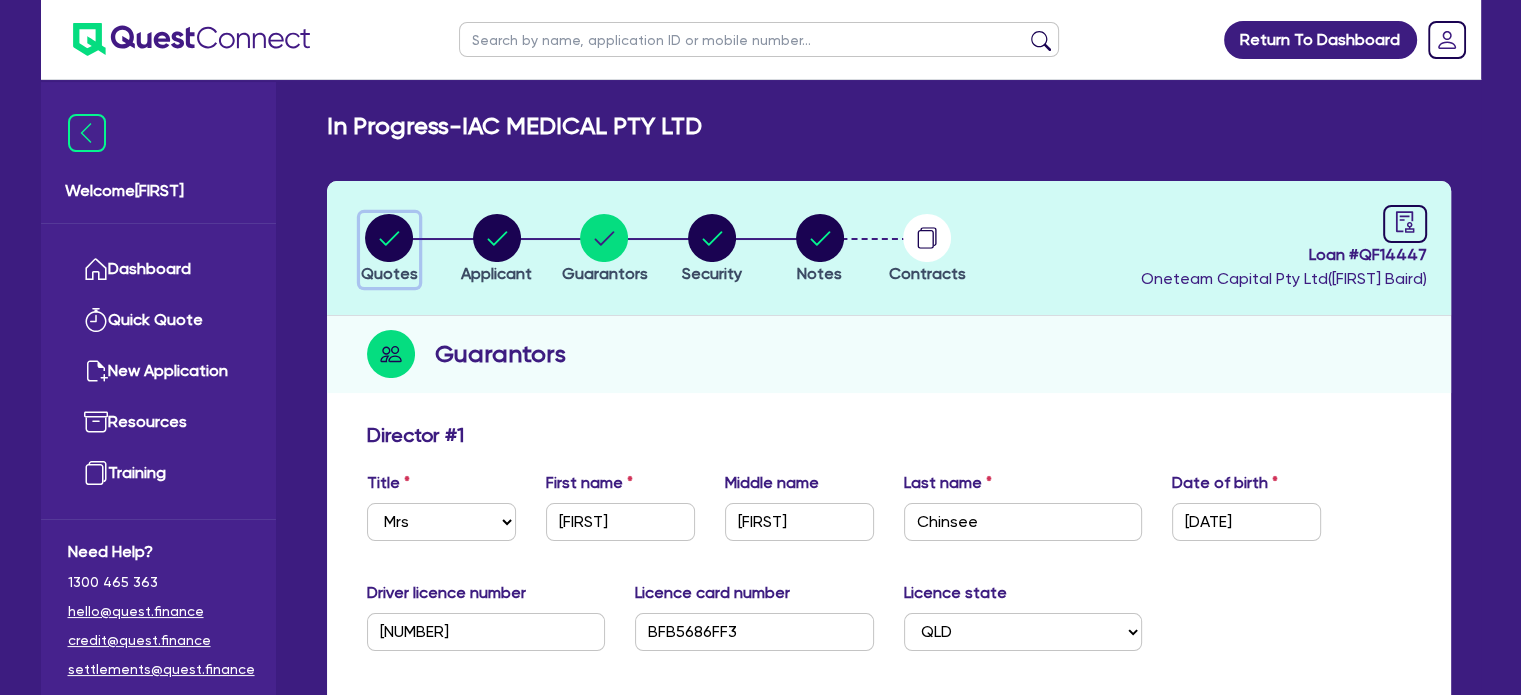 click 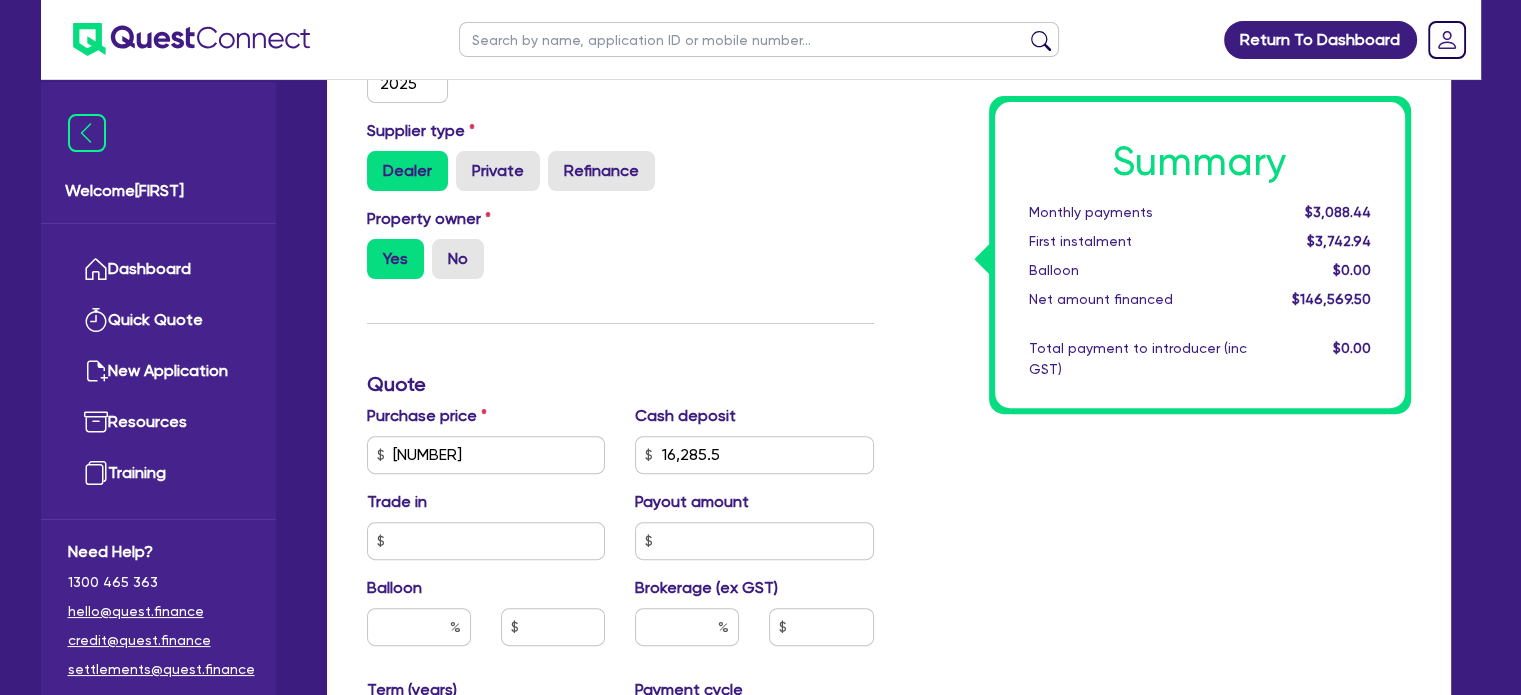scroll, scrollTop: 566, scrollLeft: 0, axis: vertical 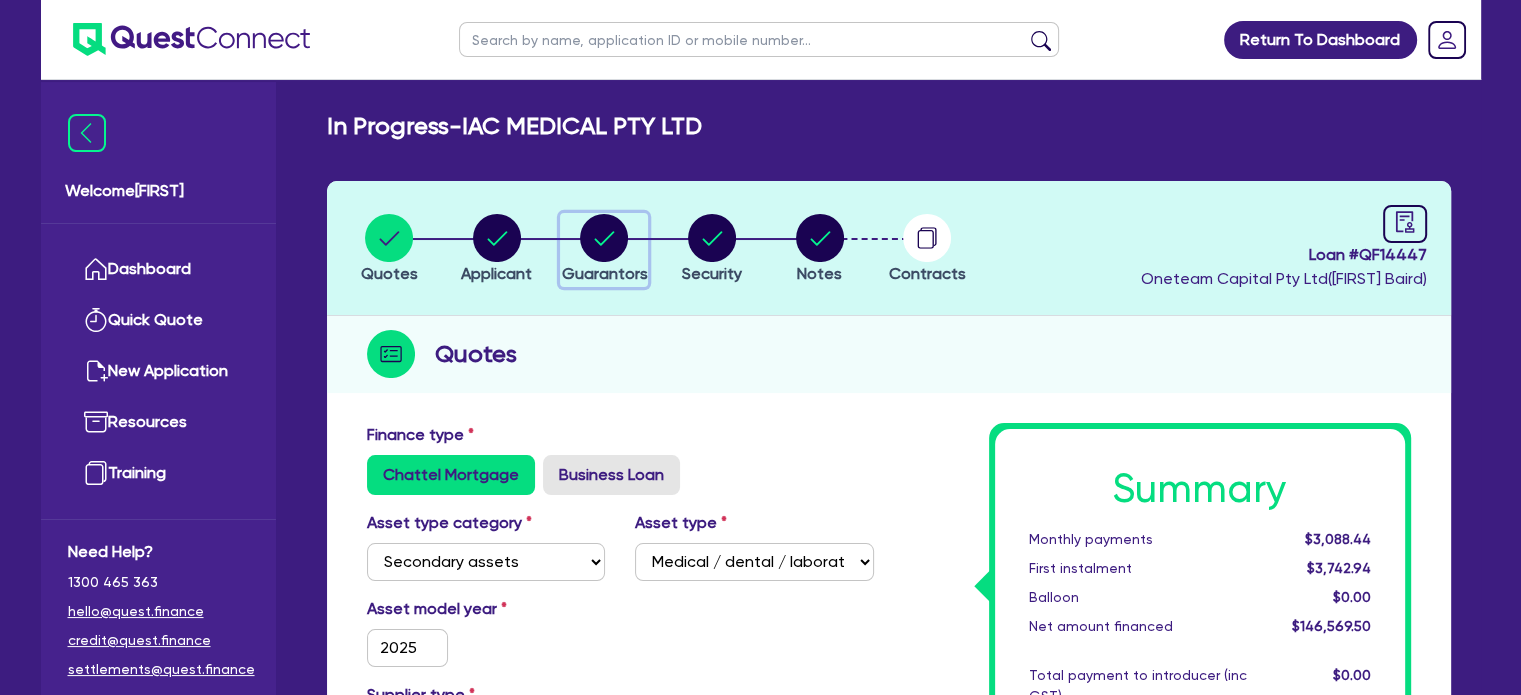 click 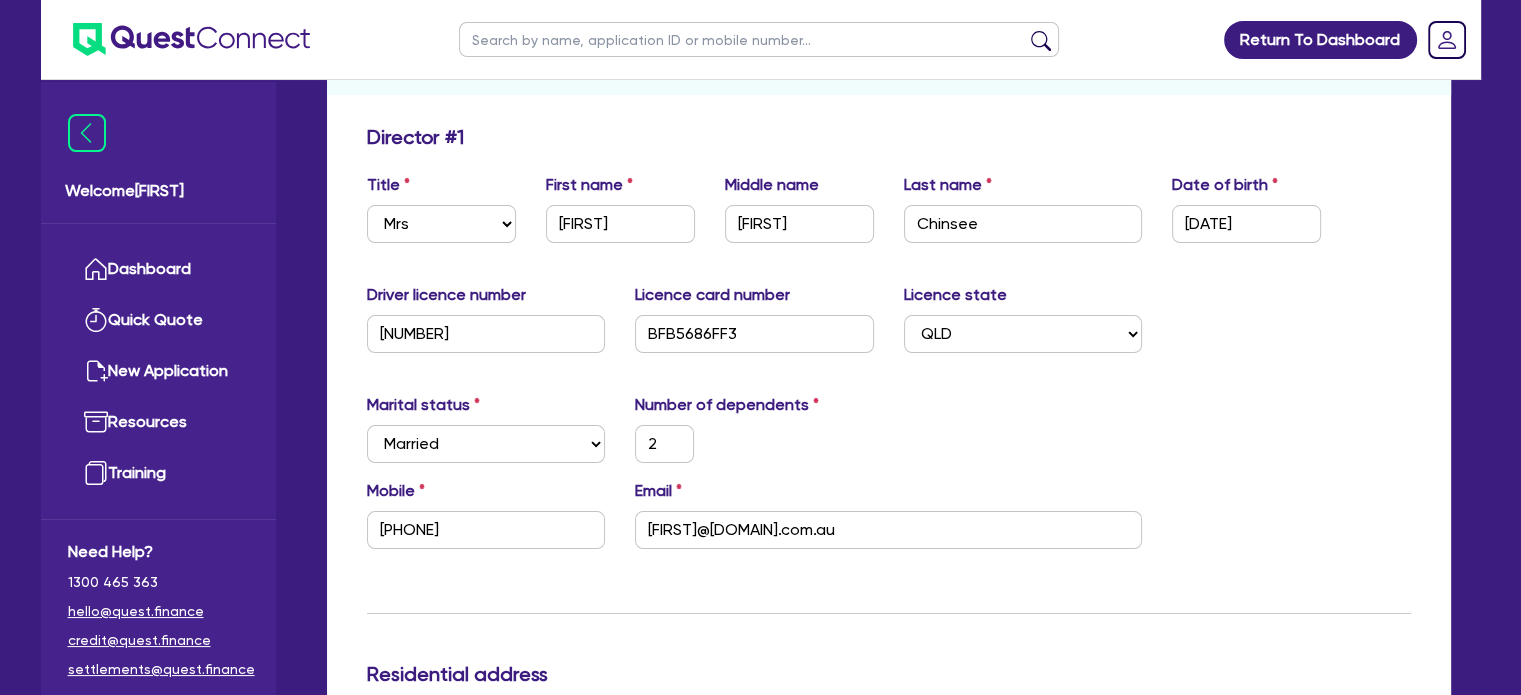 scroll, scrollTop: 296, scrollLeft: 0, axis: vertical 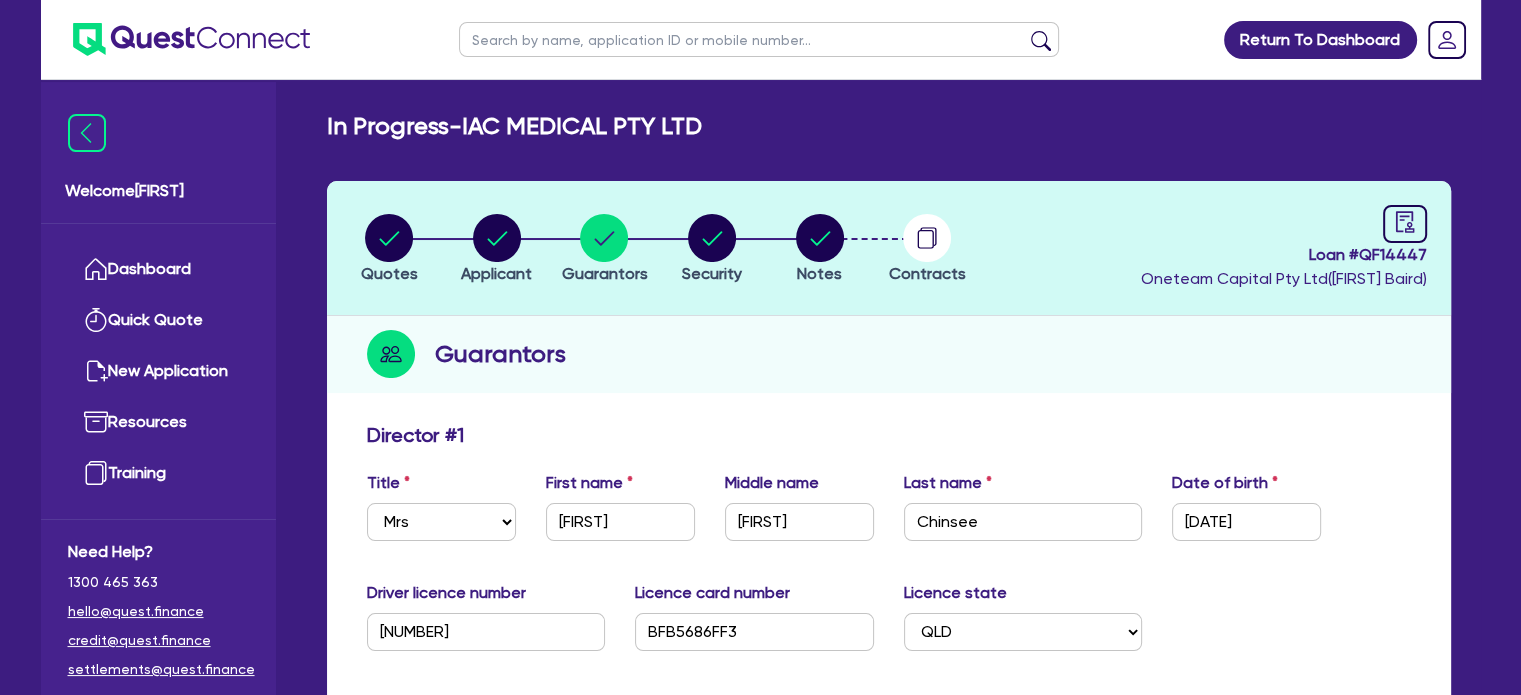 click at bounding box center (759, 39) 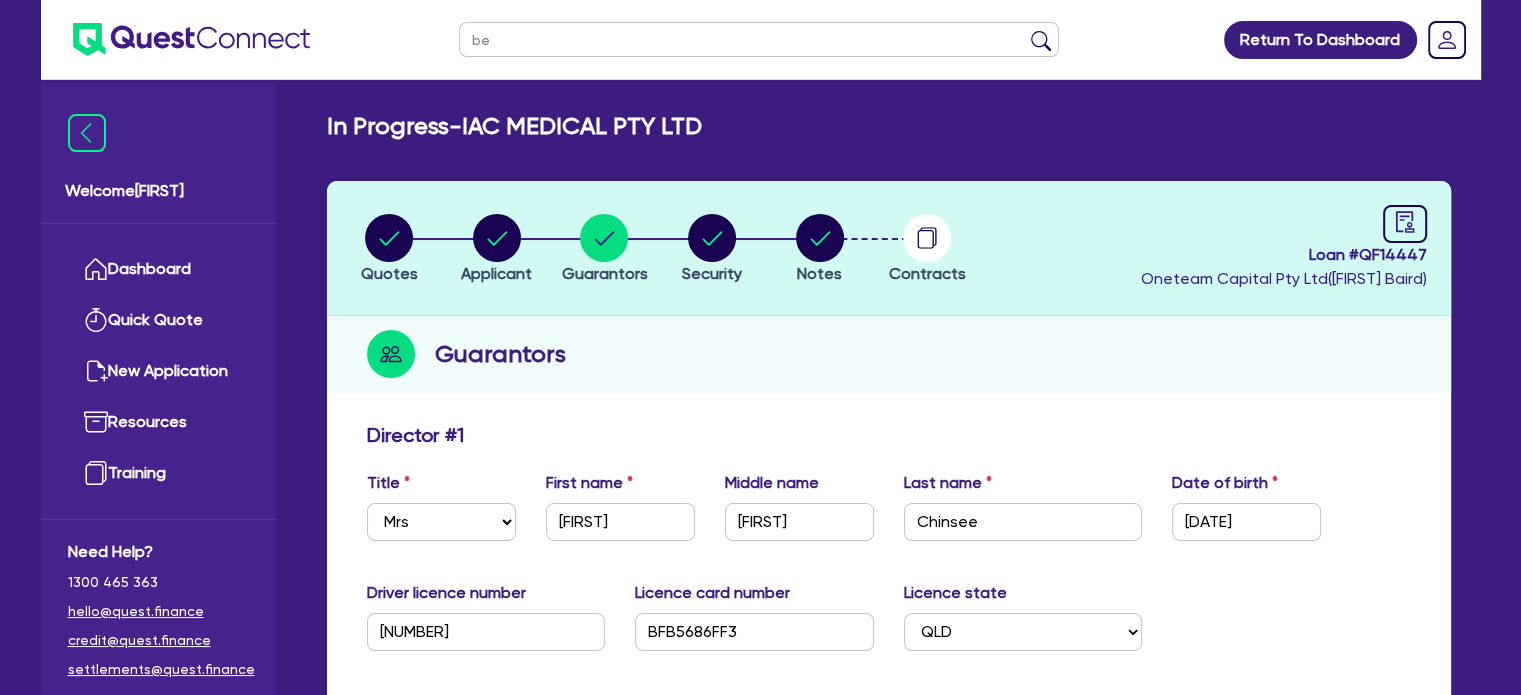 type on "b" 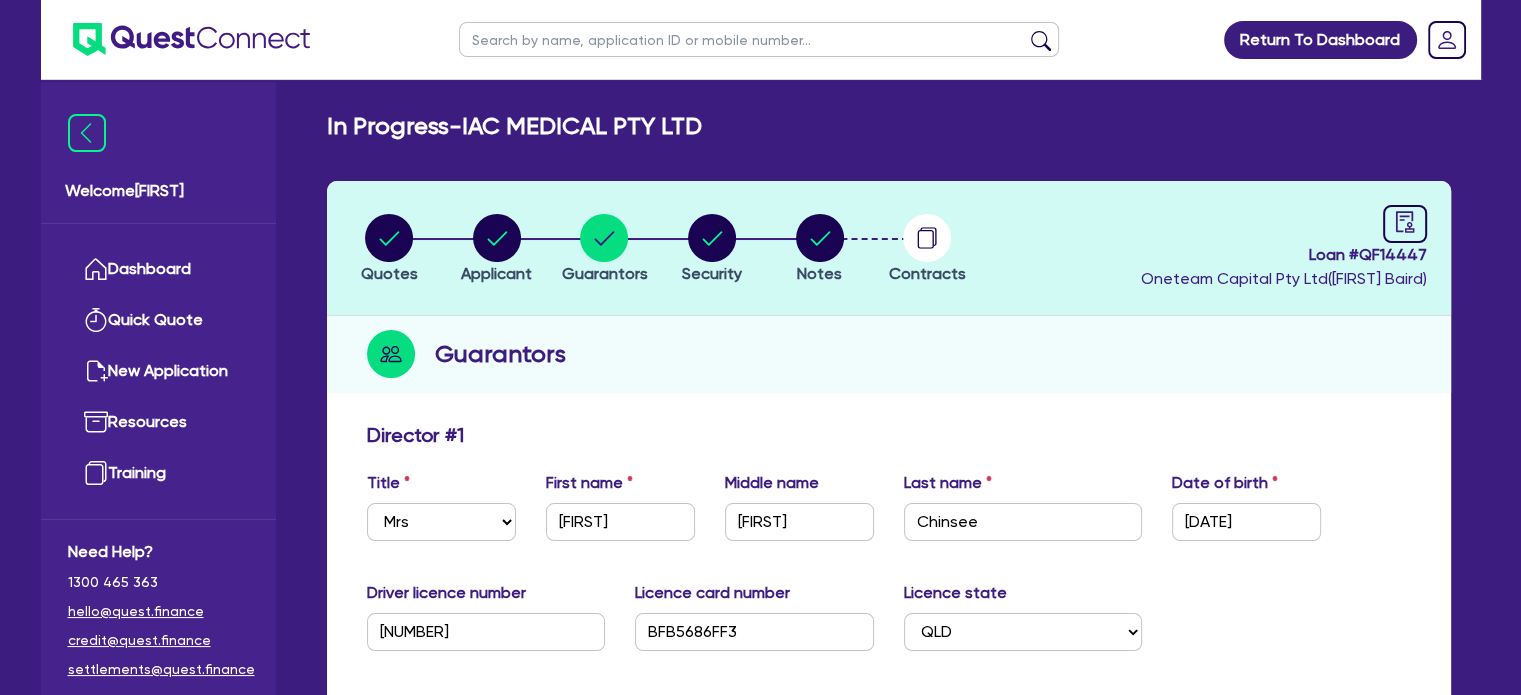 click at bounding box center [759, 39] 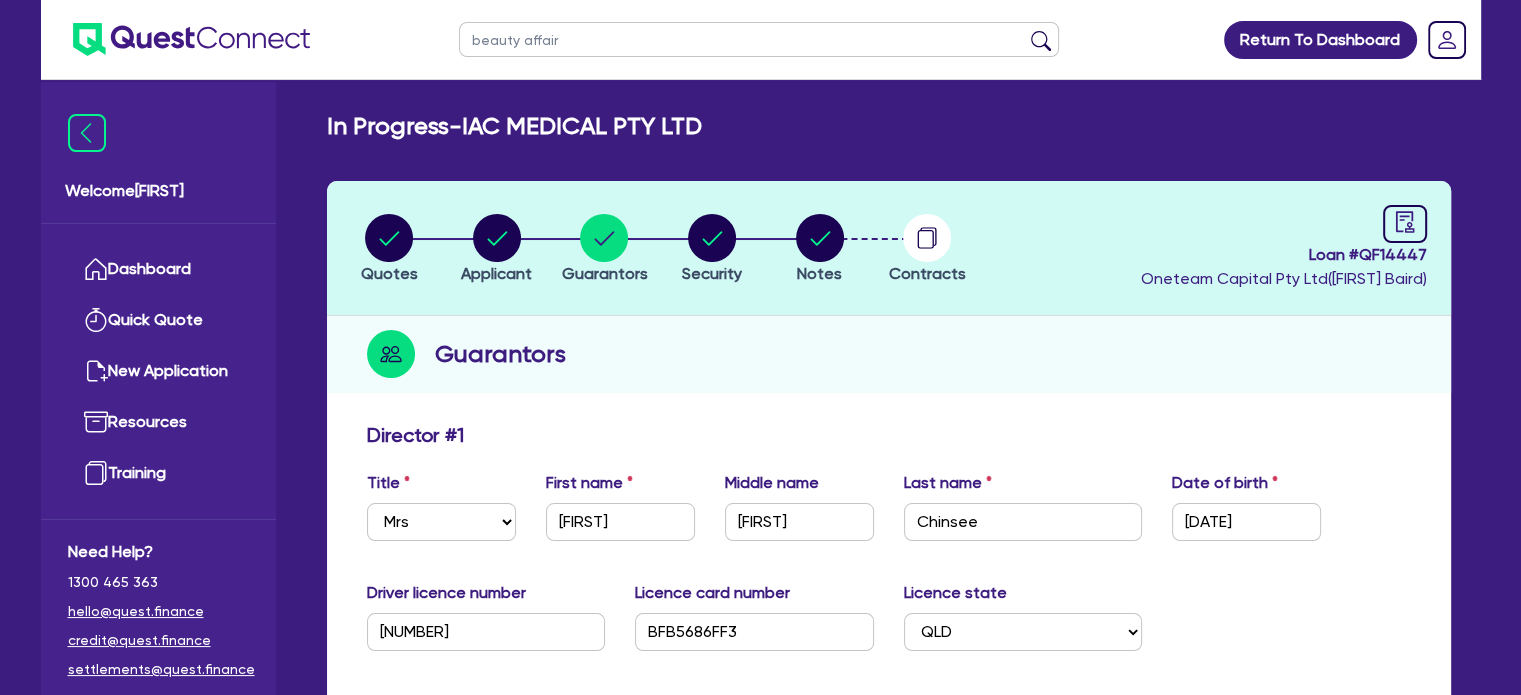type on "beauty affairs" 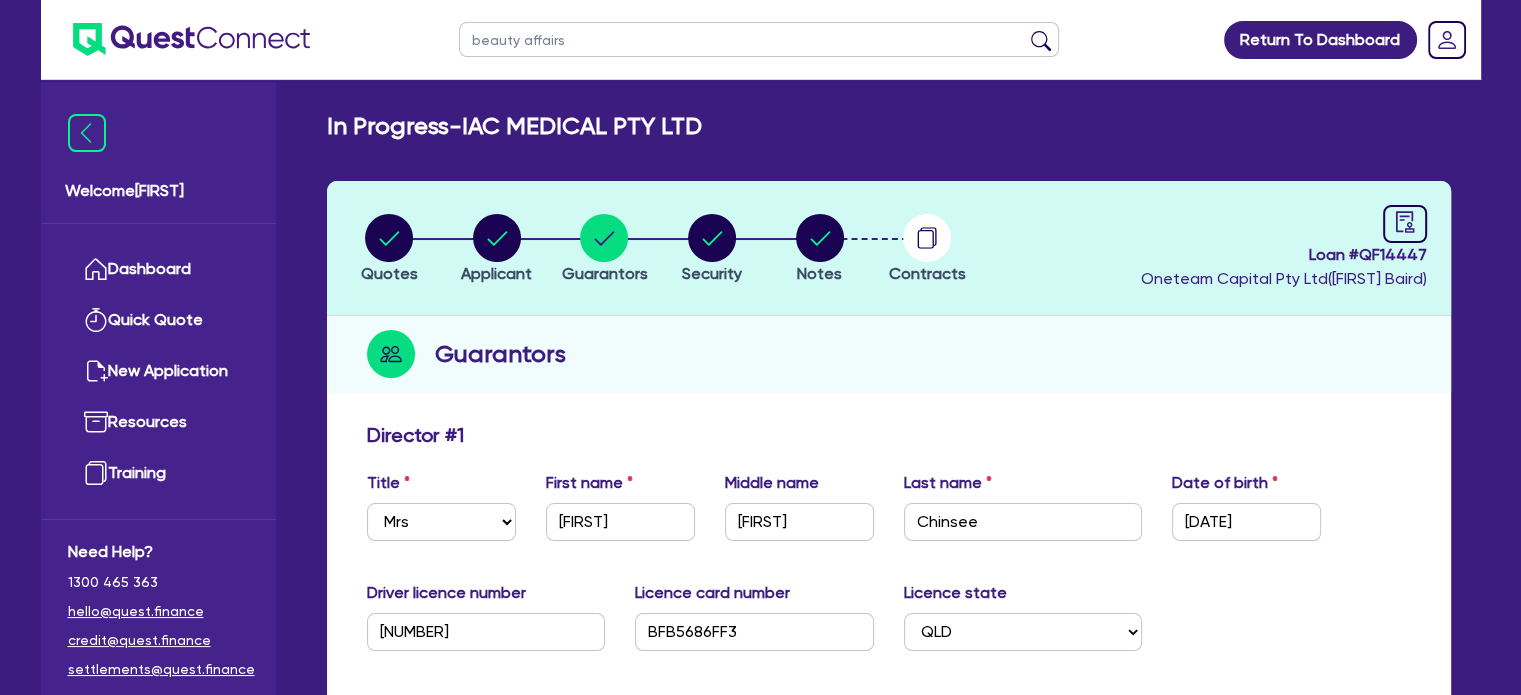 click at bounding box center [1041, 44] 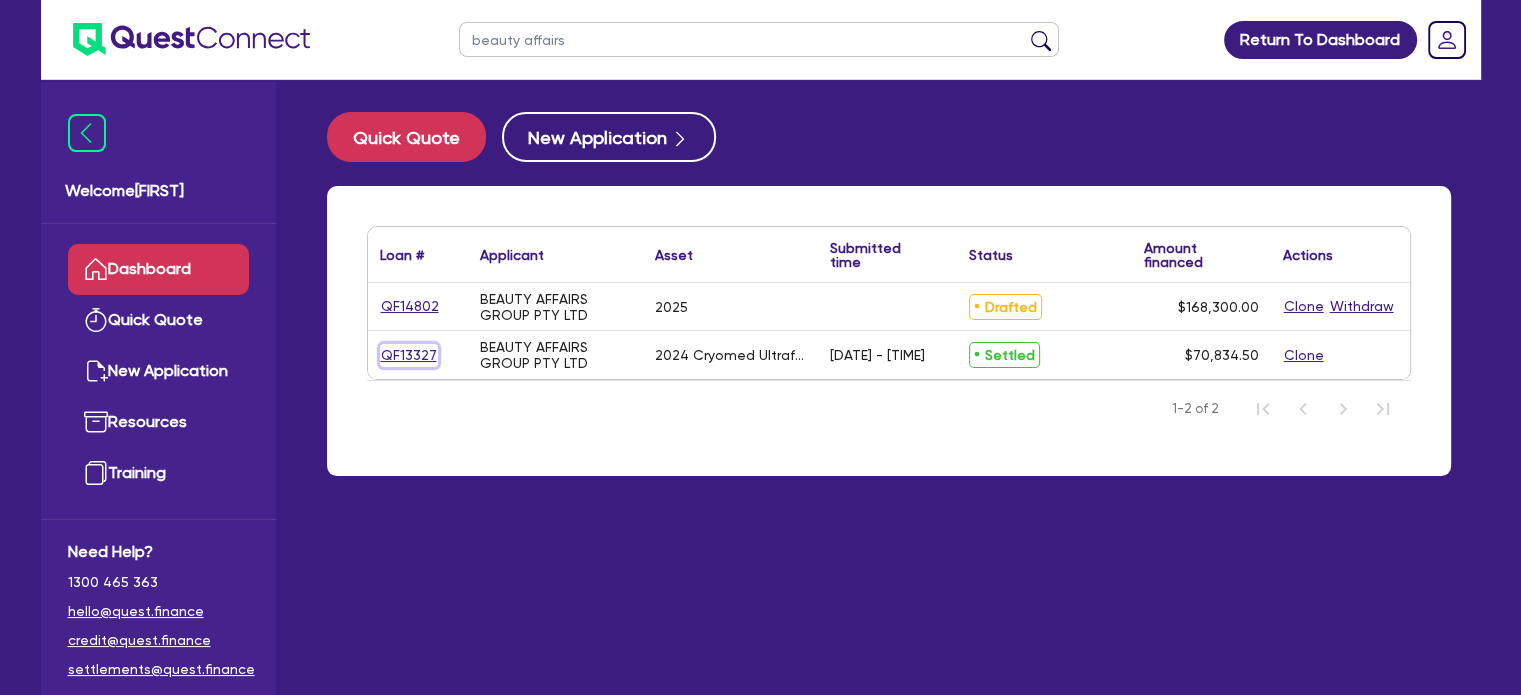 click on "QF13327" at bounding box center [409, 355] 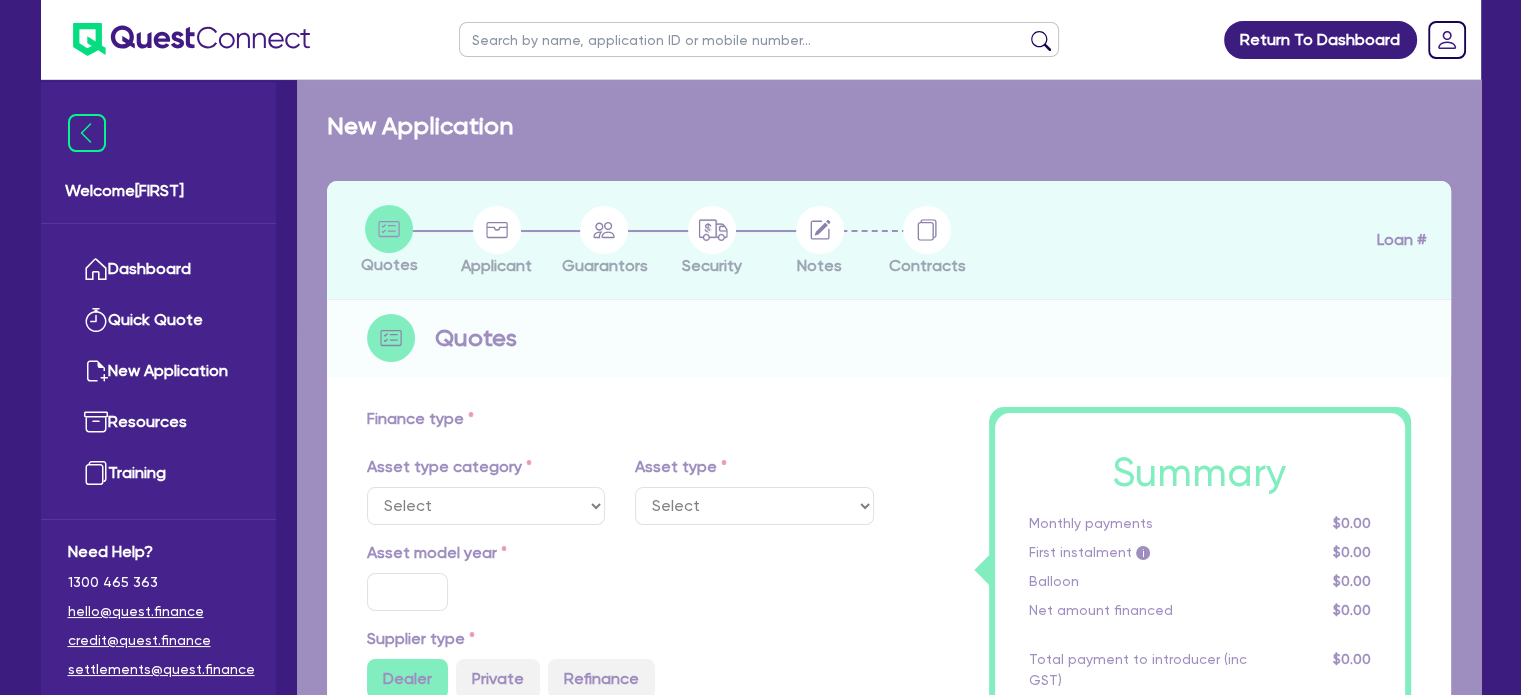 select on "TERTIARY_ASSETS" 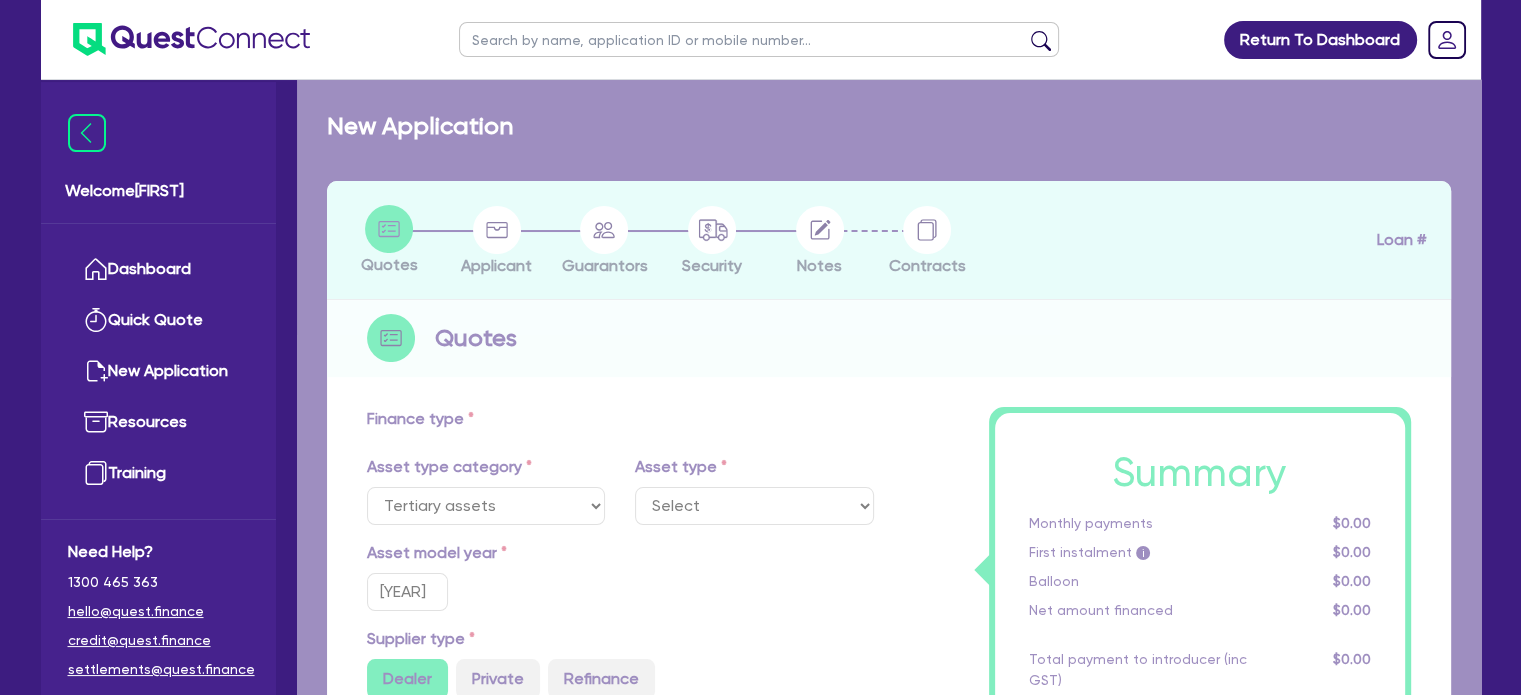 select on "BEAUTY_EQUIPMENT" 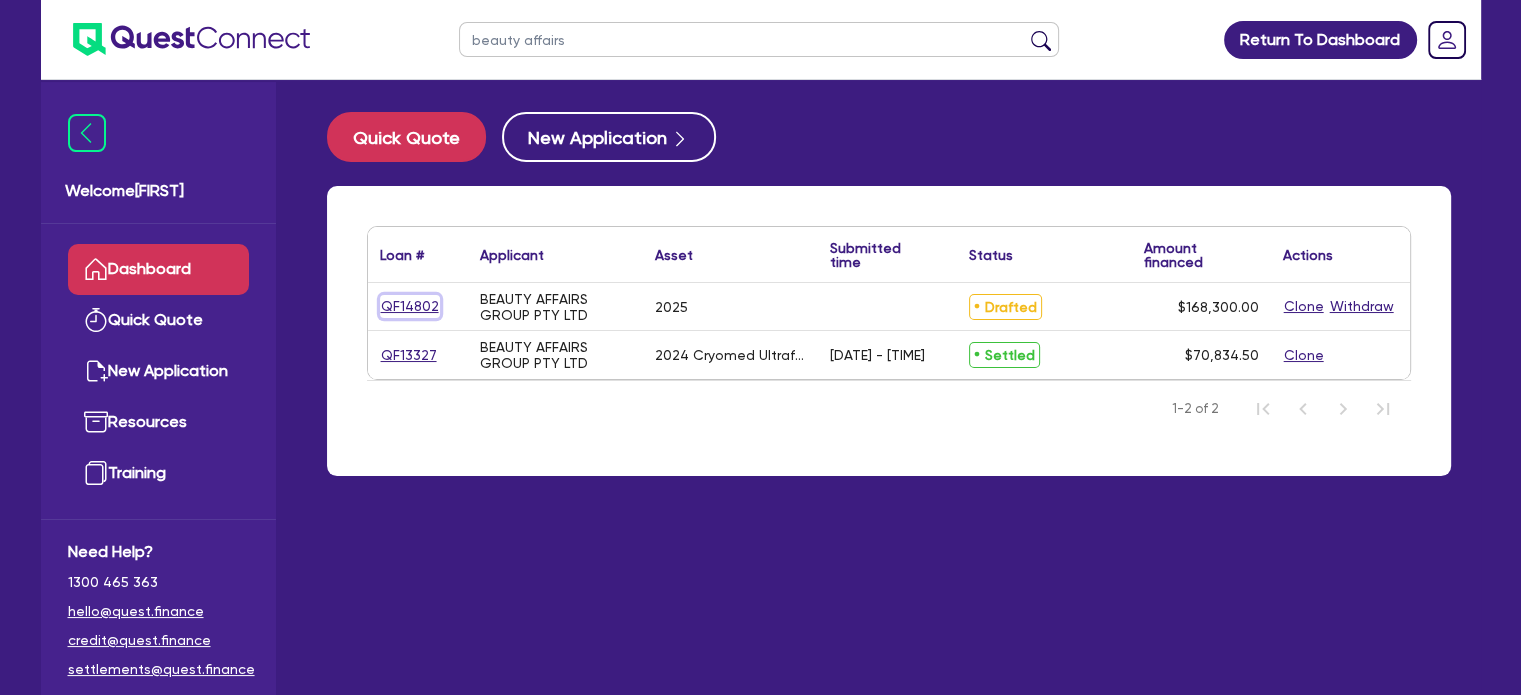 click on "QF14802" at bounding box center (410, 306) 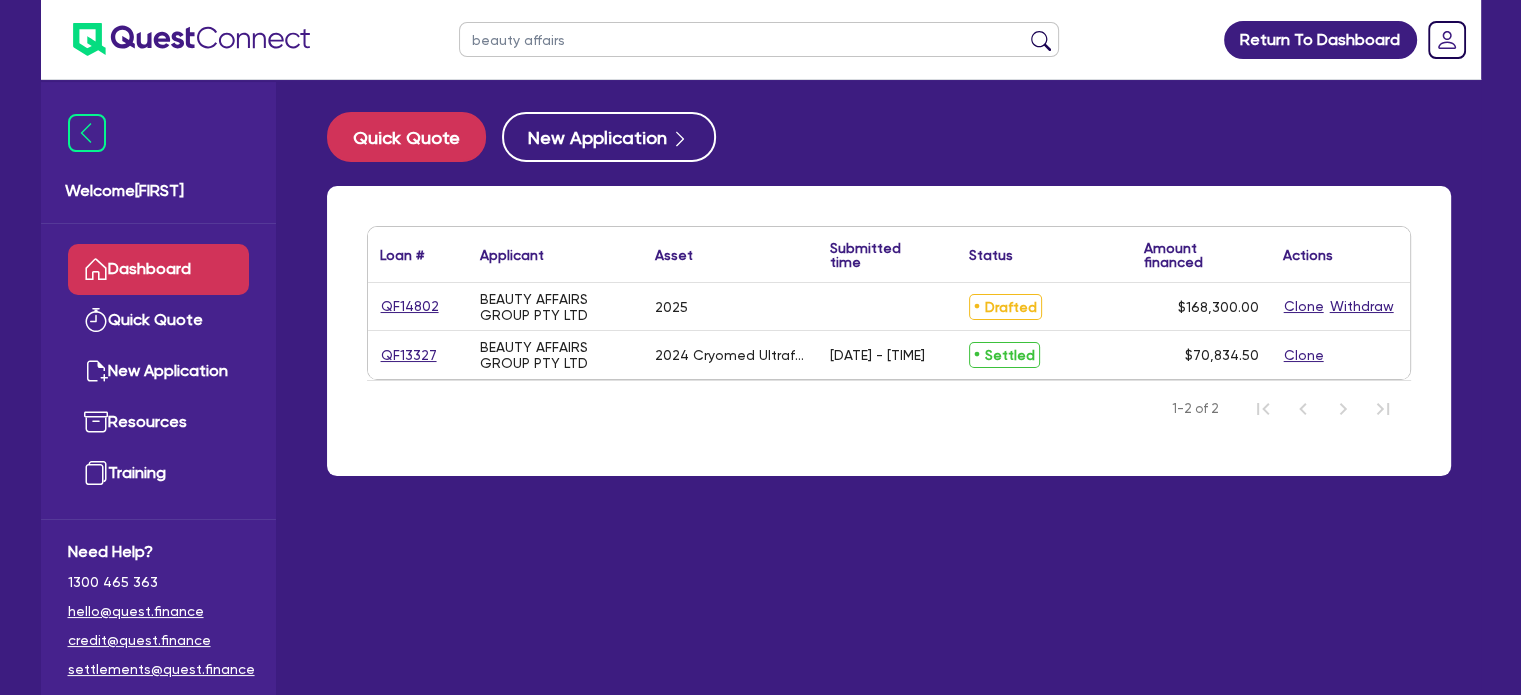 select on "TERTIARY_ASSETS" 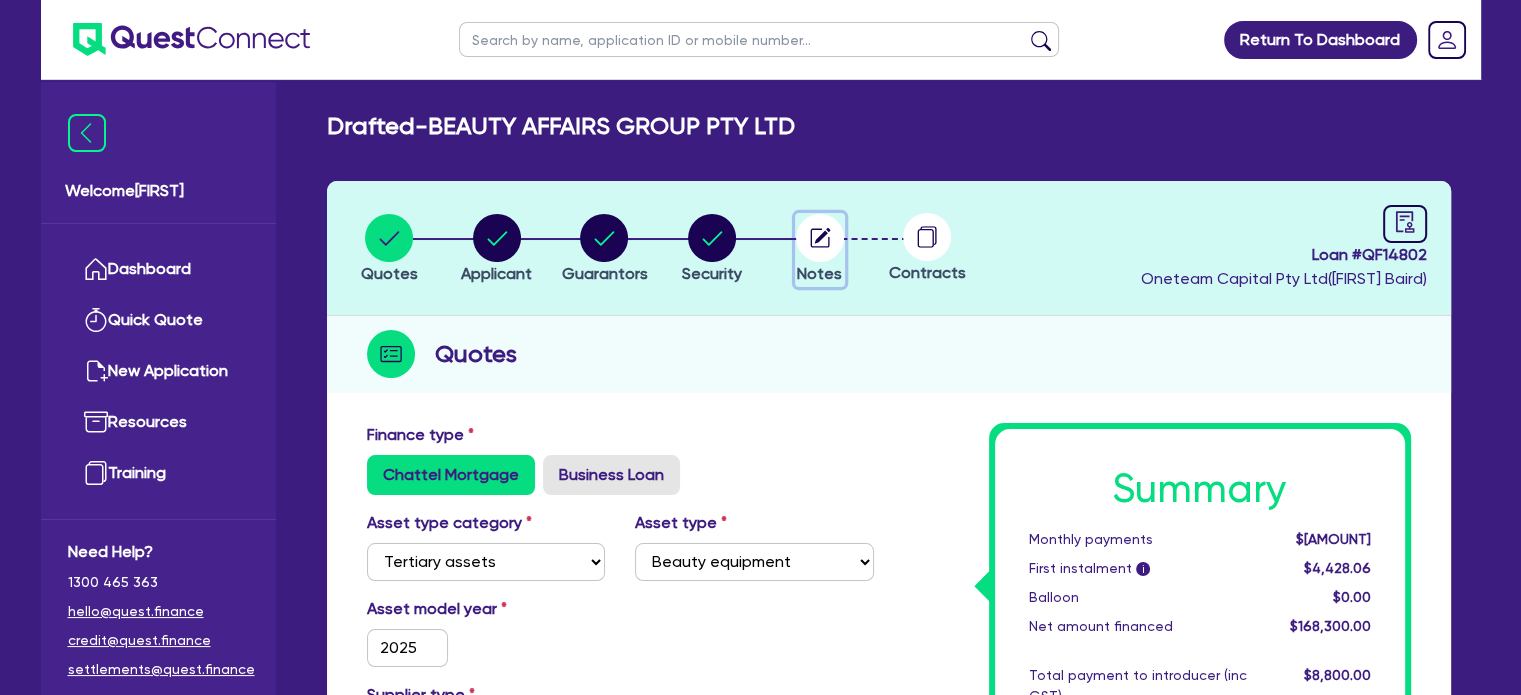 click 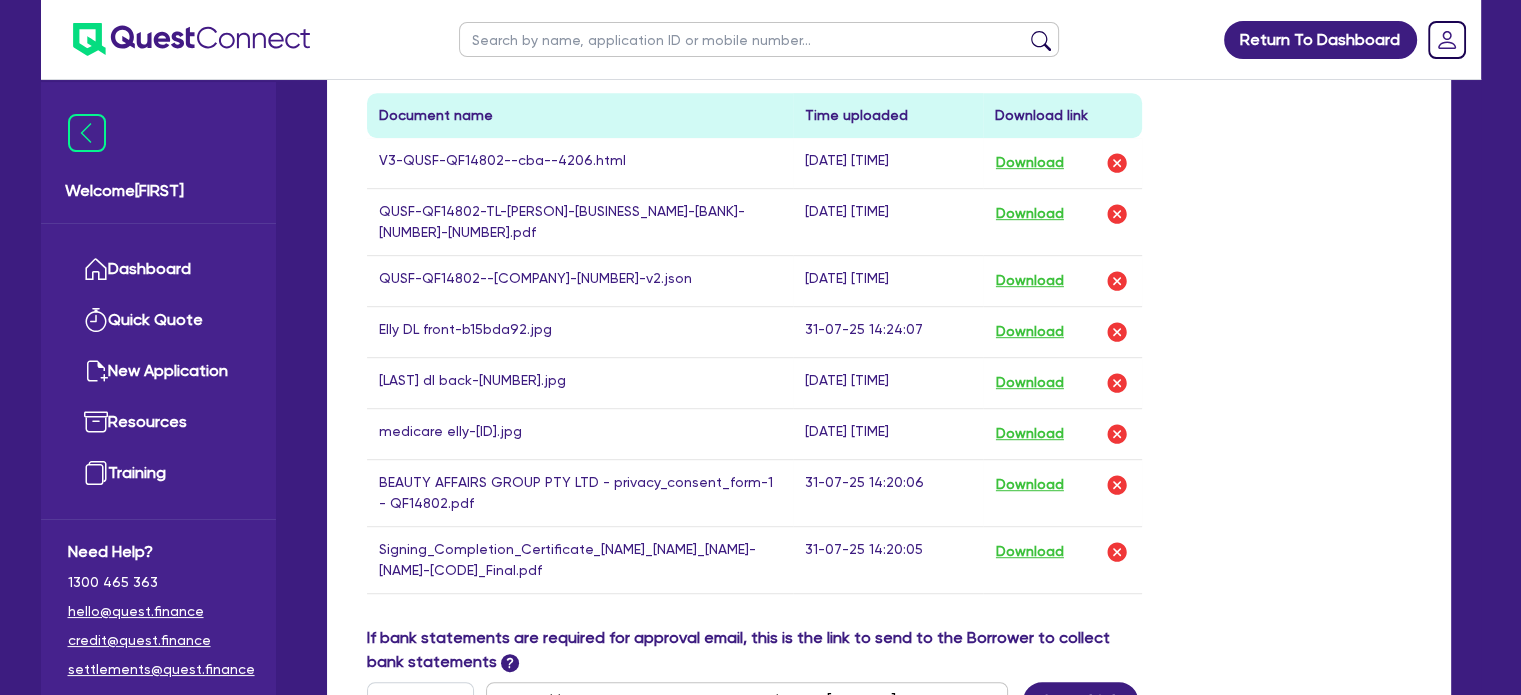 scroll, scrollTop: 1096, scrollLeft: 0, axis: vertical 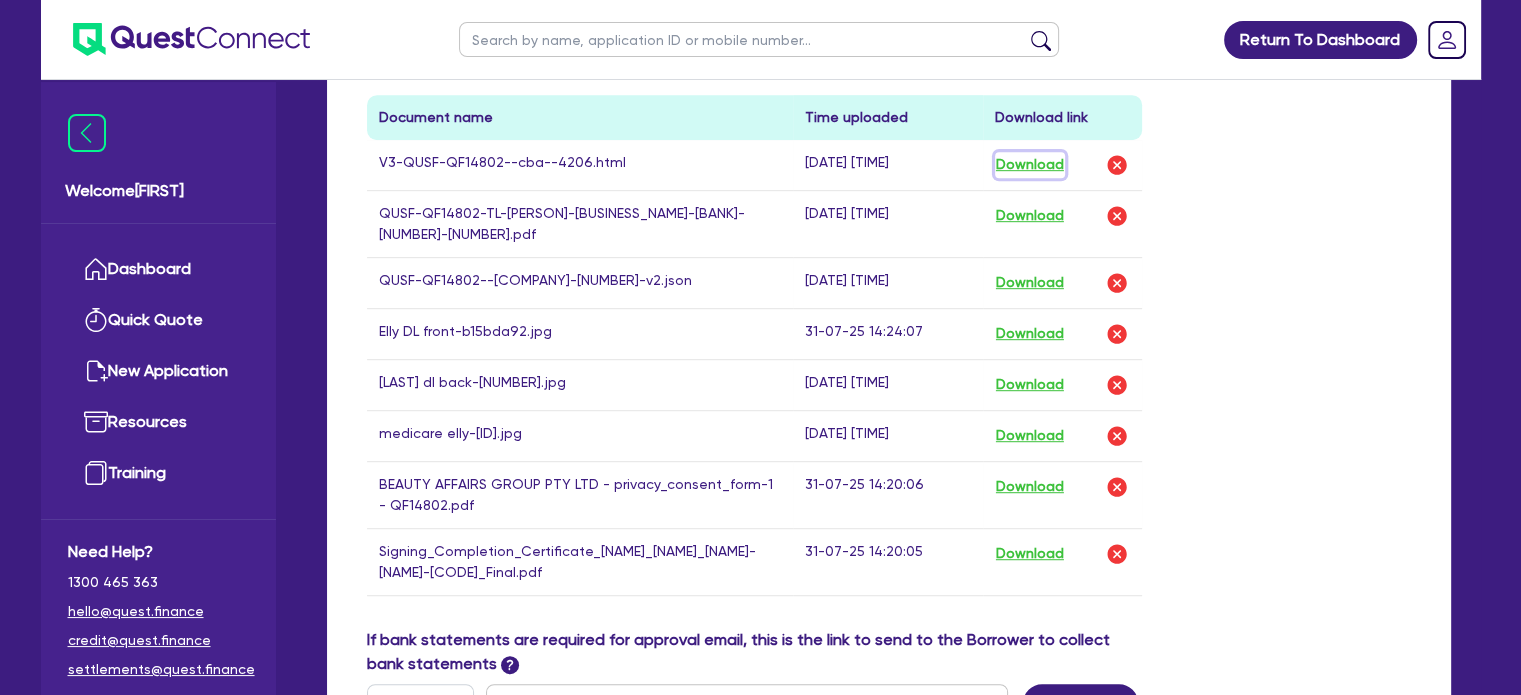 click on "Download" at bounding box center [1030, 165] 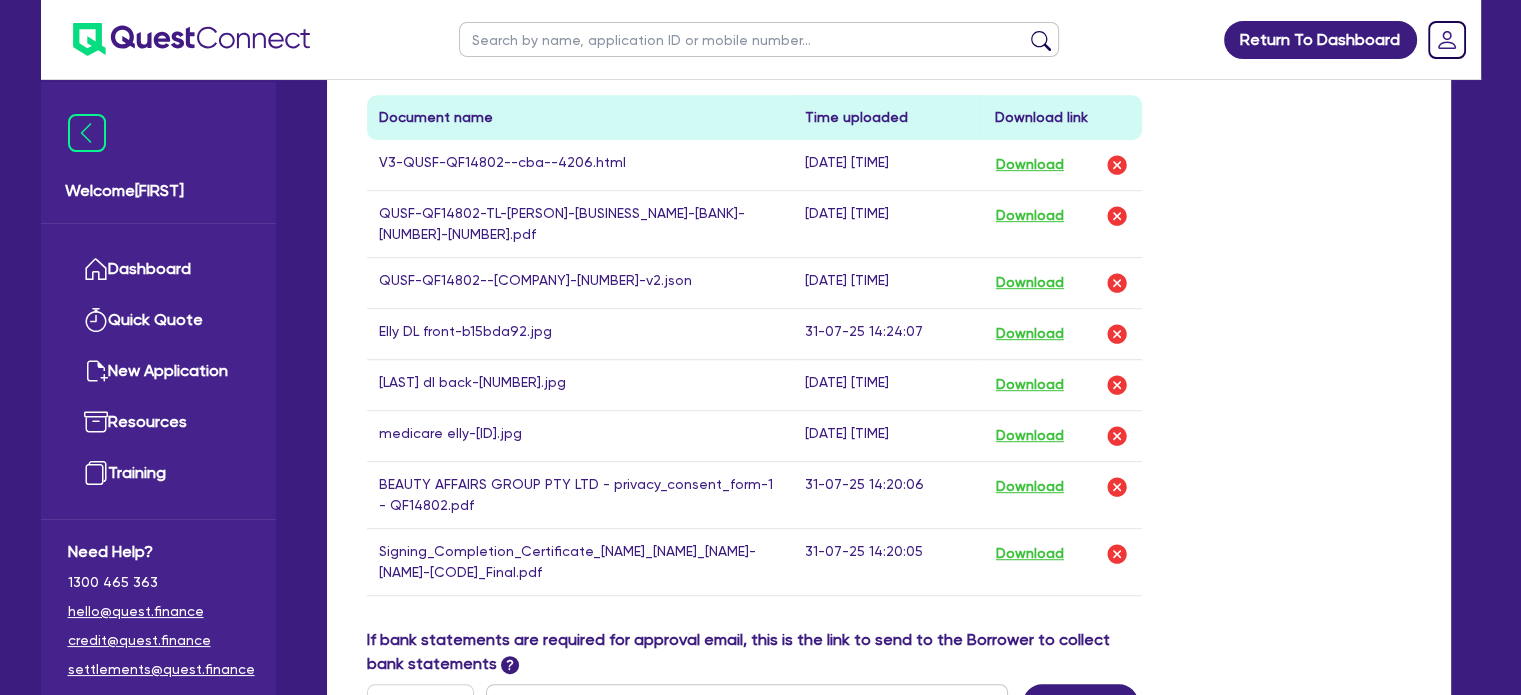 click at bounding box center (759, 39) 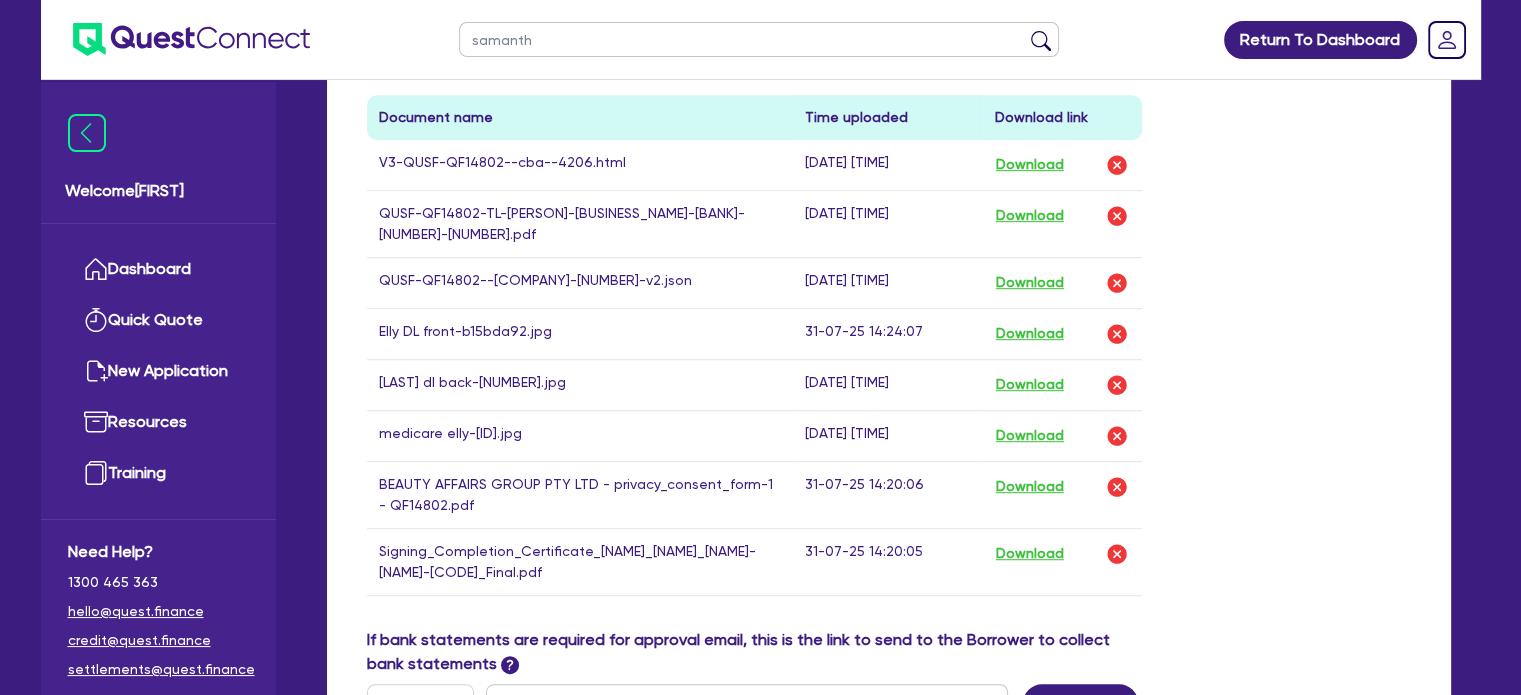 type on "samantha" 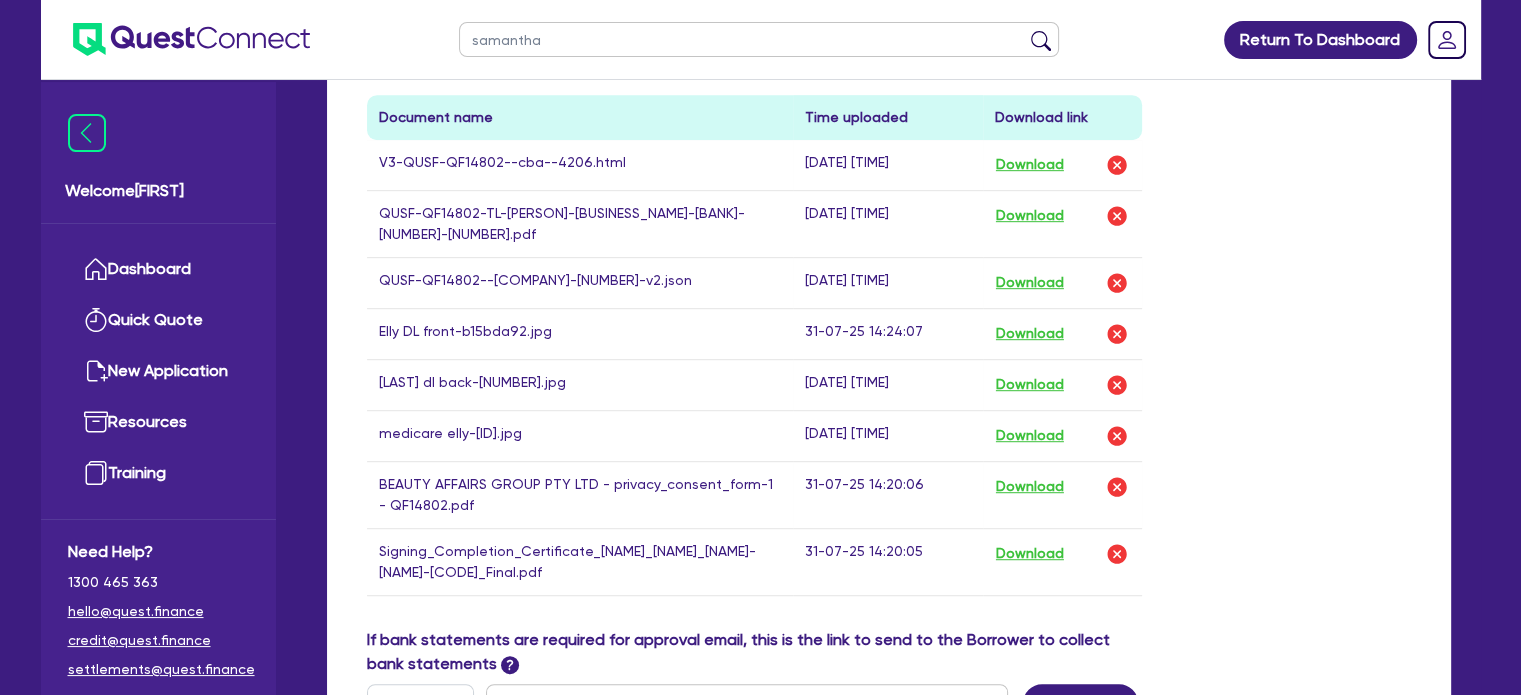 click at bounding box center [1041, 44] 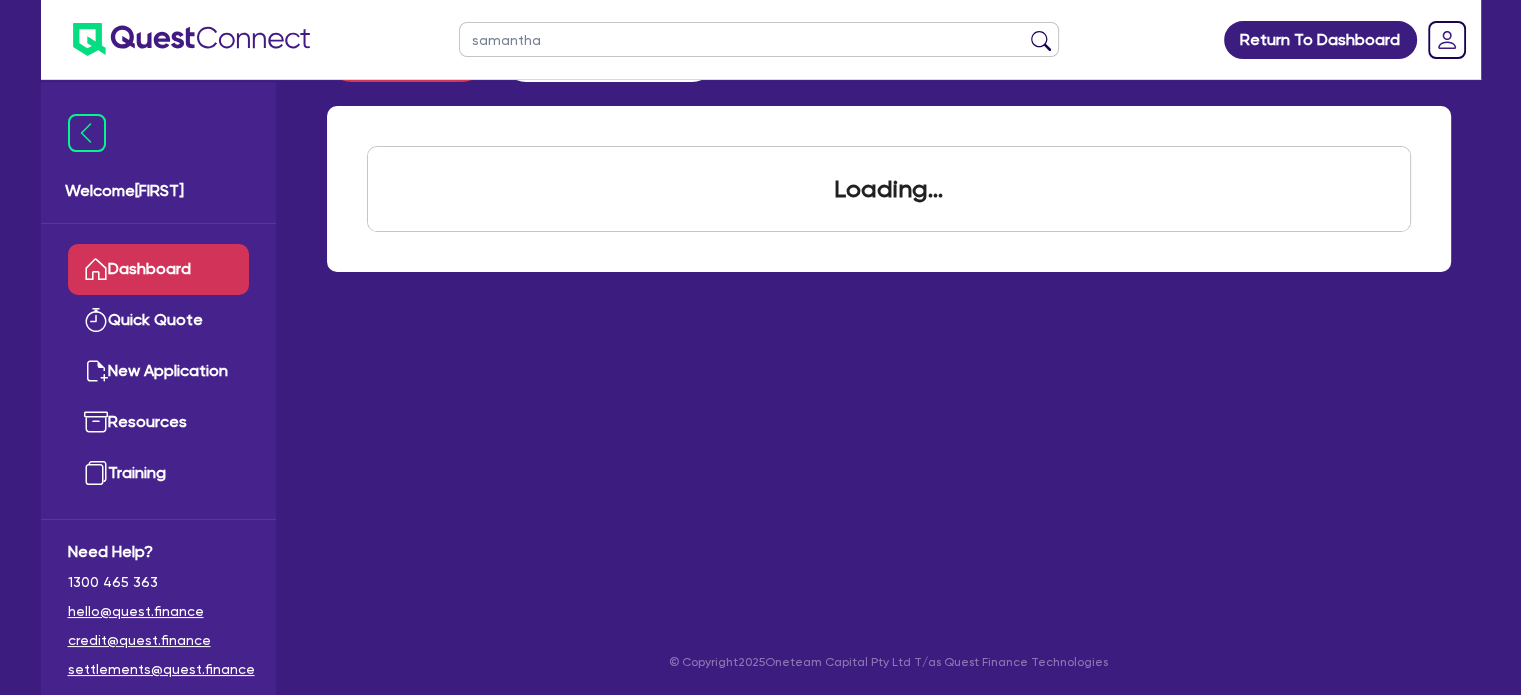 scroll, scrollTop: 0, scrollLeft: 0, axis: both 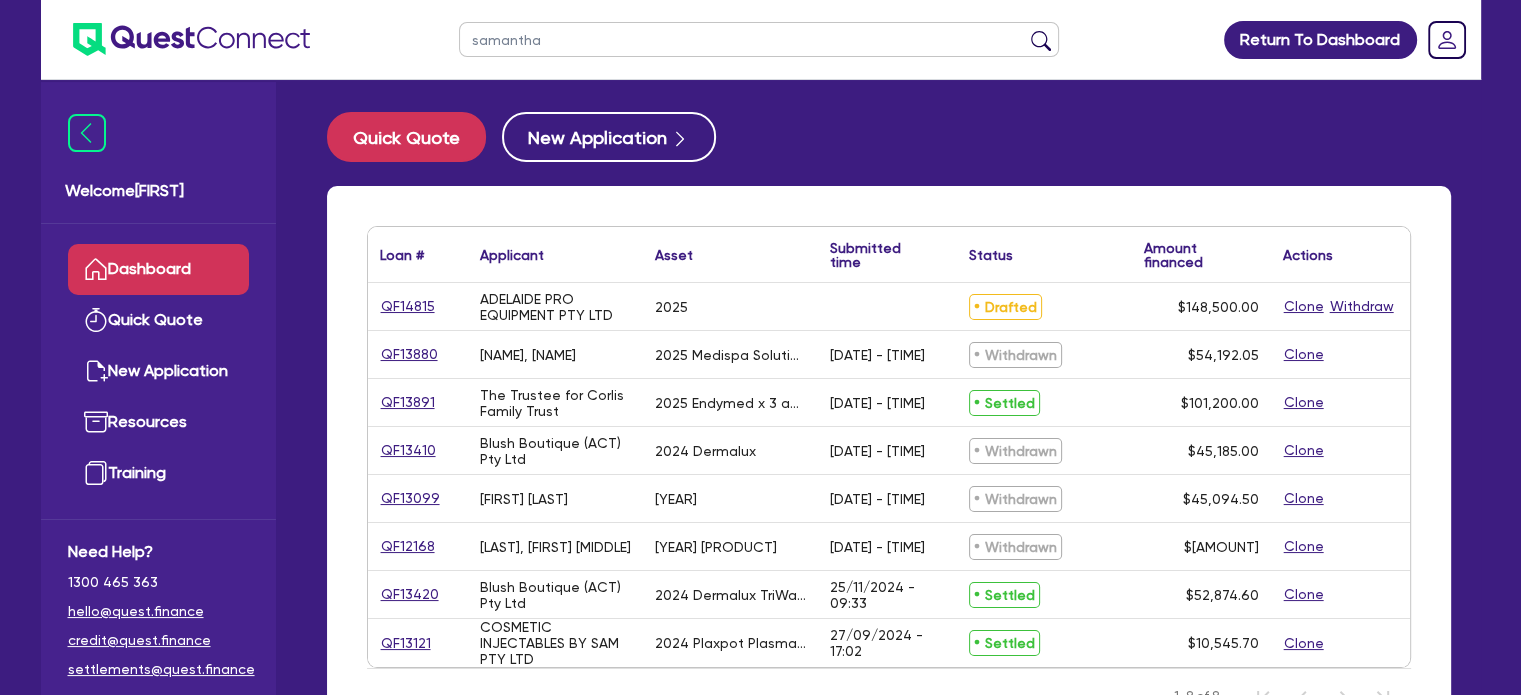 click on "QF14815" at bounding box center (408, 306) 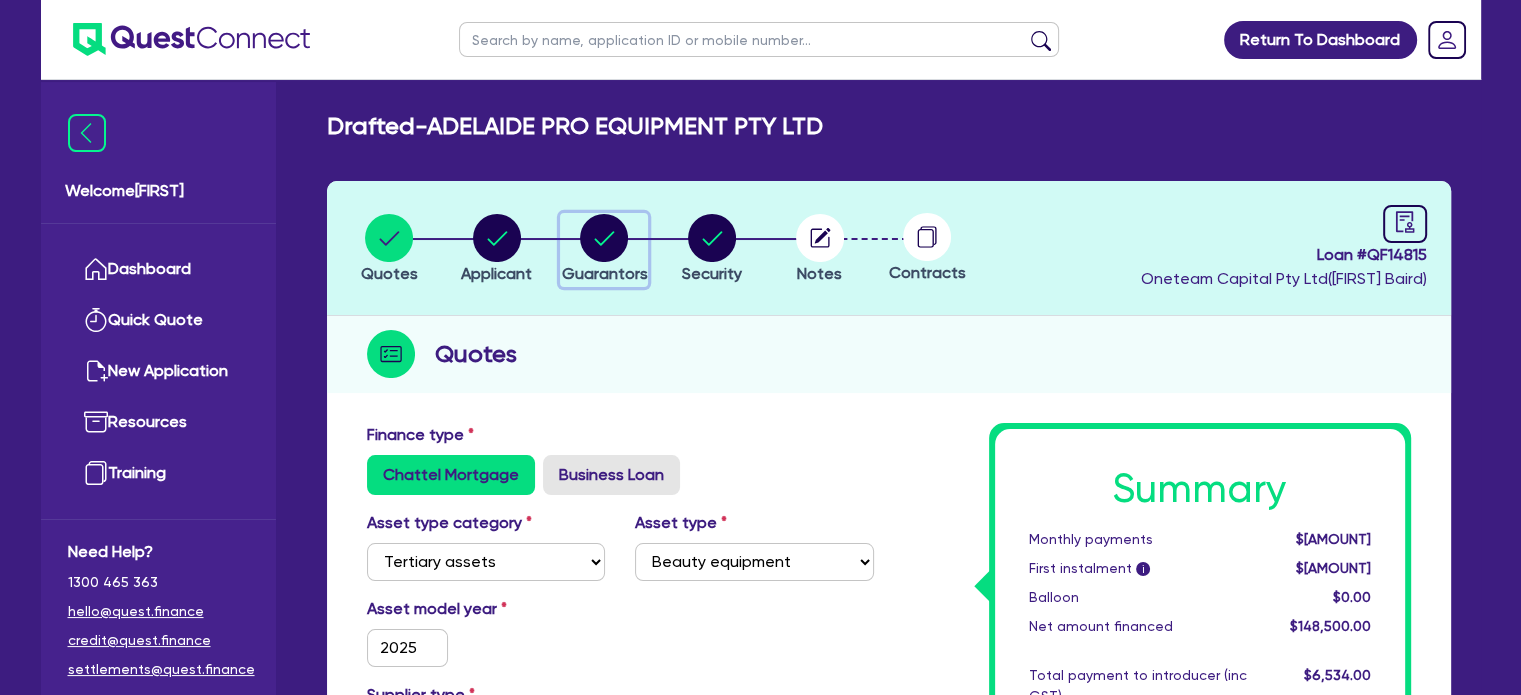 click 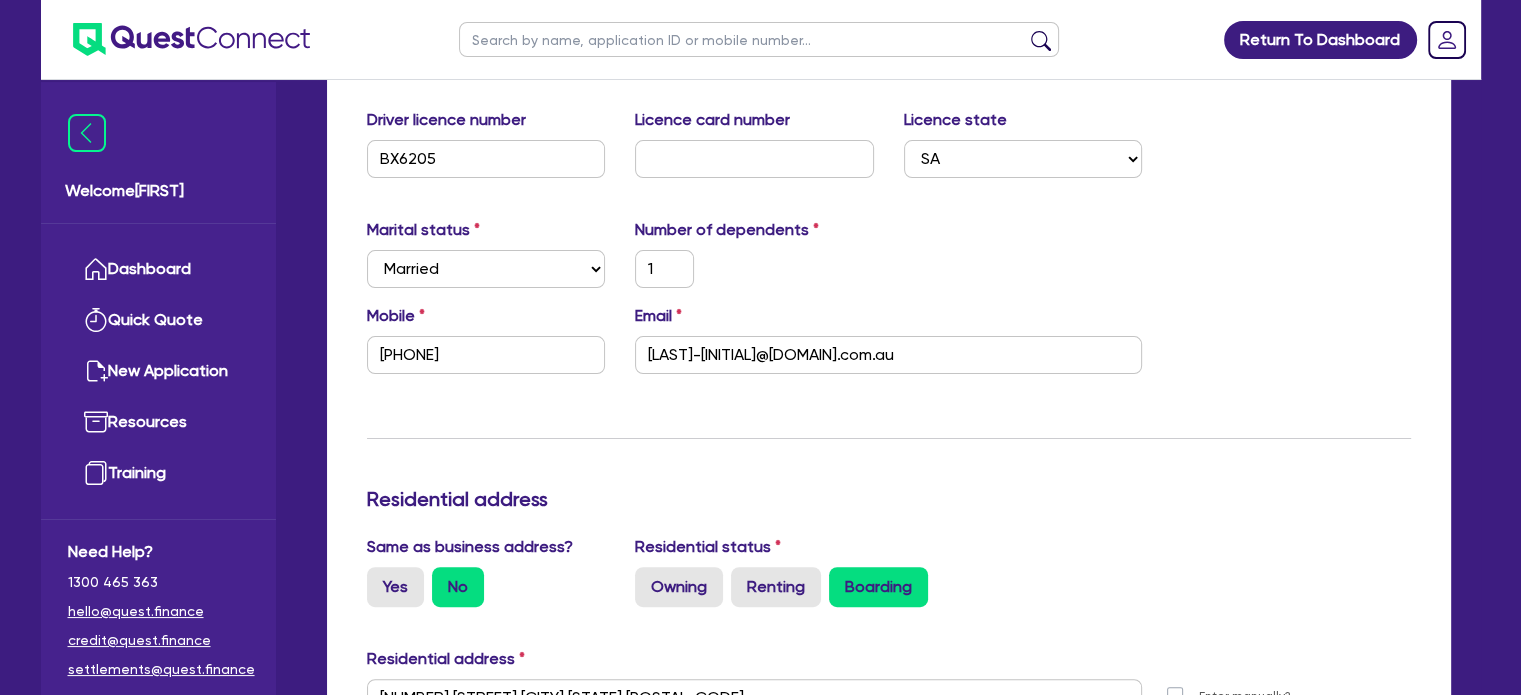 scroll, scrollTop: 0, scrollLeft: 0, axis: both 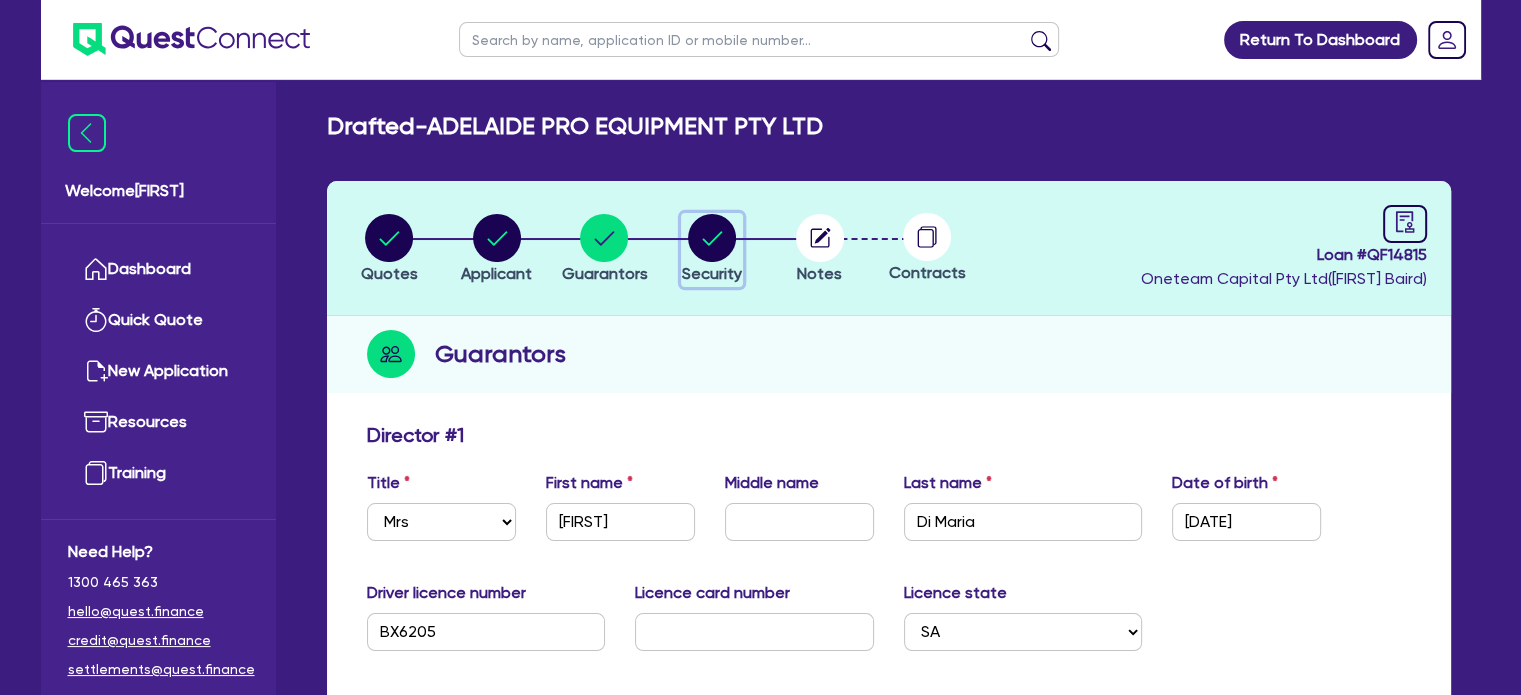 click 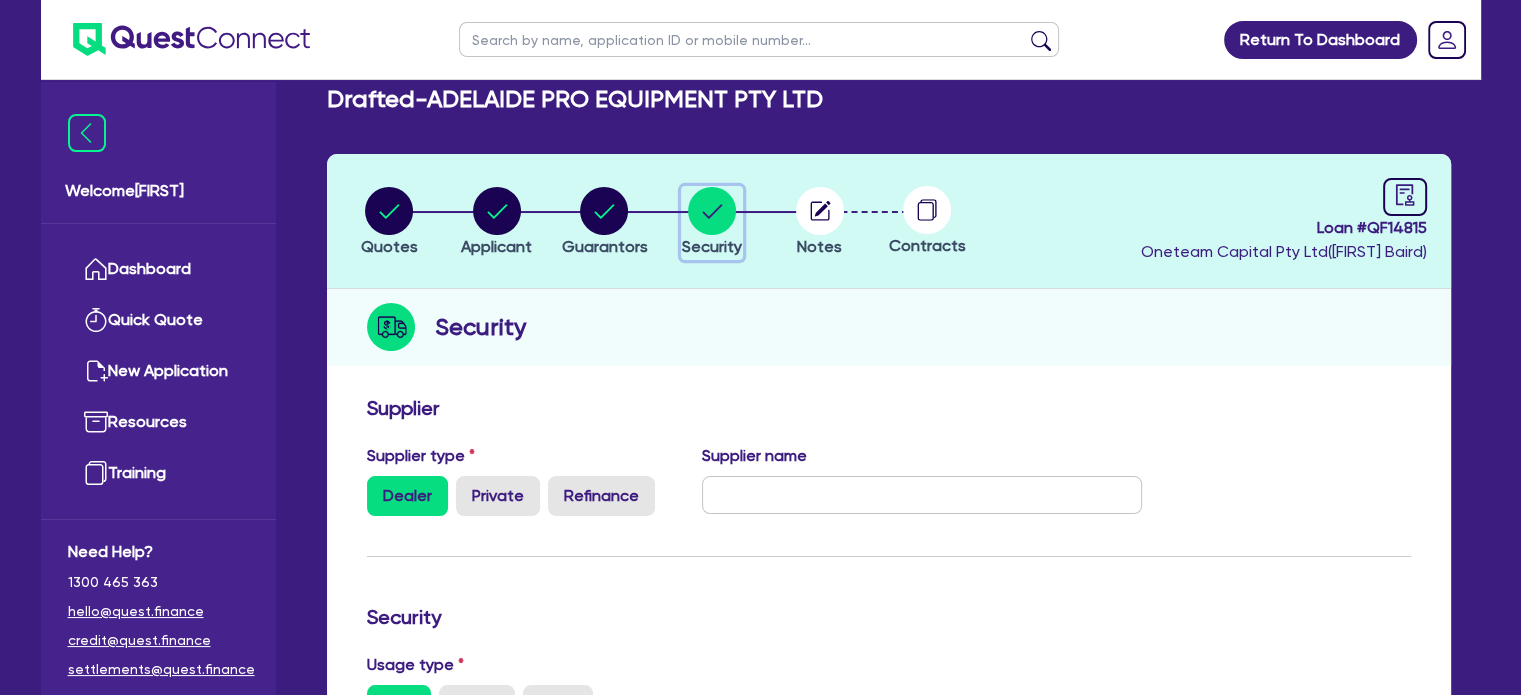 scroll, scrollTop: 0, scrollLeft: 0, axis: both 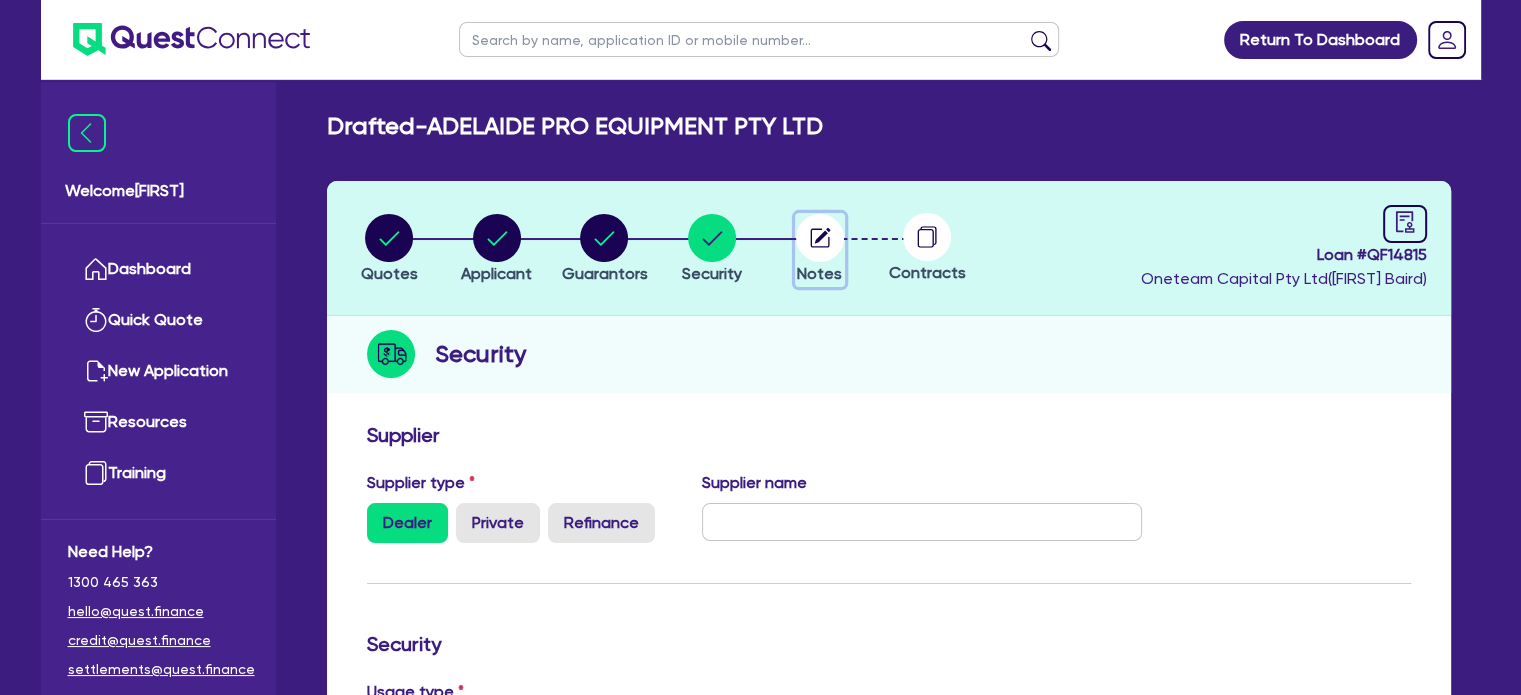 click 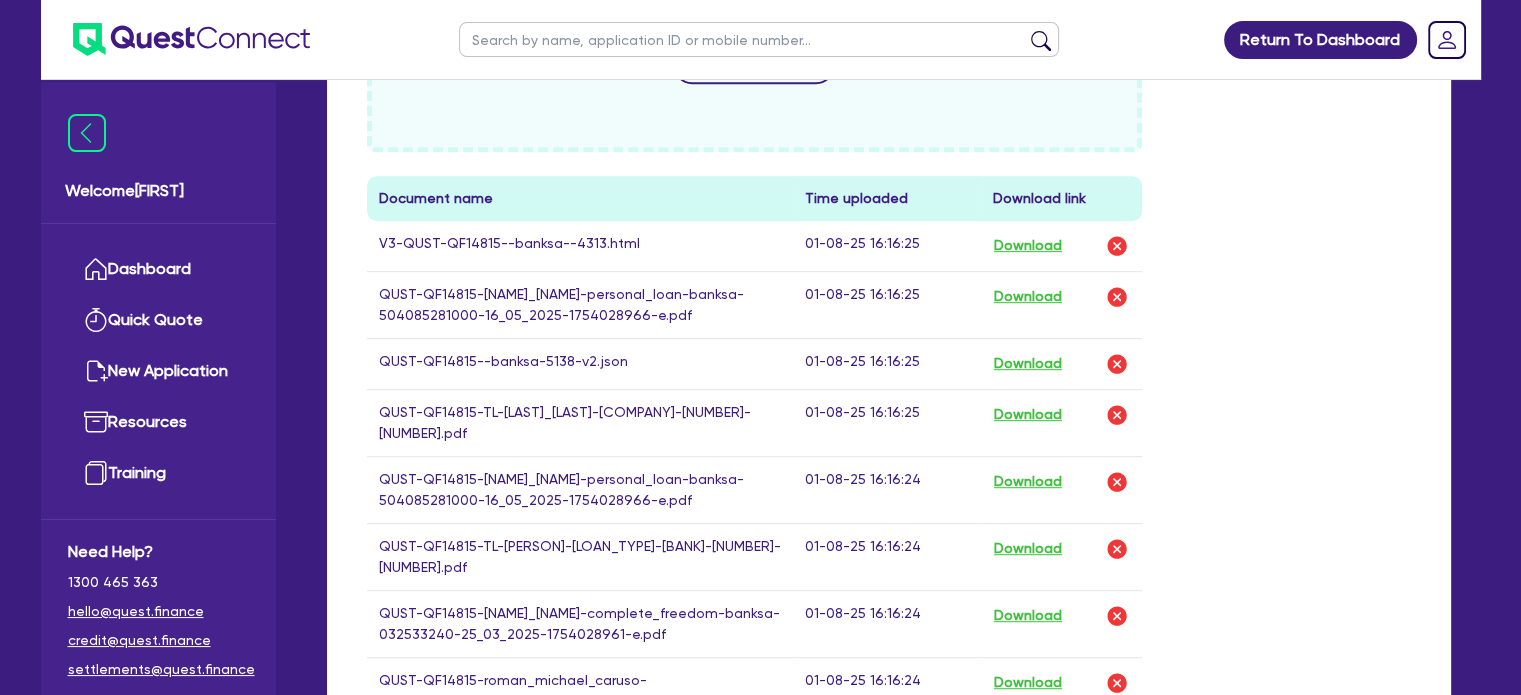 scroll, scrollTop: 1012, scrollLeft: 0, axis: vertical 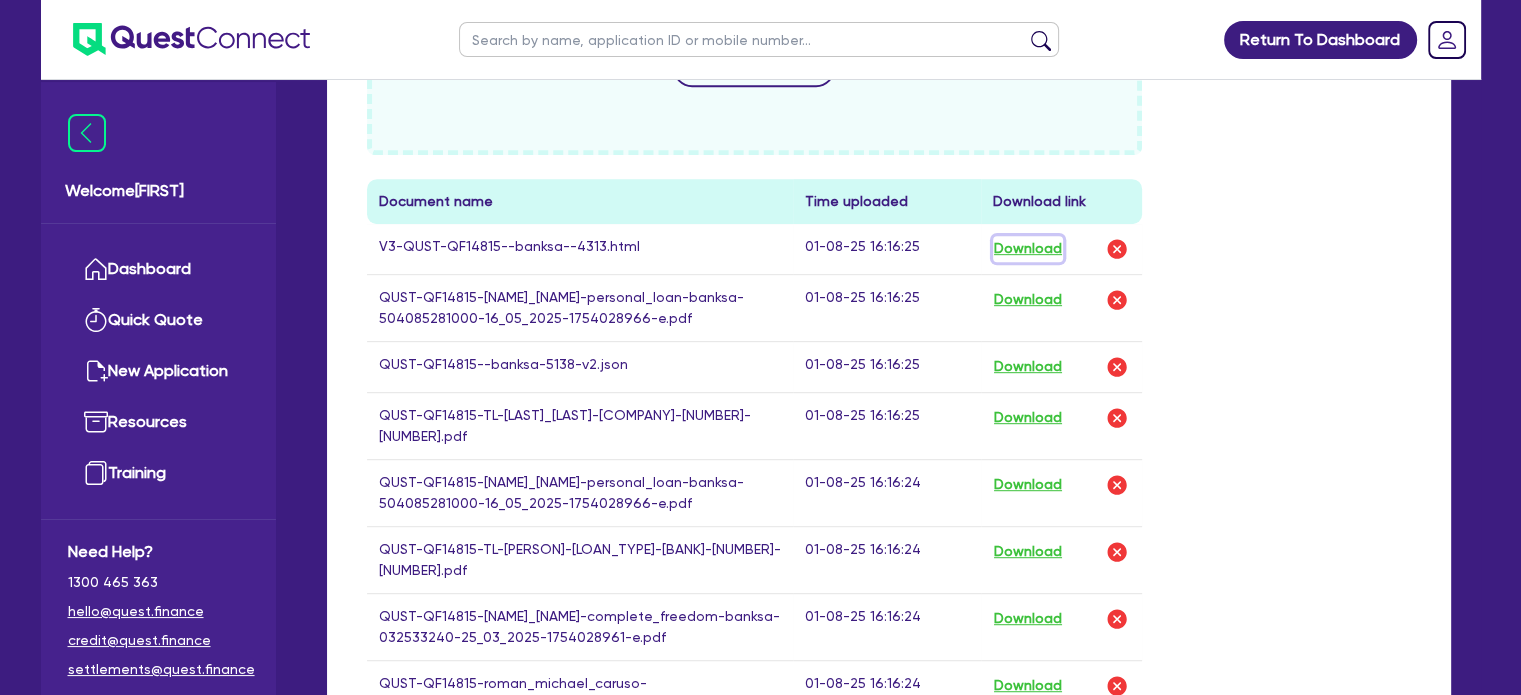 click on "Download" at bounding box center [1028, 249] 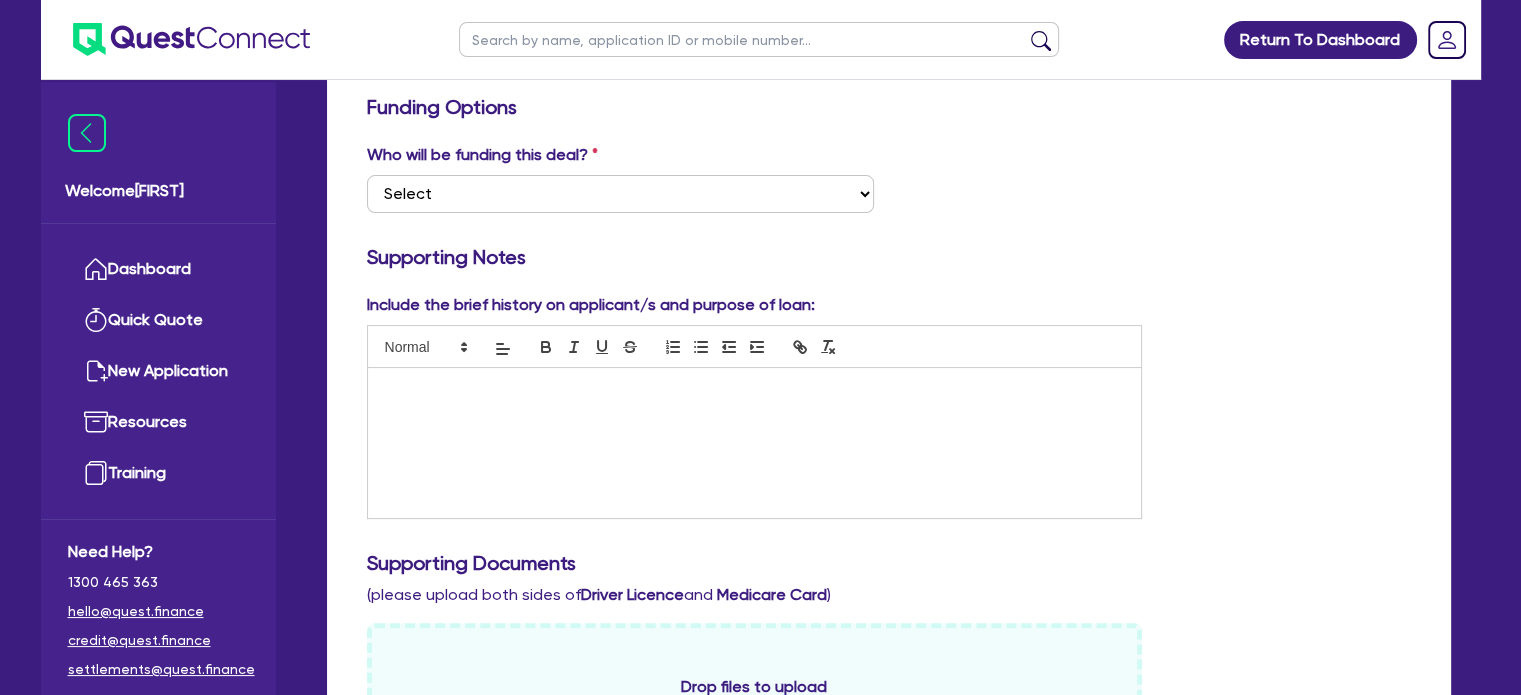 scroll, scrollTop: 0, scrollLeft: 0, axis: both 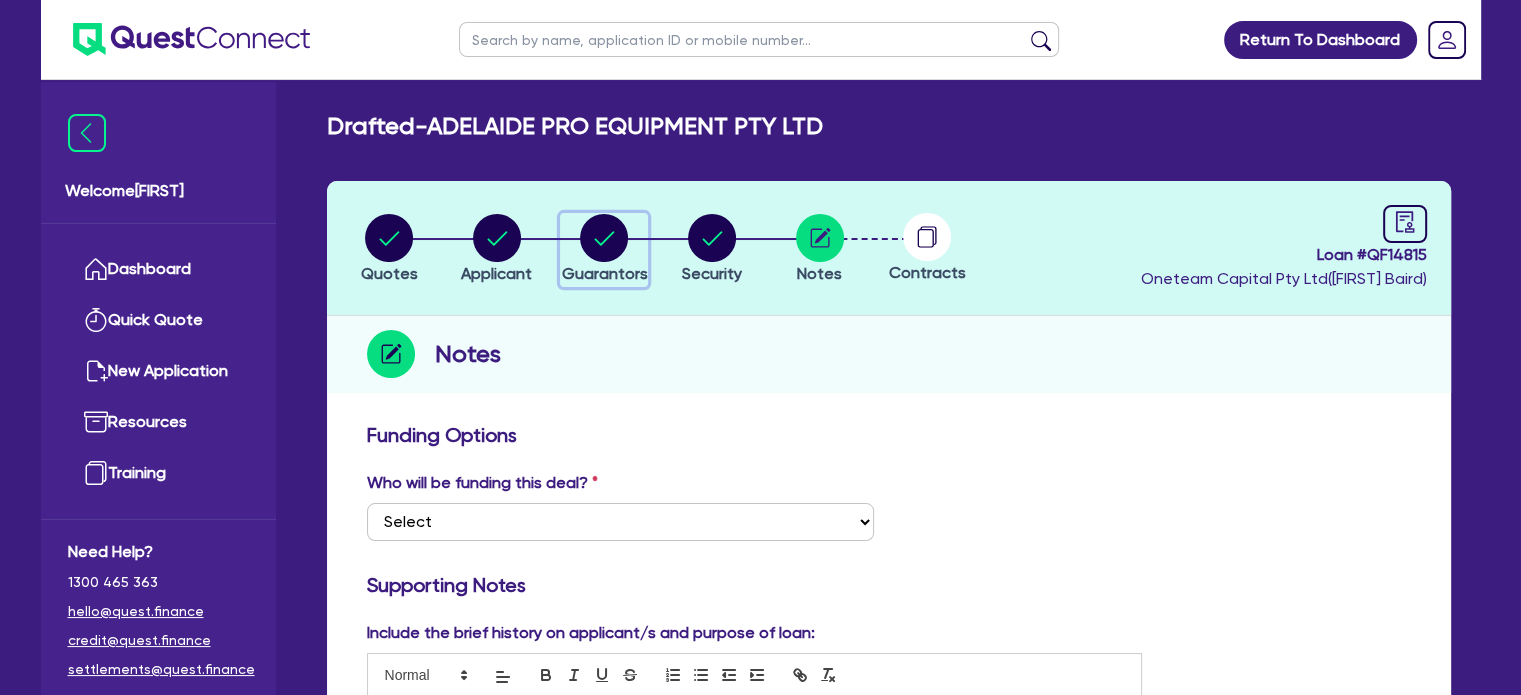 click on "Guarantors" at bounding box center [604, 250] 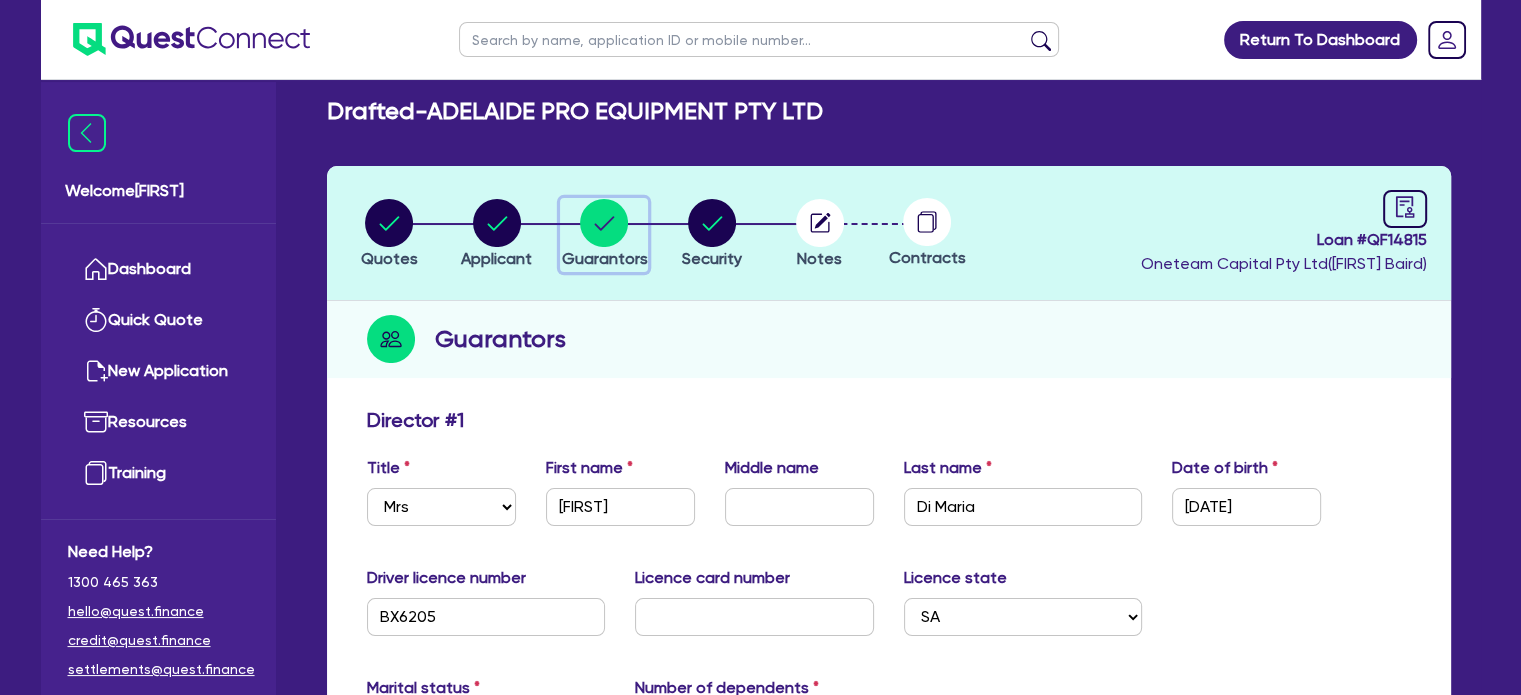 scroll, scrollTop: 0, scrollLeft: 0, axis: both 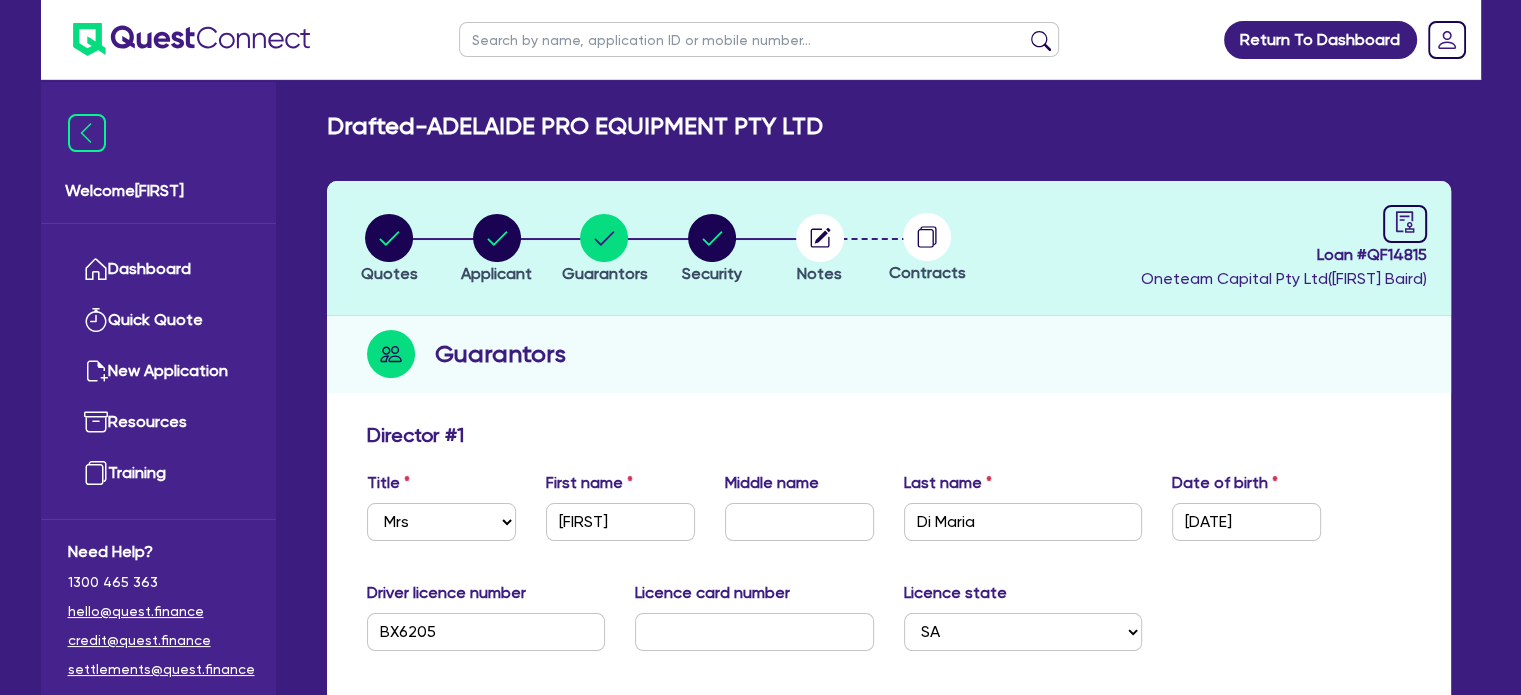 click on "Quotes" at bounding box center (390, 248) 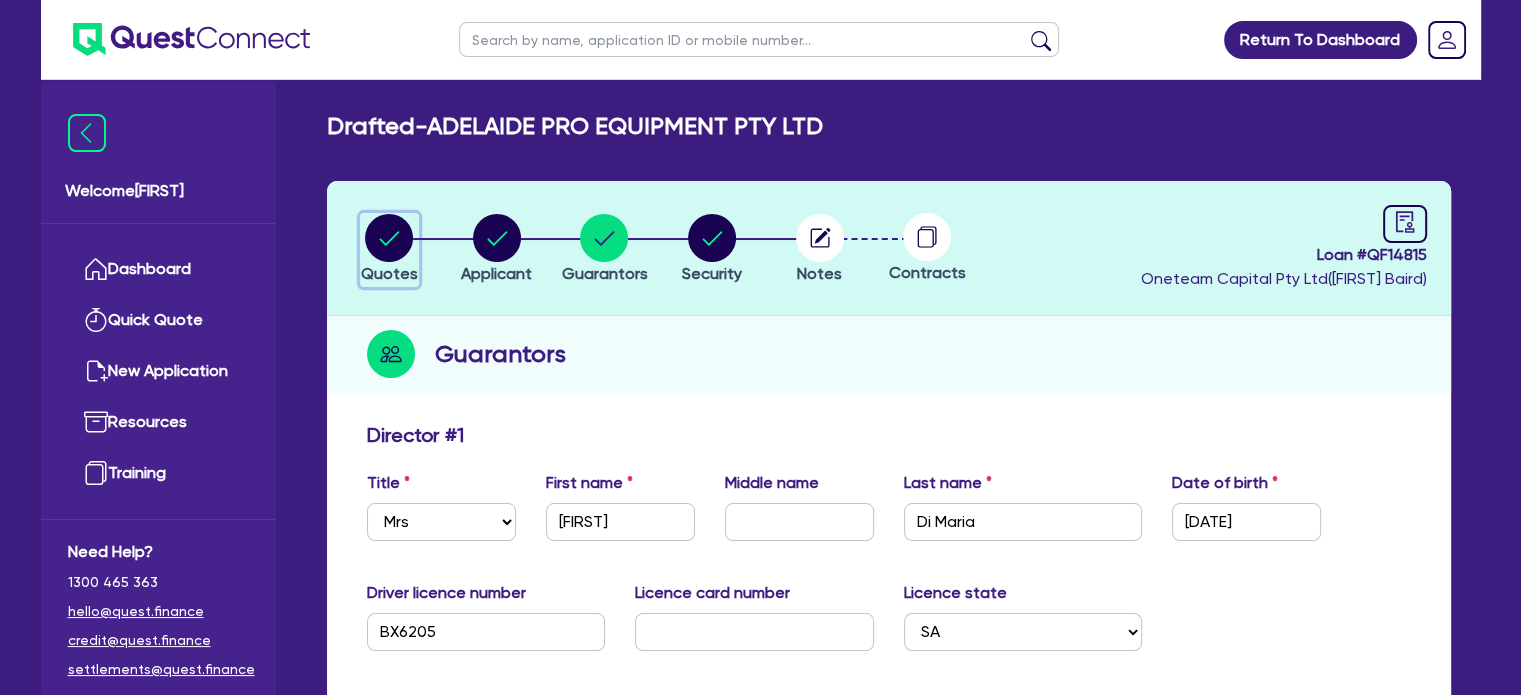 click 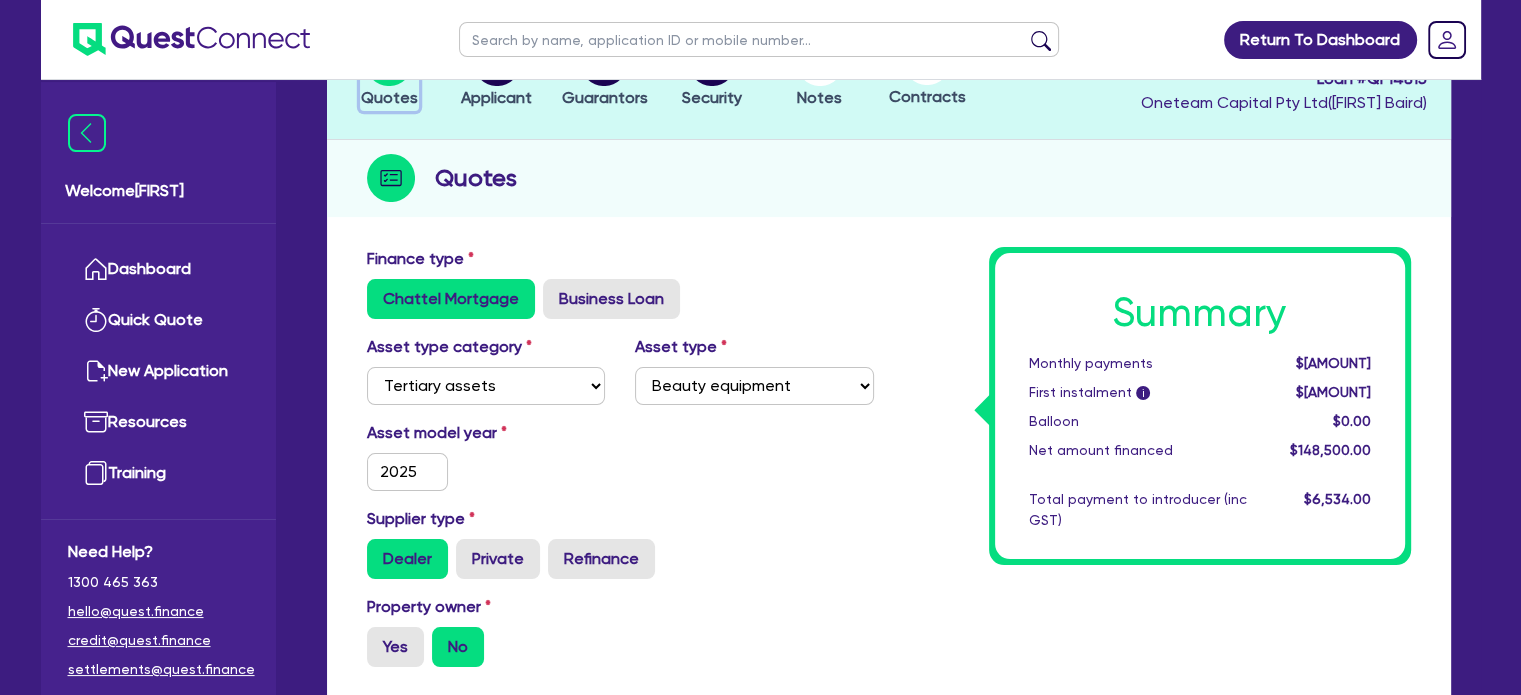 scroll, scrollTop: 183, scrollLeft: 0, axis: vertical 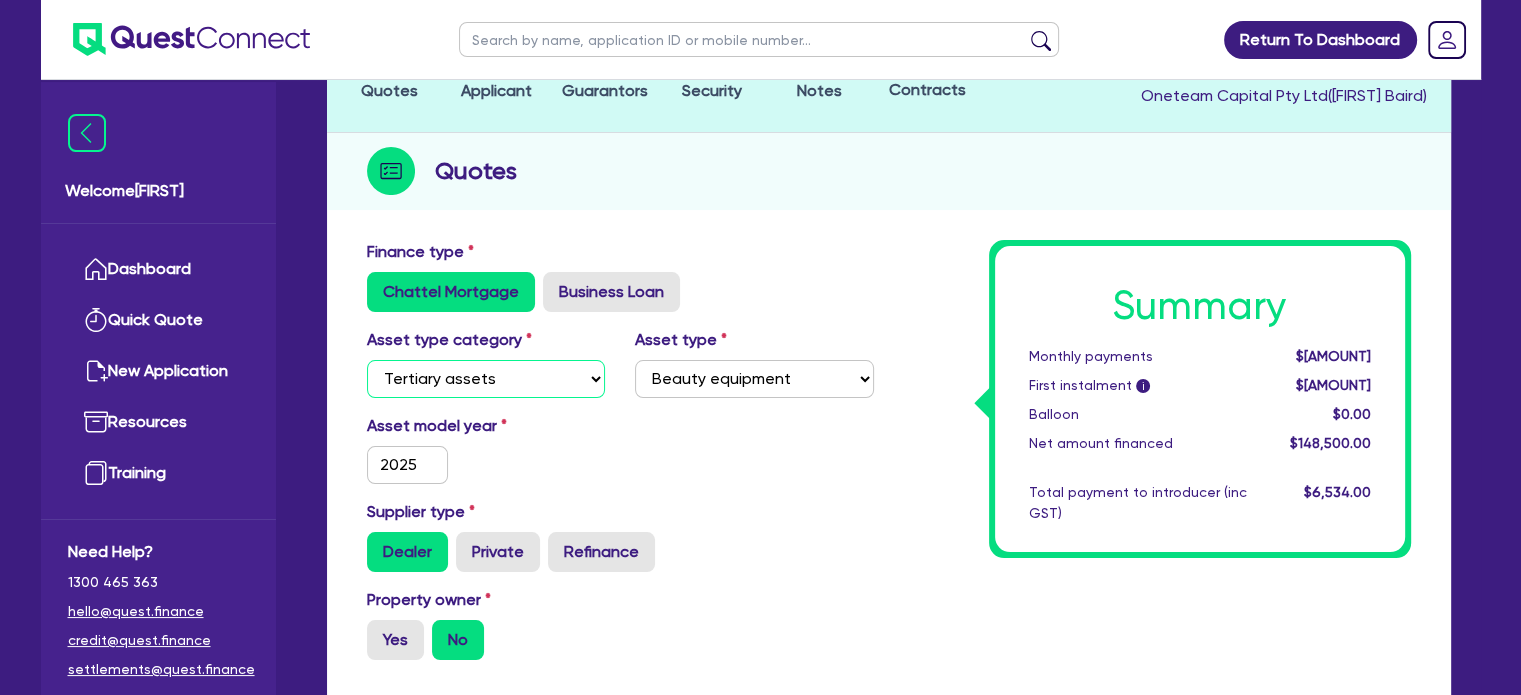 click on "Select Cars and light trucks Primary assets Secondary assets Tertiary assets" at bounding box center (486, 379) 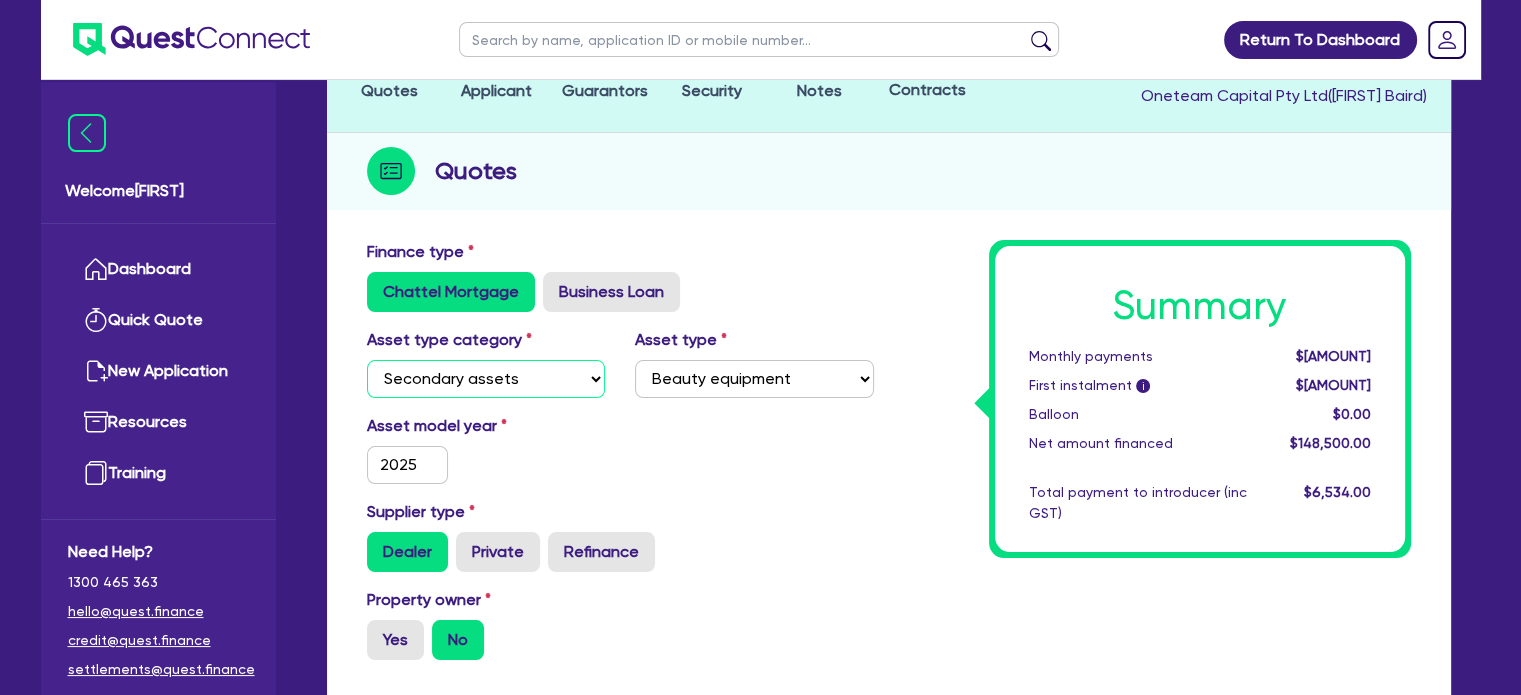 click on "Select Cars and light trucks Primary assets Secondary assets Tertiary assets" at bounding box center (486, 379) 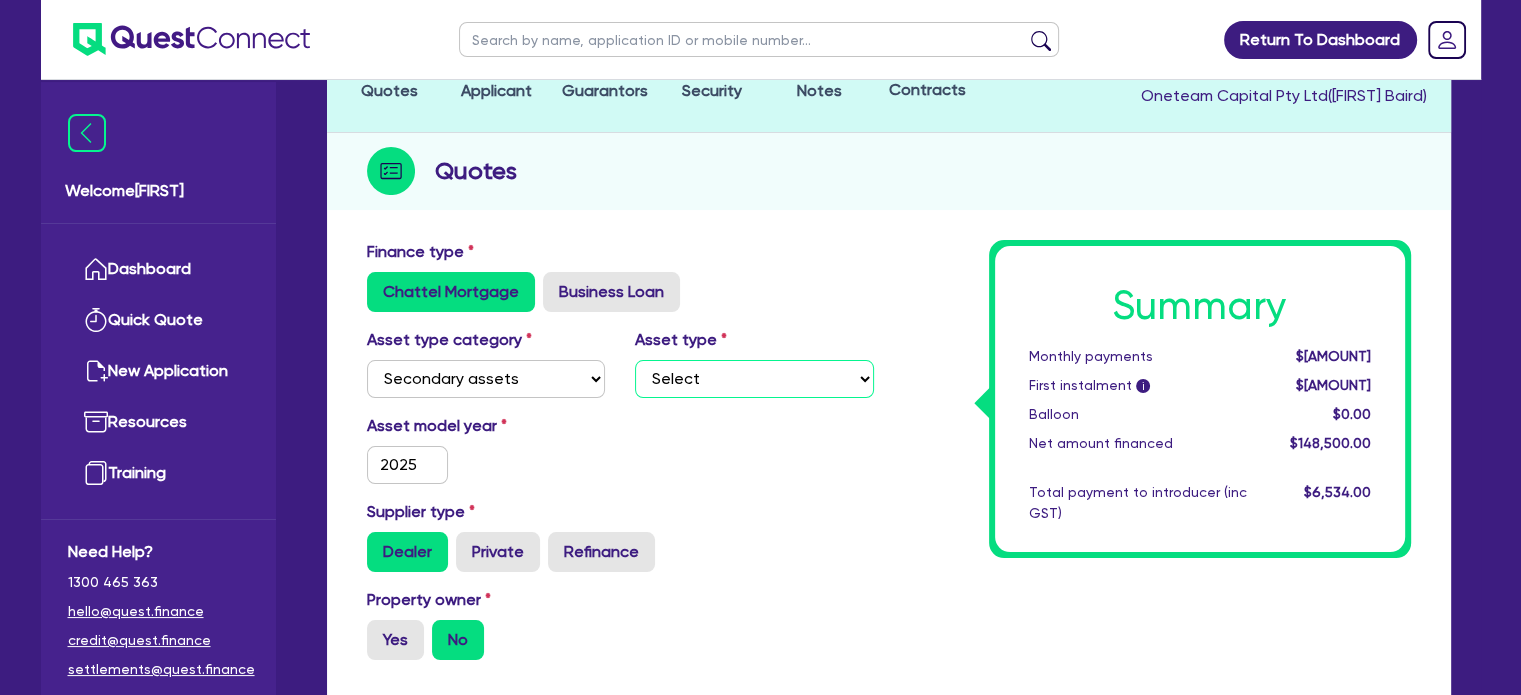 click on "Select Generators and compressors Engineering and toolmaking Woodworking and metalworking equipment Medical / dental / laboratory equipment Printing and packaging equipment CNC and edge benders Solar and renewables Other" at bounding box center [754, 379] 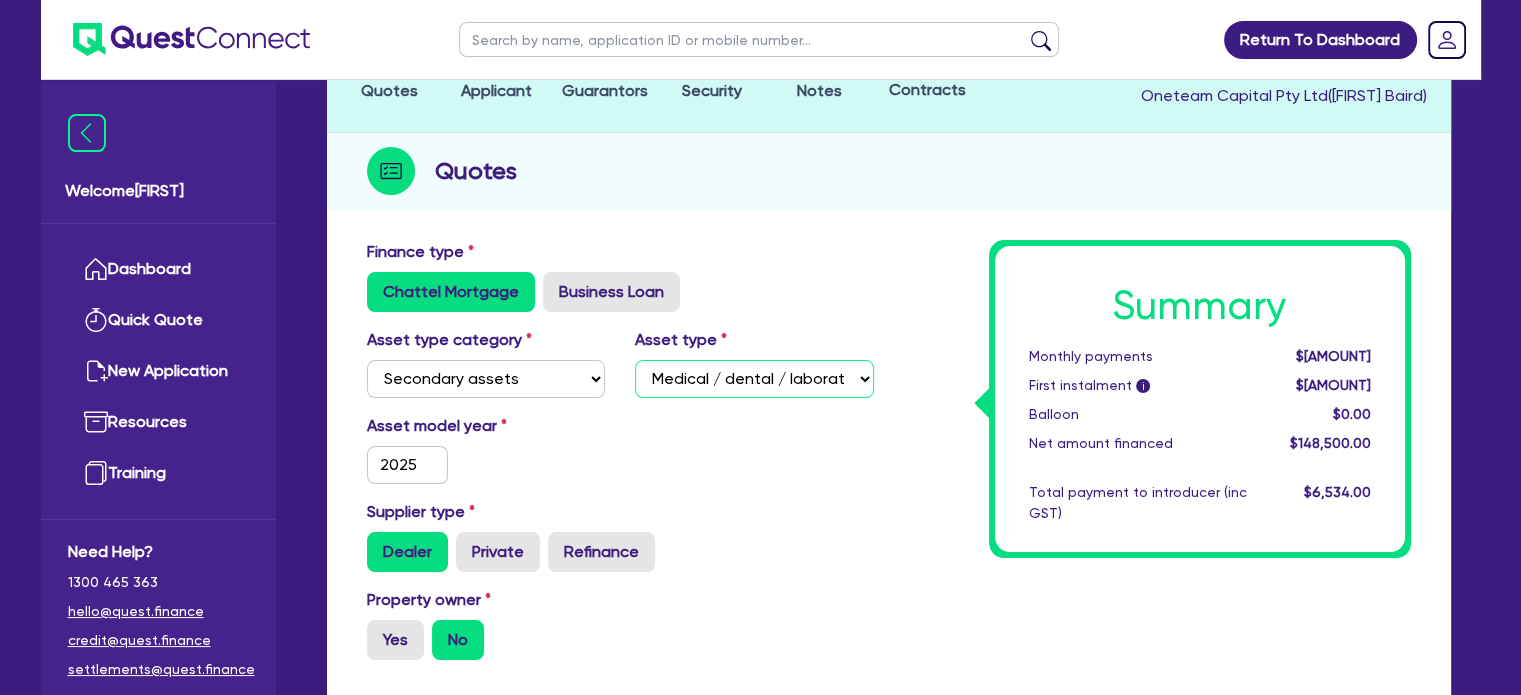 click on "Select Generators and compressors Engineering and toolmaking Woodworking and metalworking equipment Medical / dental / laboratory equipment Printing and packaging equipment CNC and edge benders Solar and renewables Other" at bounding box center [754, 379] 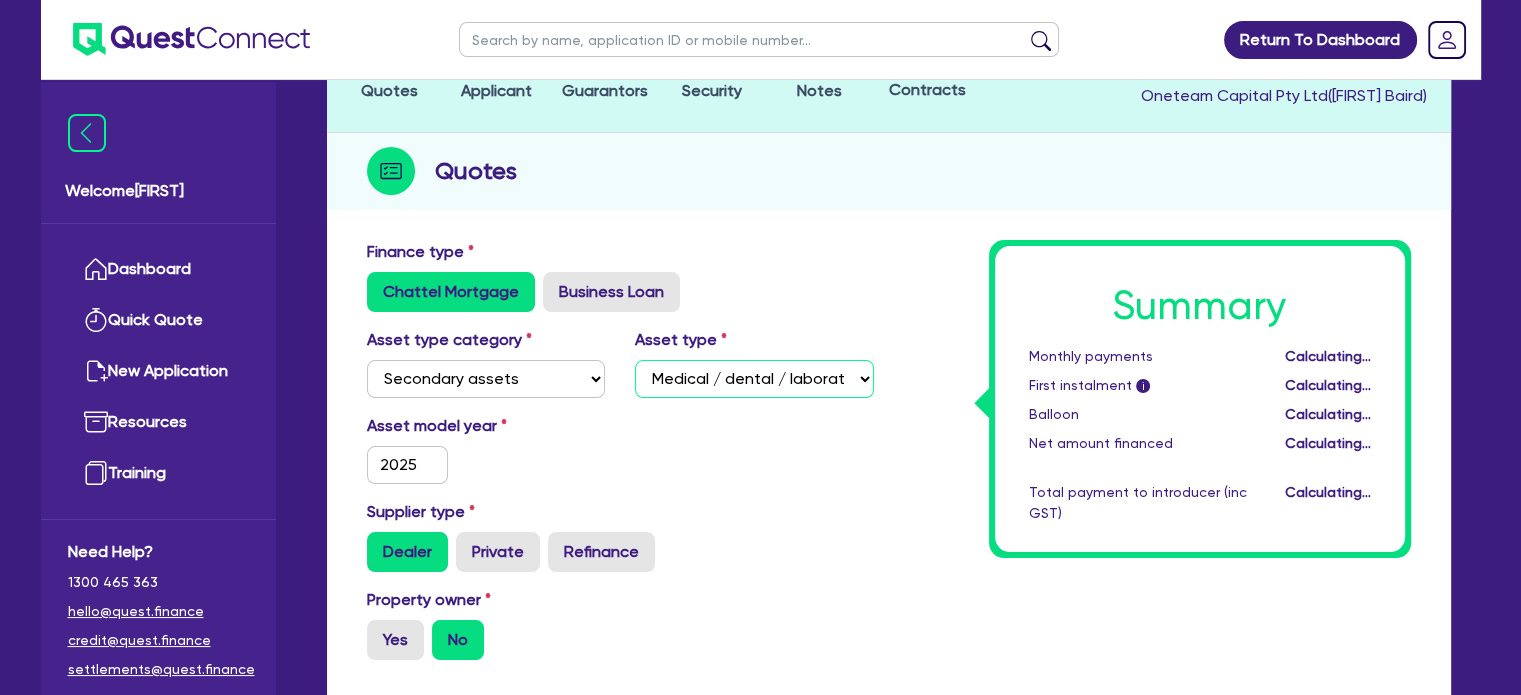 type on "148,500" 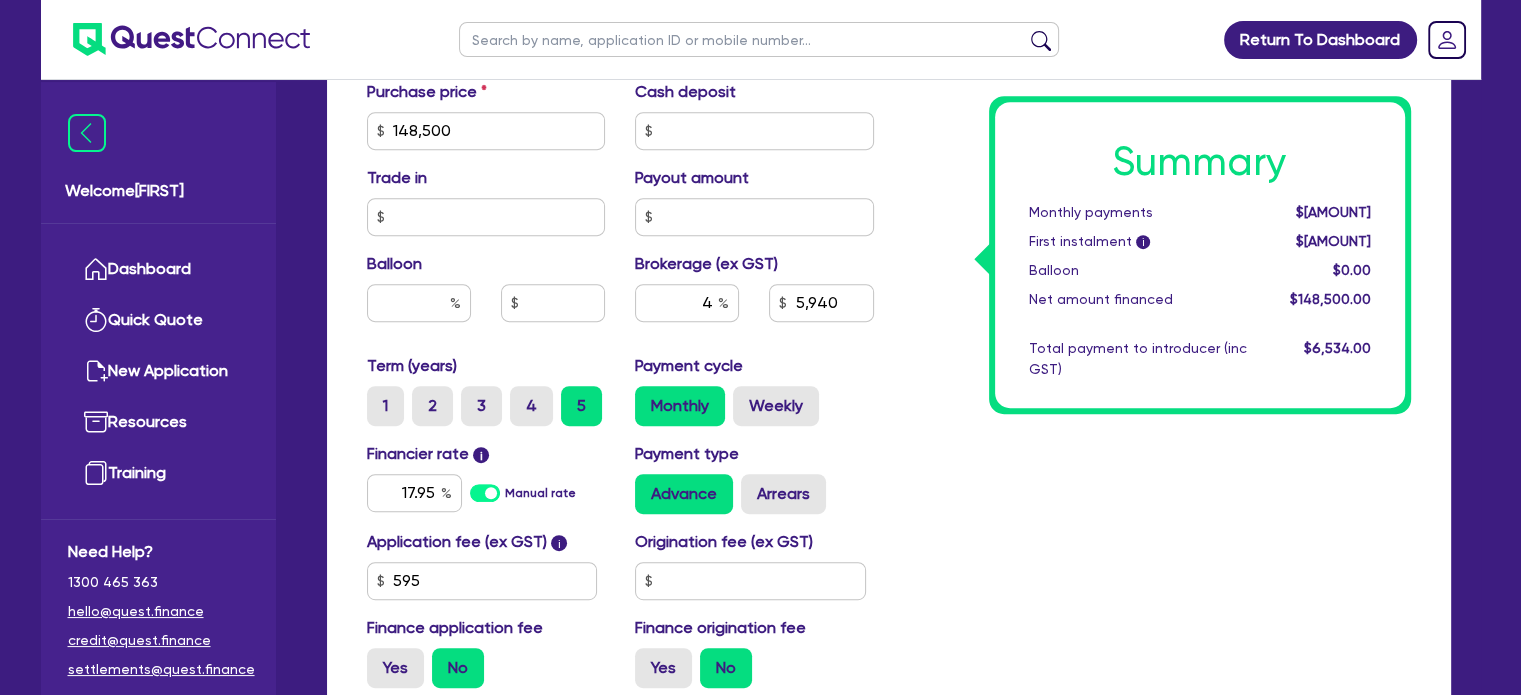 scroll, scrollTop: 891, scrollLeft: 0, axis: vertical 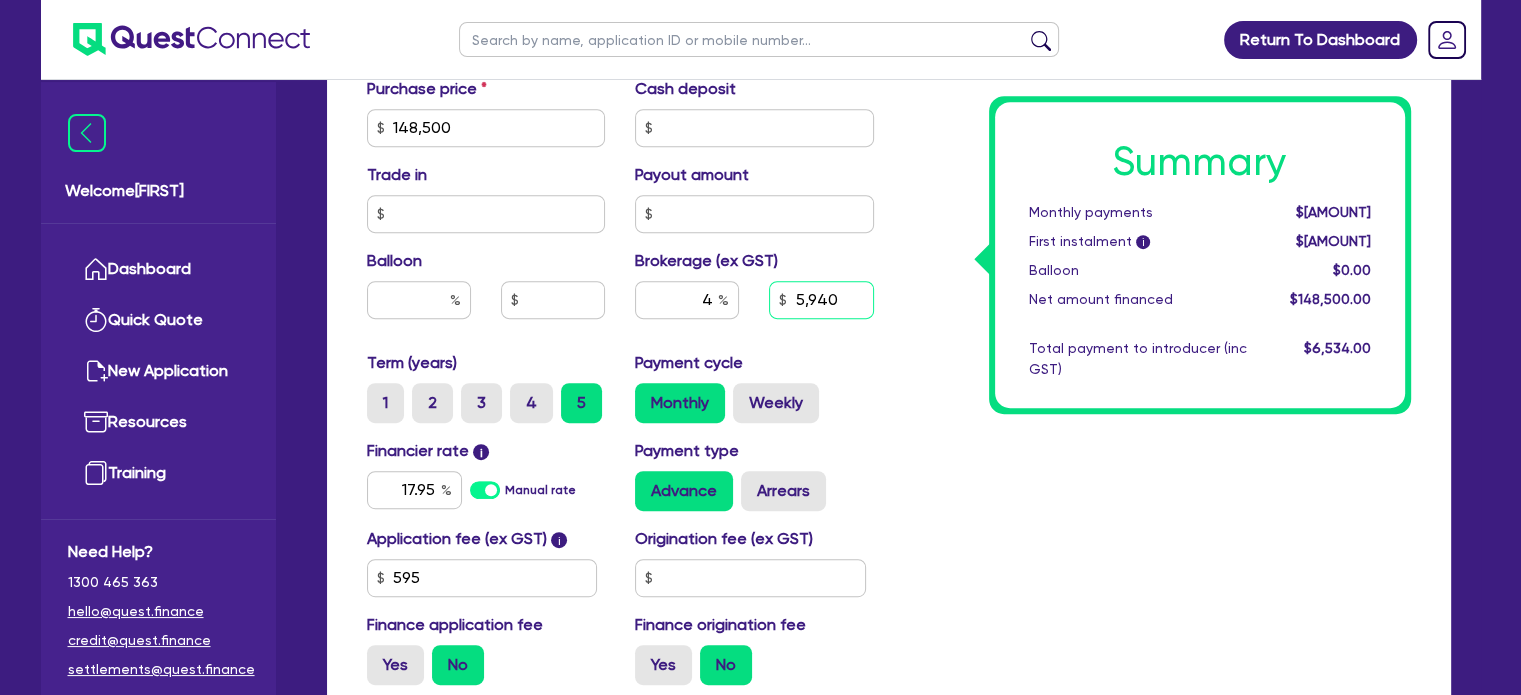 click on "5,940" at bounding box center (821, 300) 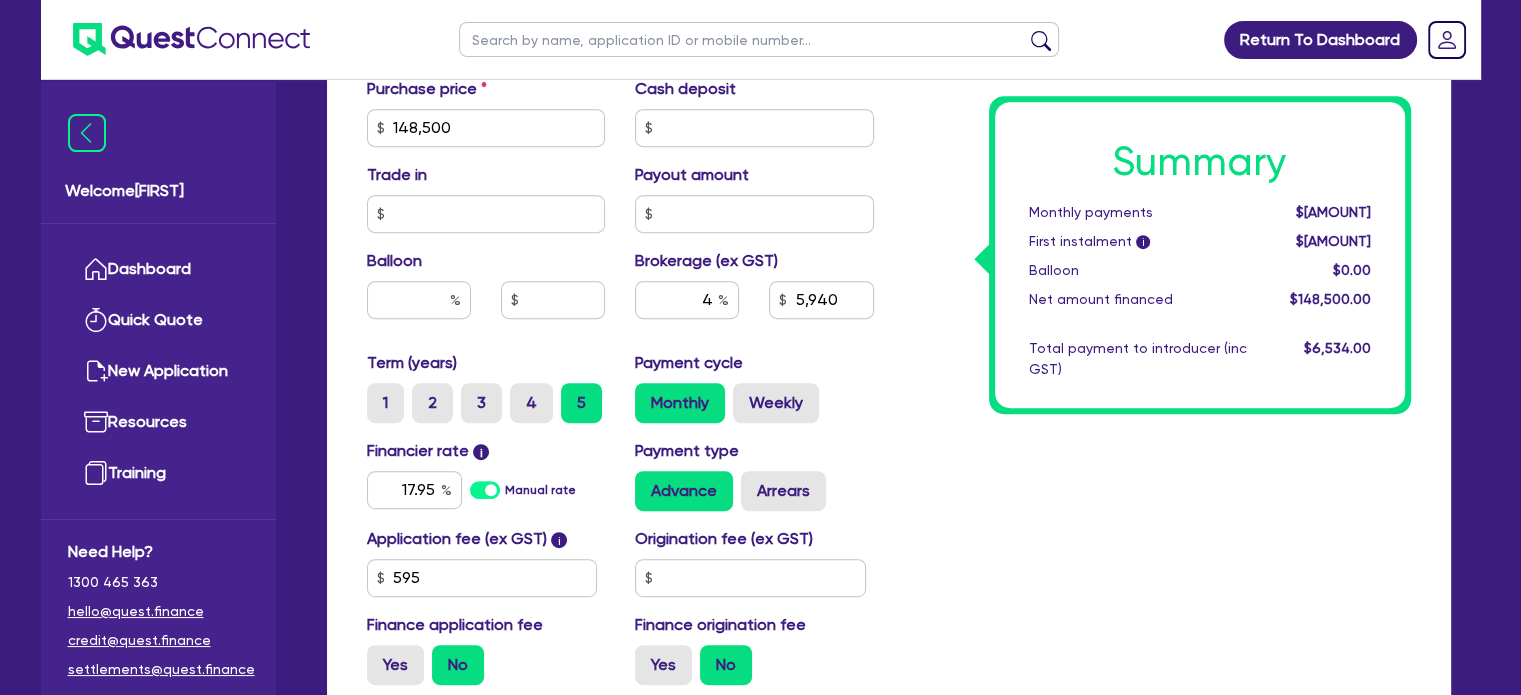 click on "Summary Monthly   payments $3,874.68 First instalment i $4,529.18 Balloon $0.00 Net amount financed $148,500.00 Total payment to introducer (inc GST) $6,534.00" at bounding box center (1157, 116) 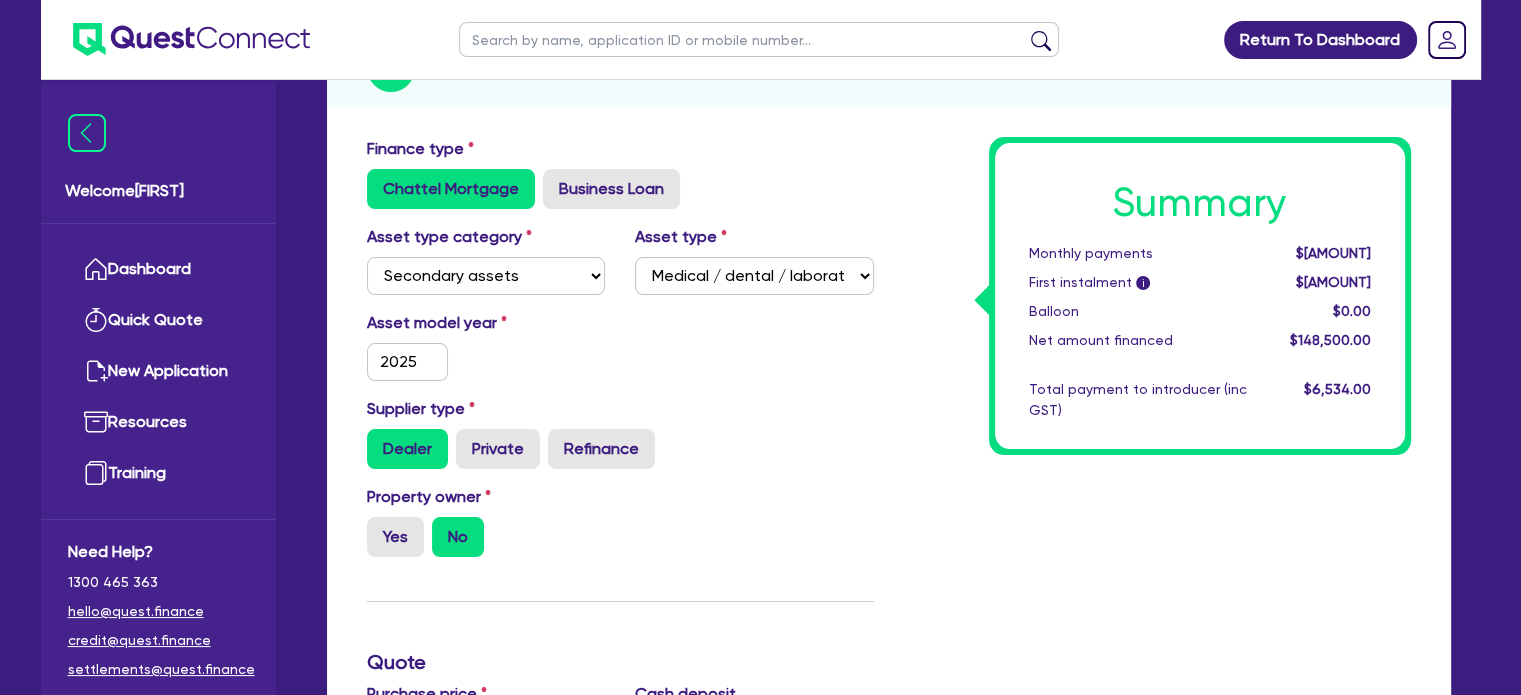 scroll, scrollTop: 122, scrollLeft: 0, axis: vertical 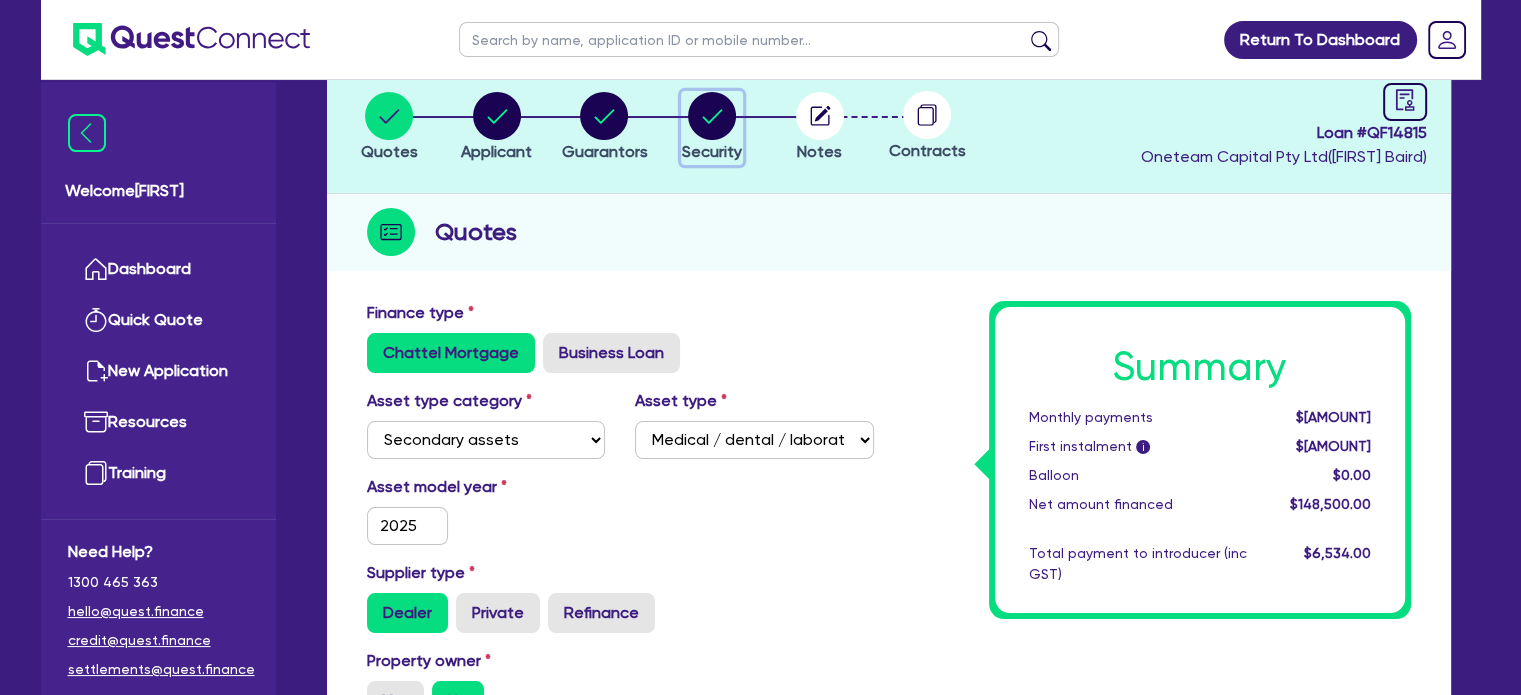 click 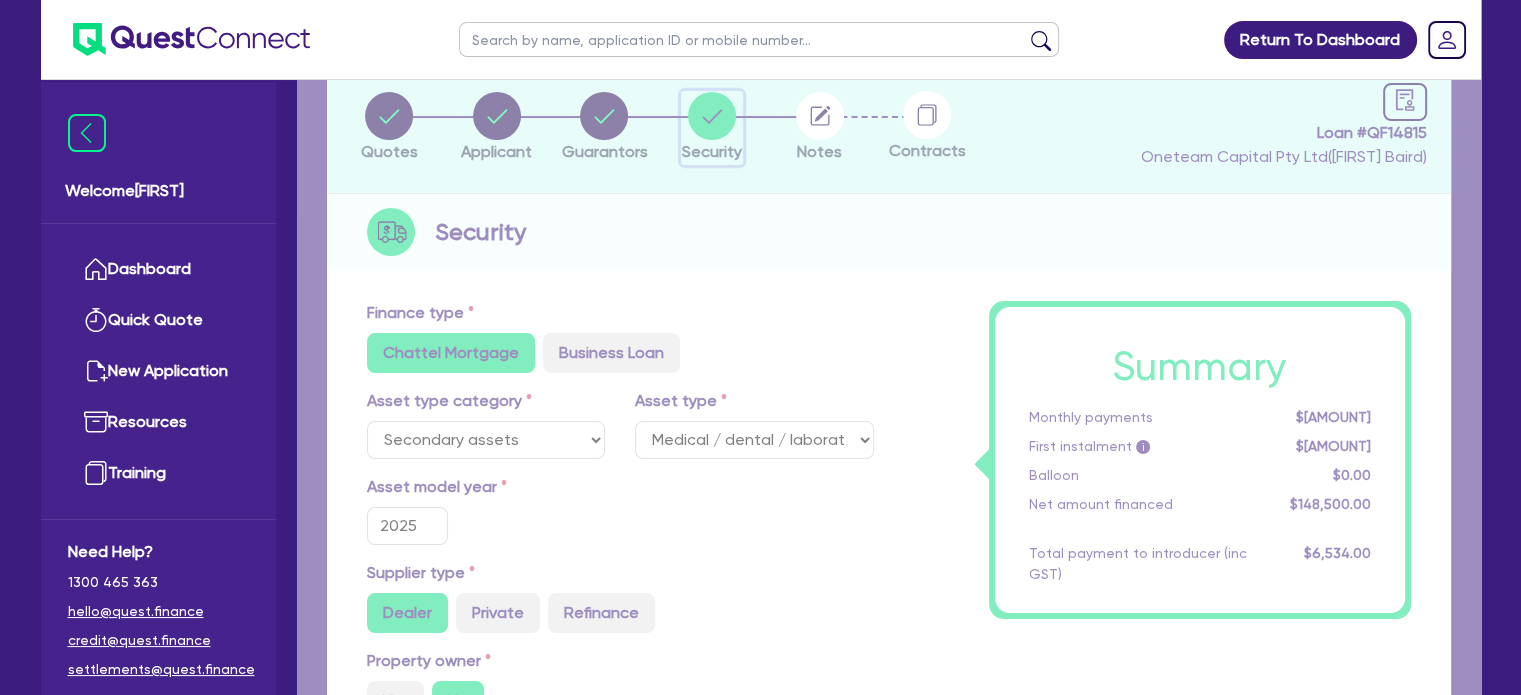 scroll, scrollTop: 0, scrollLeft: 0, axis: both 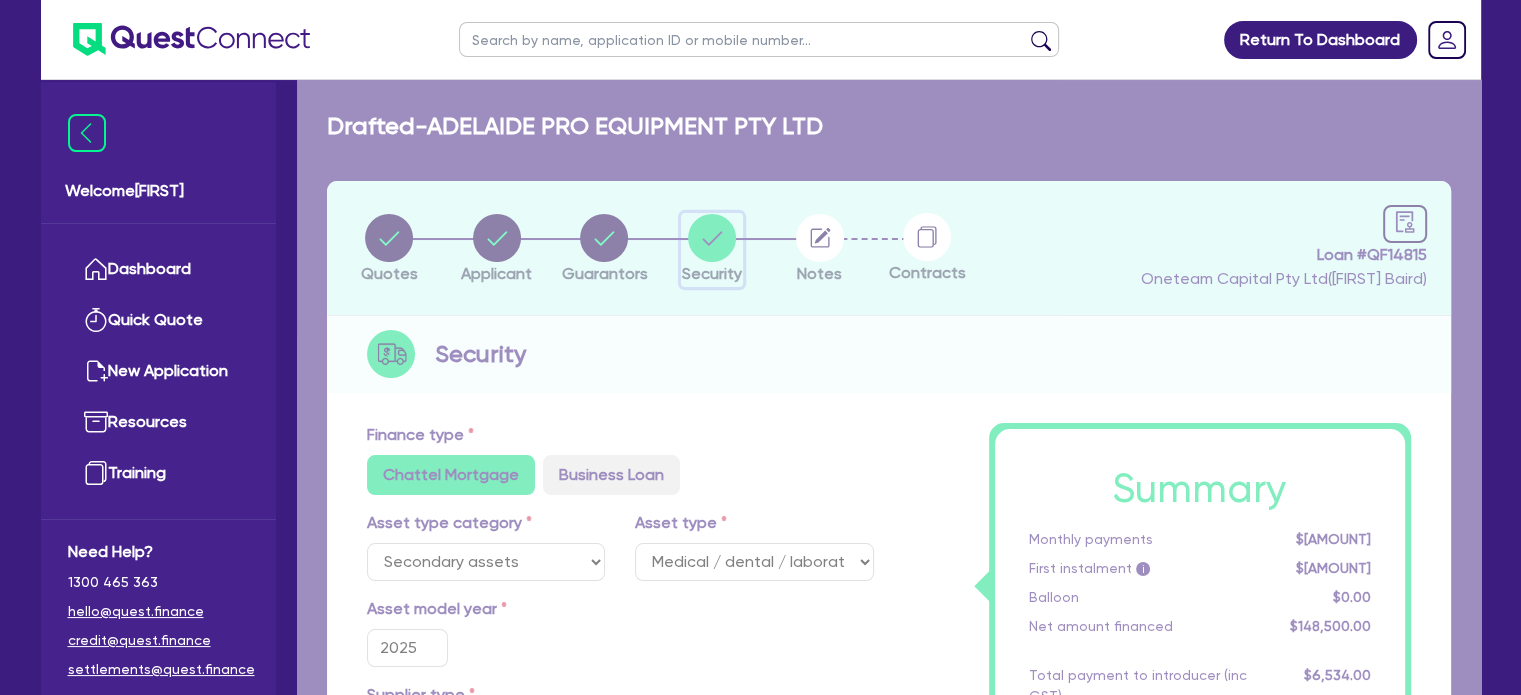 select on "SECONDARY_ASSETS" 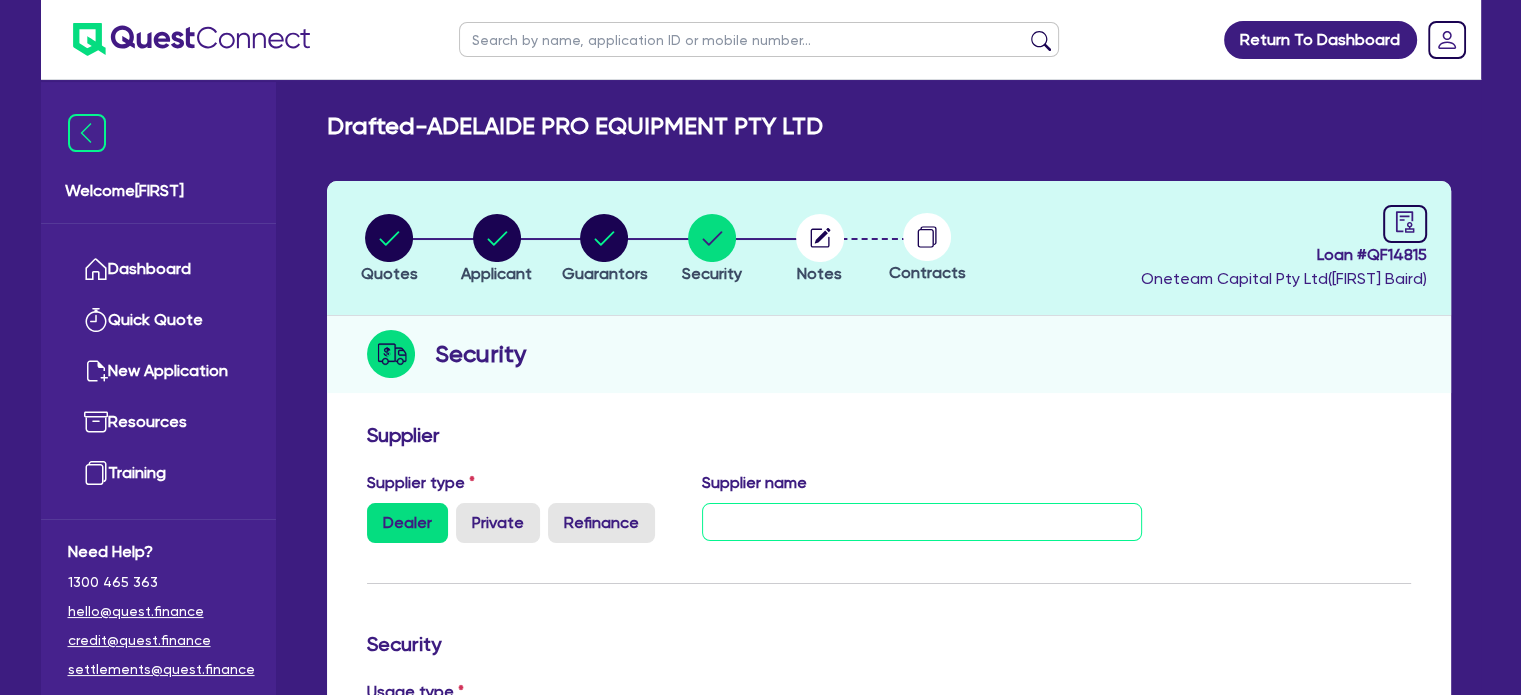 click at bounding box center [922, 522] 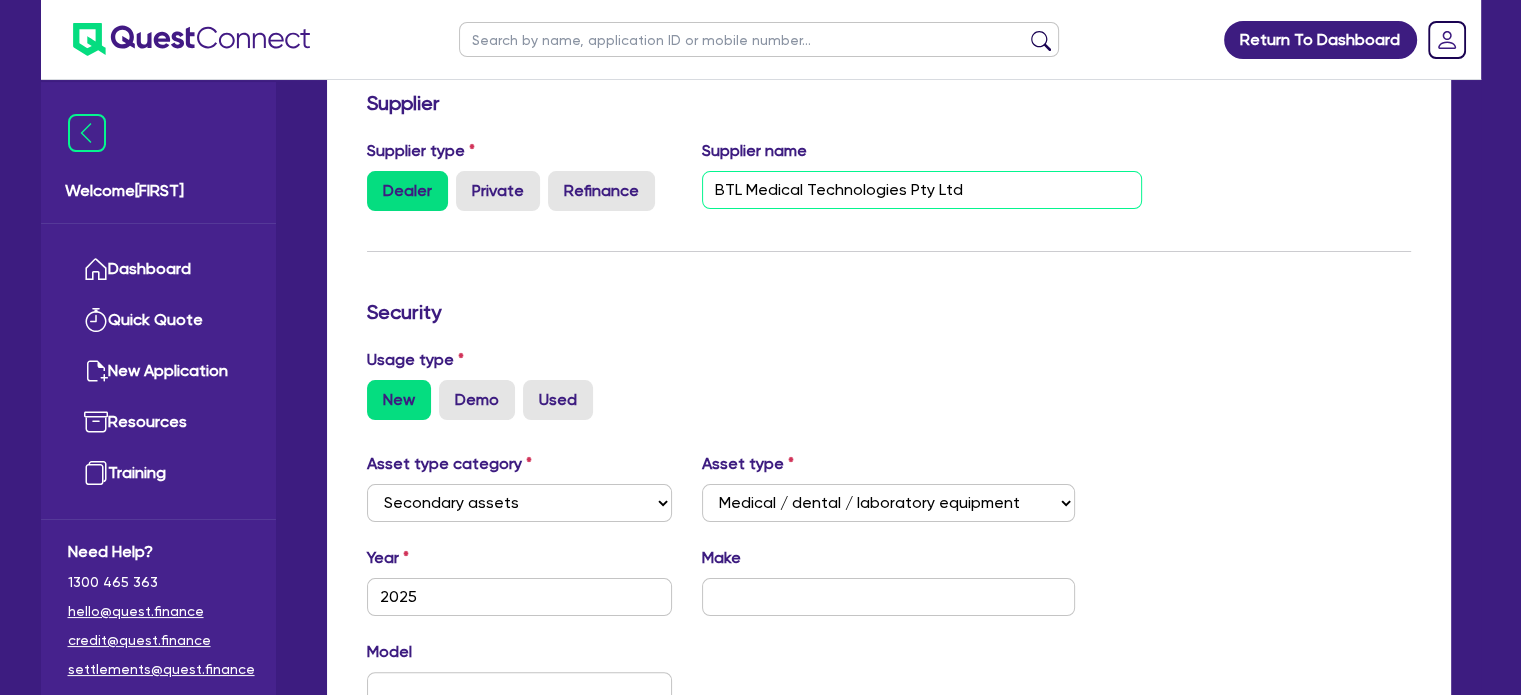 scroll, scrollTop: 424, scrollLeft: 0, axis: vertical 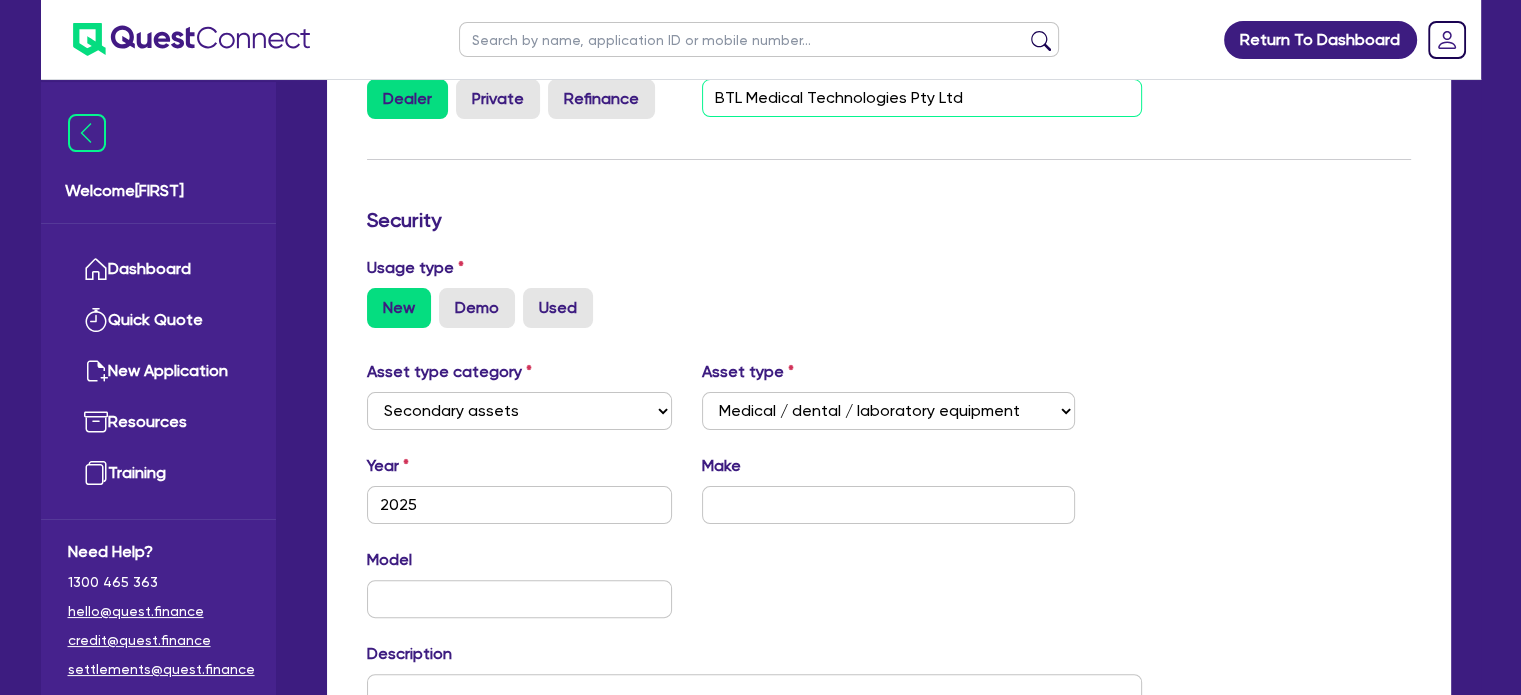 type on "BTL Medical Technologies Pty Ltd" 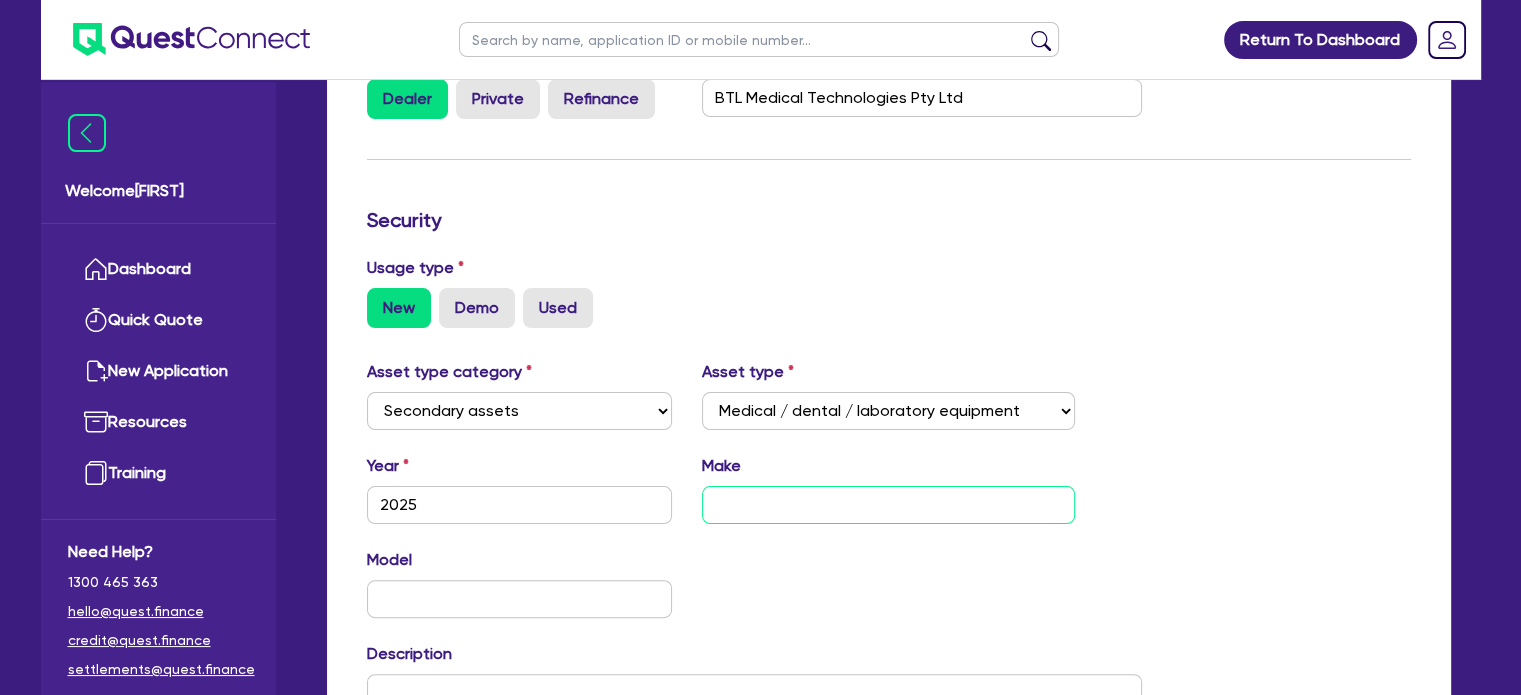 click at bounding box center [888, 505] 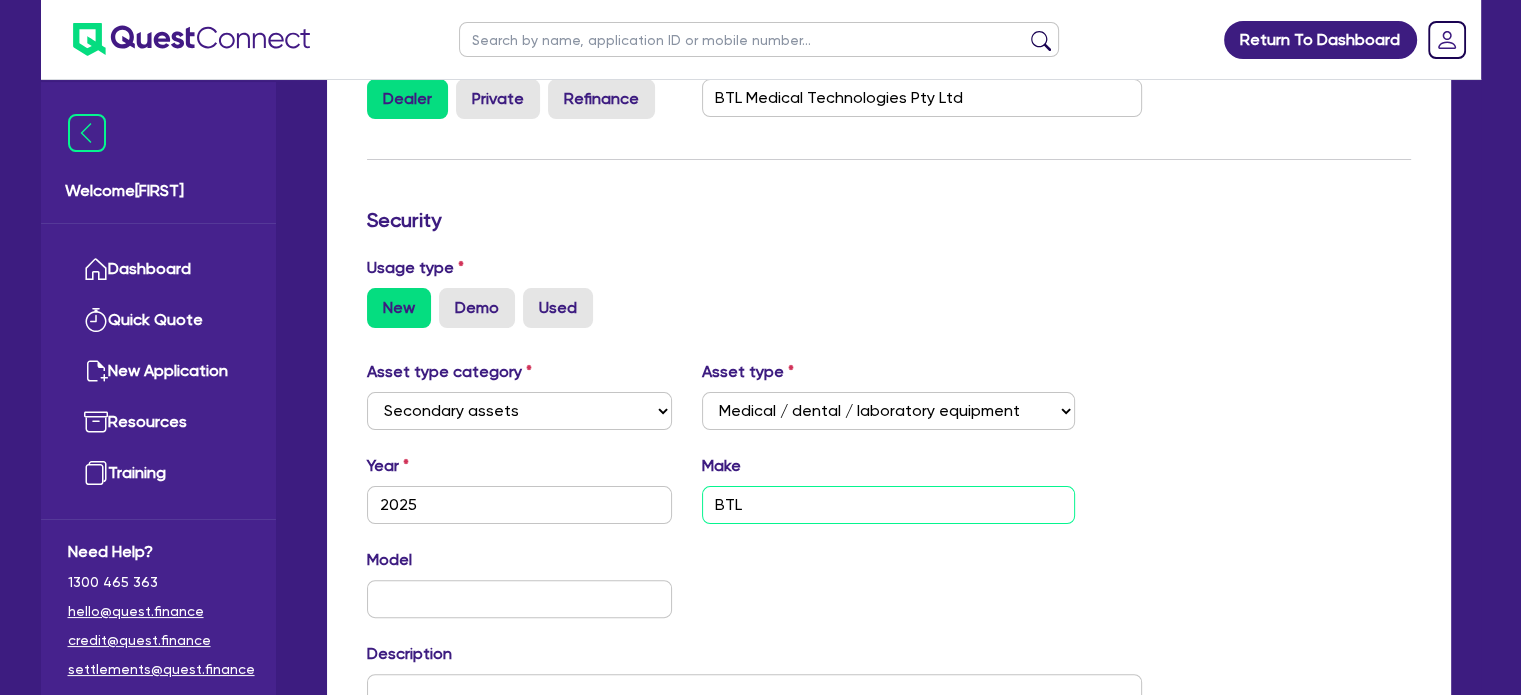 type on "BTL" 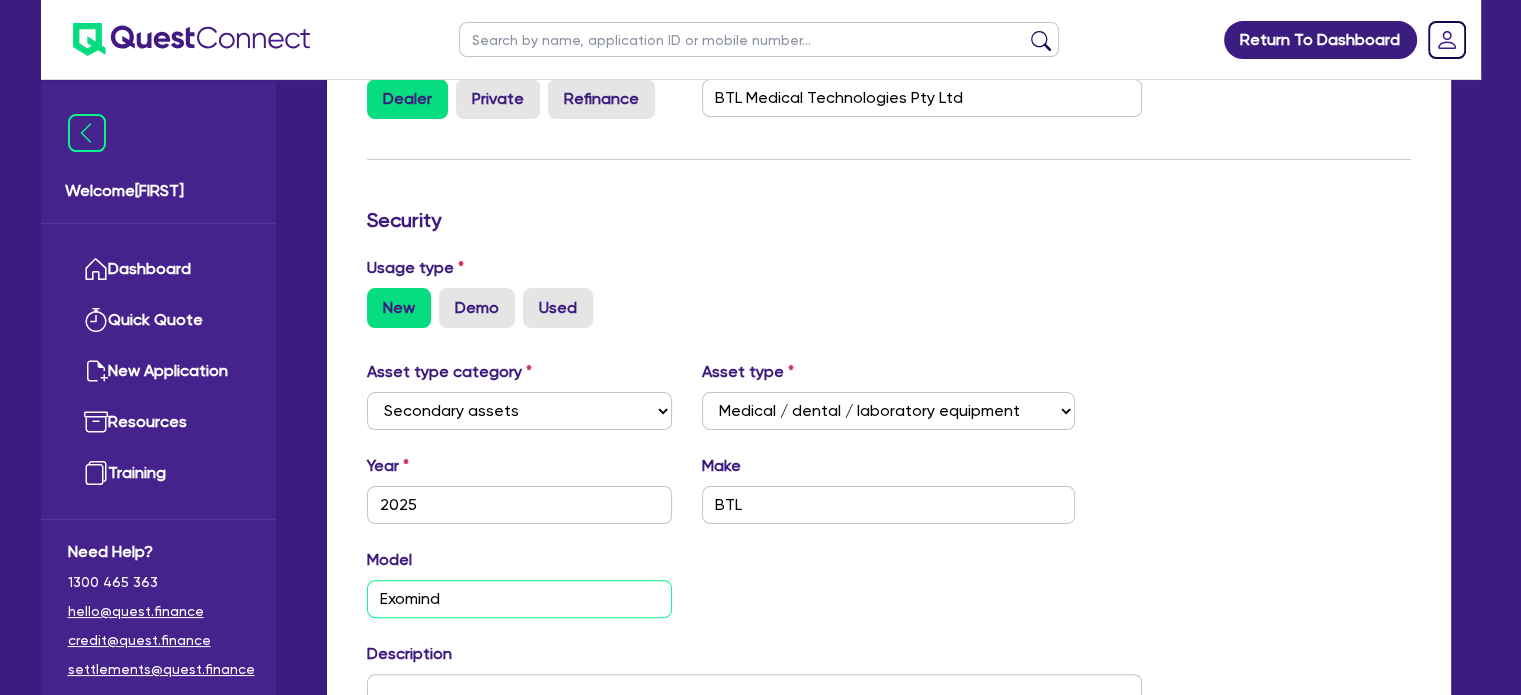 type on "Exomind" 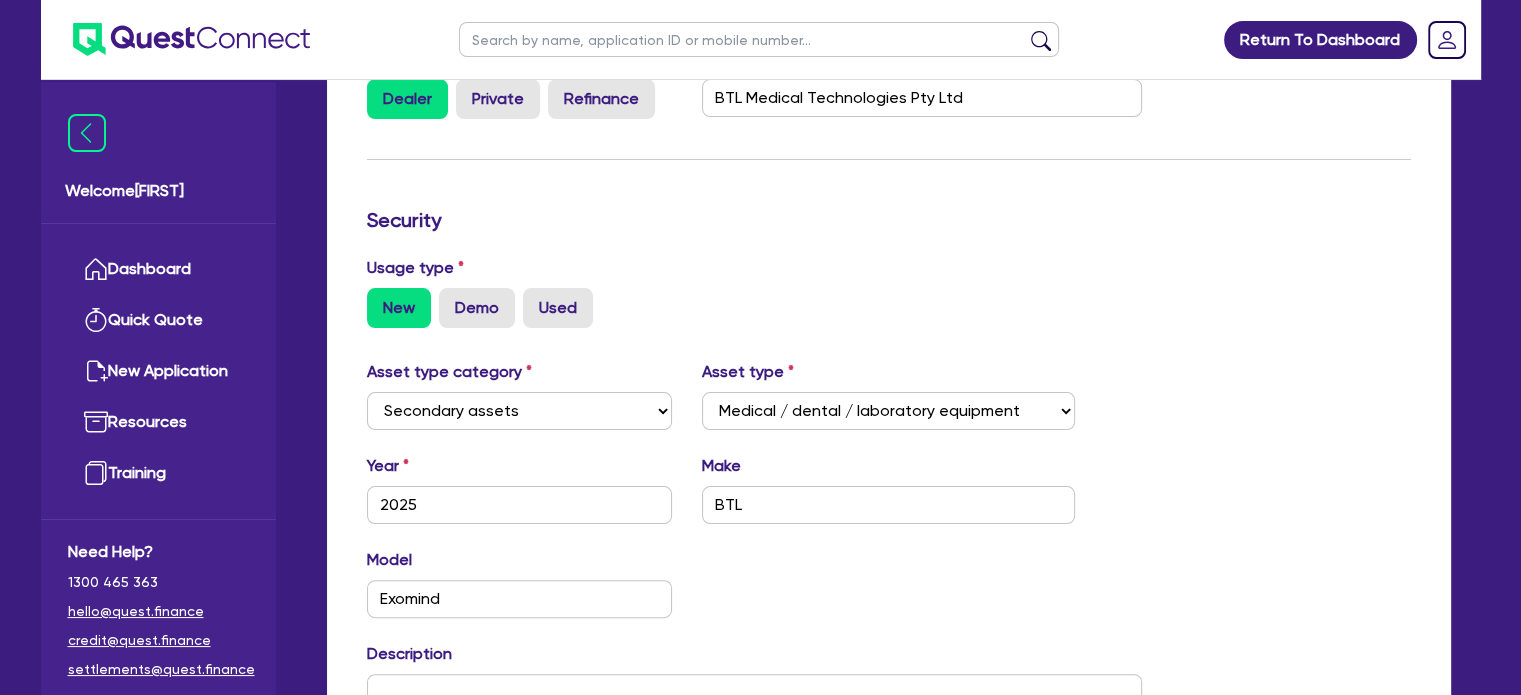 click on "Security" at bounding box center (889, 224) 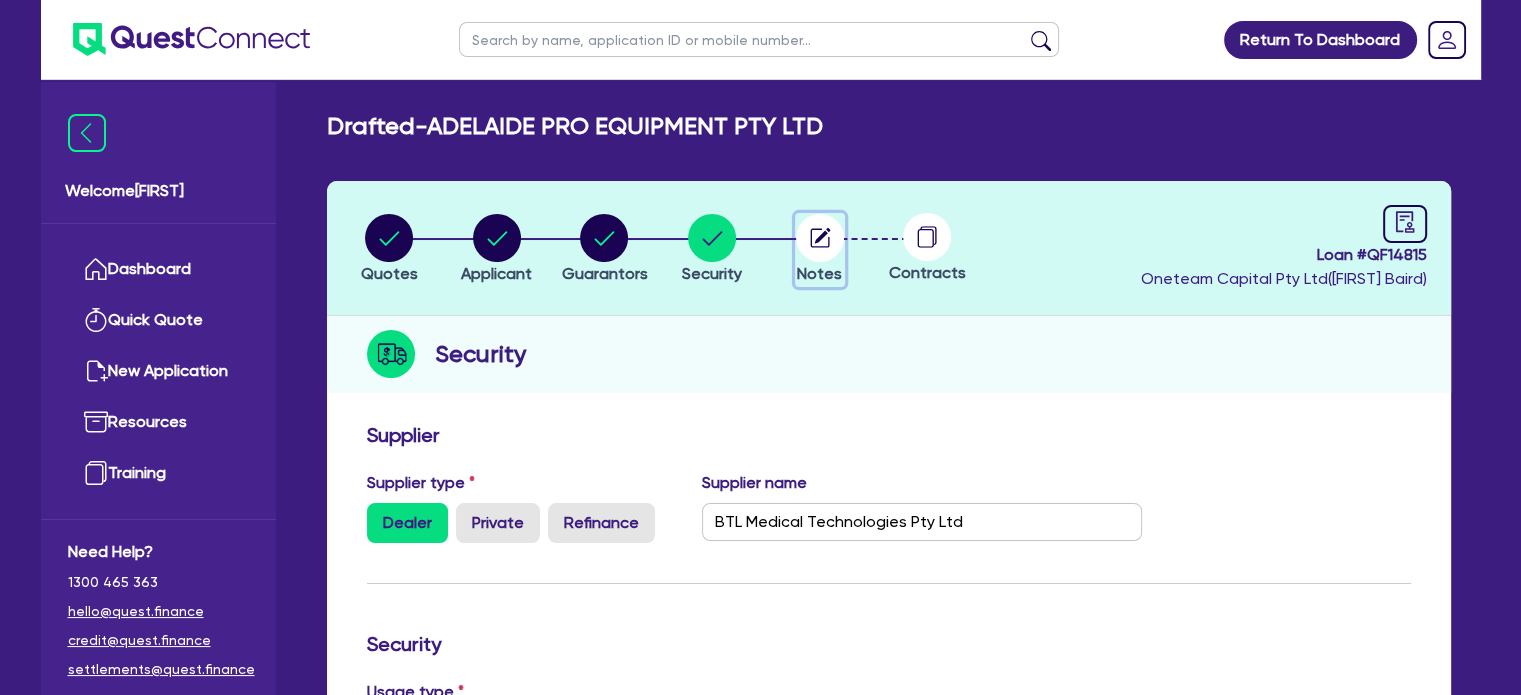 click 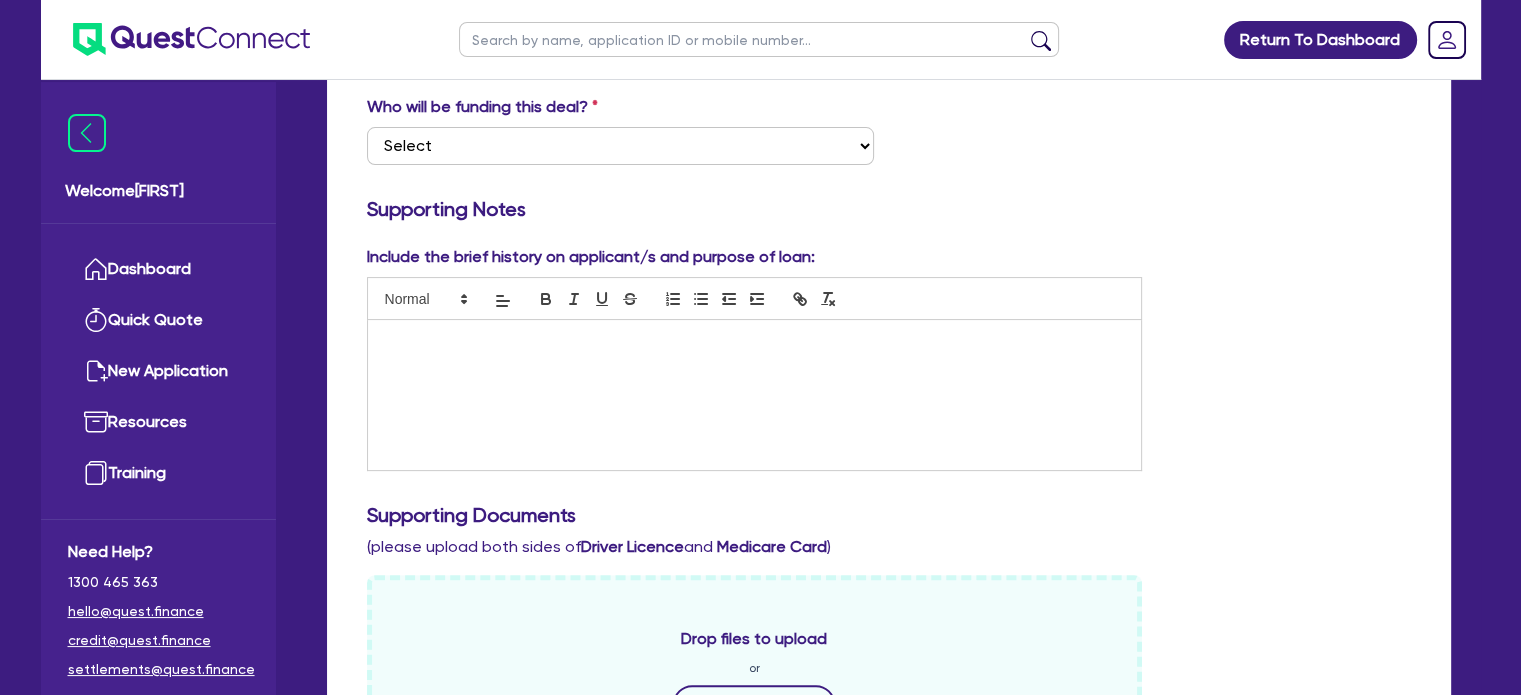 scroll, scrollTop: 379, scrollLeft: 0, axis: vertical 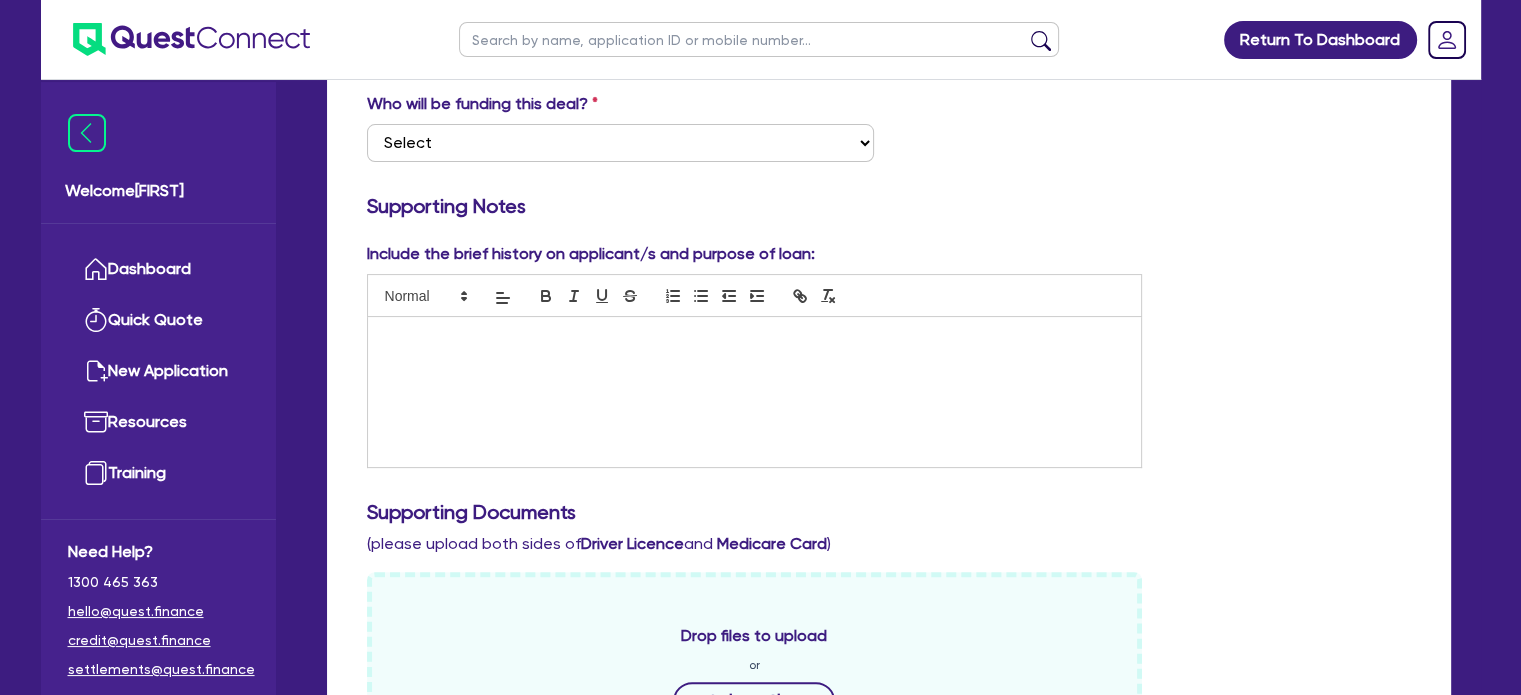 click at bounding box center (755, 392) 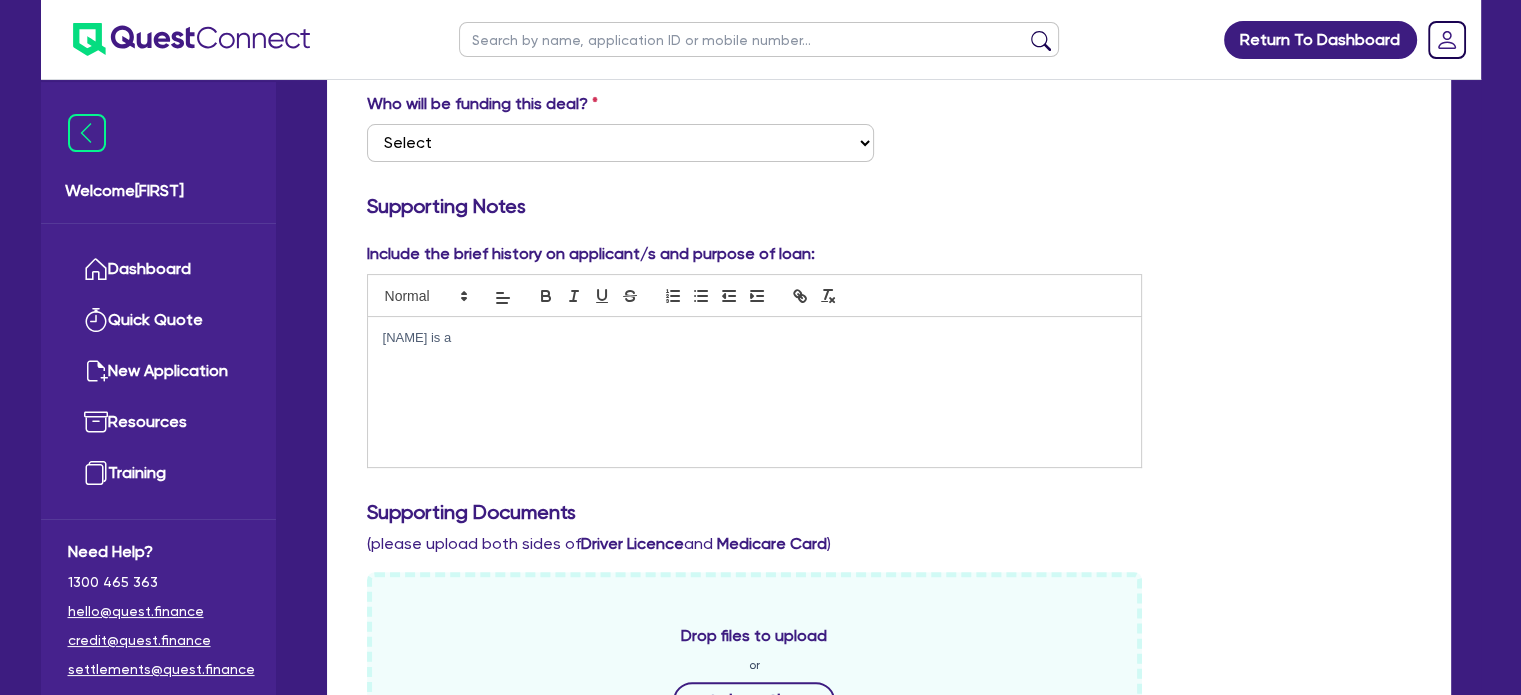 scroll, scrollTop: 0, scrollLeft: 0, axis: both 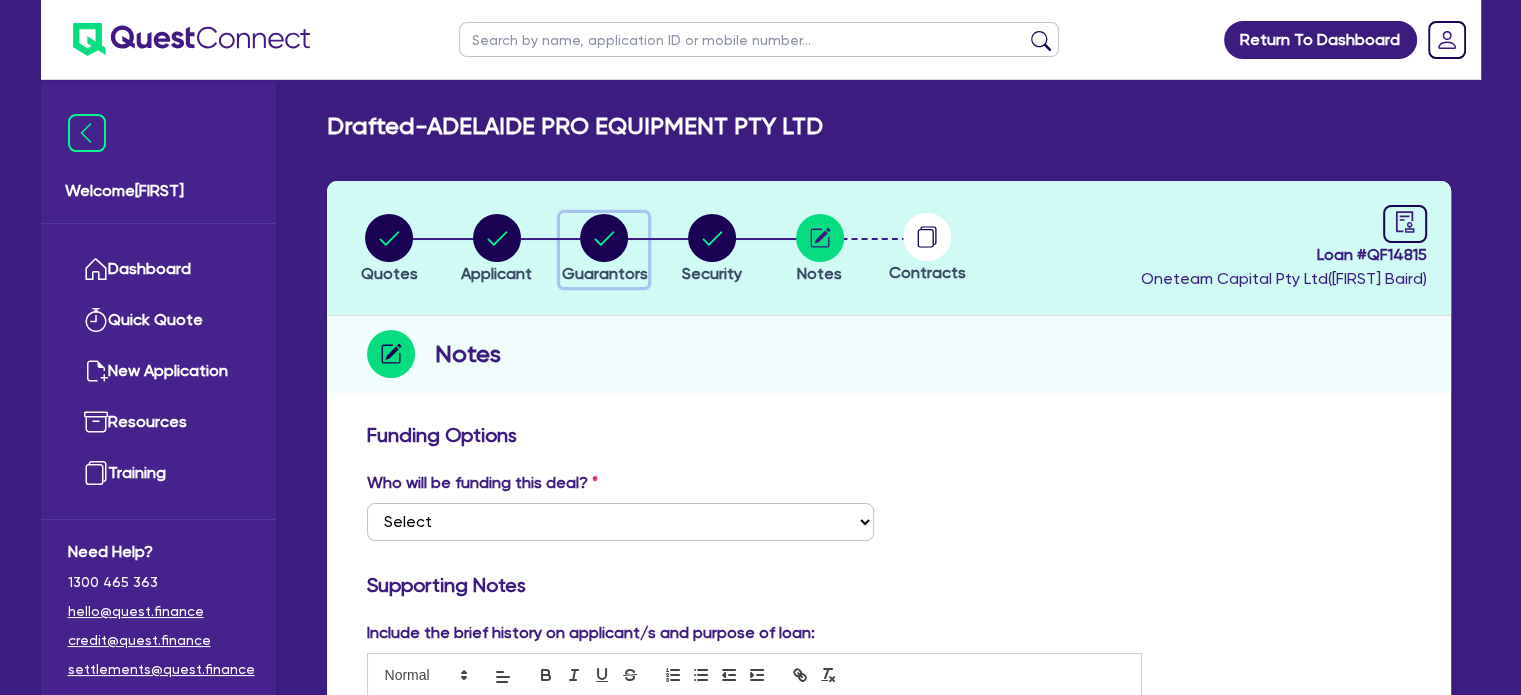 click at bounding box center [604, 238] 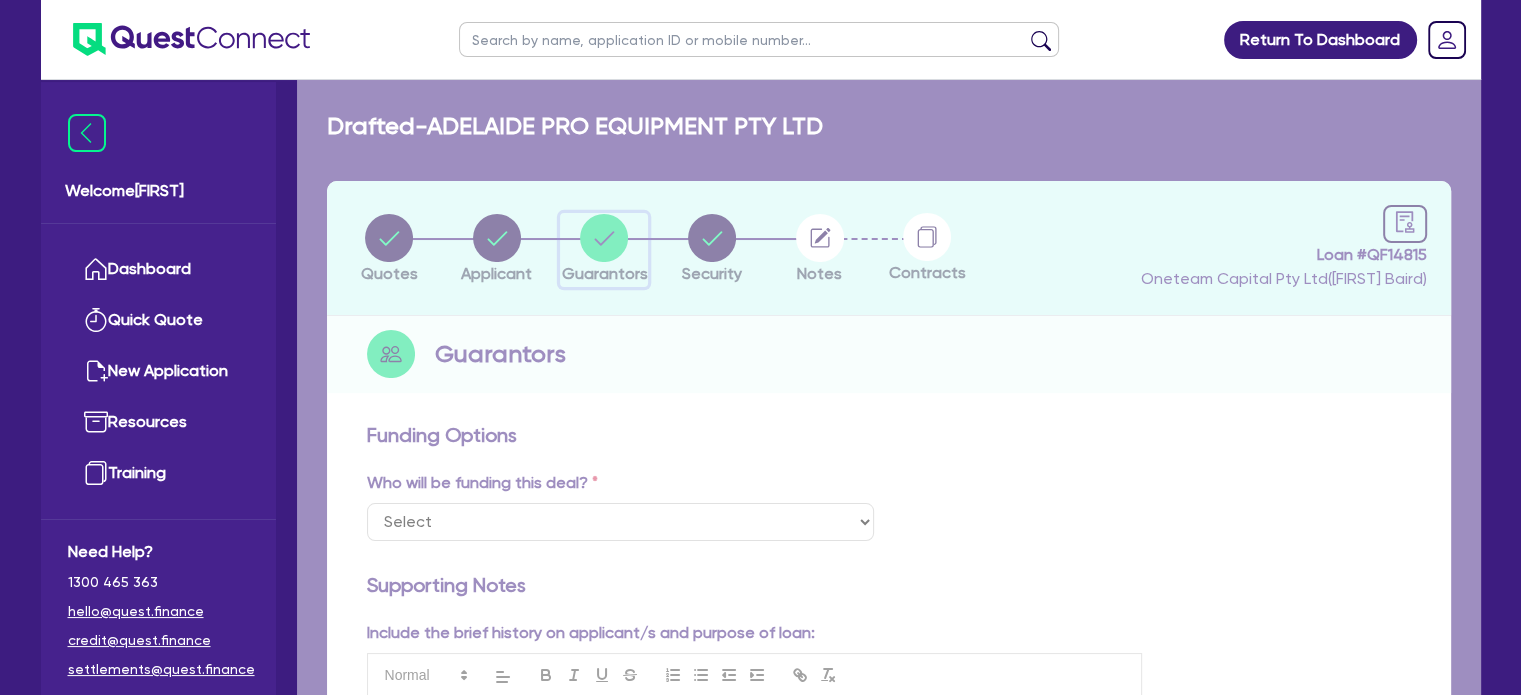 select on "MRS" 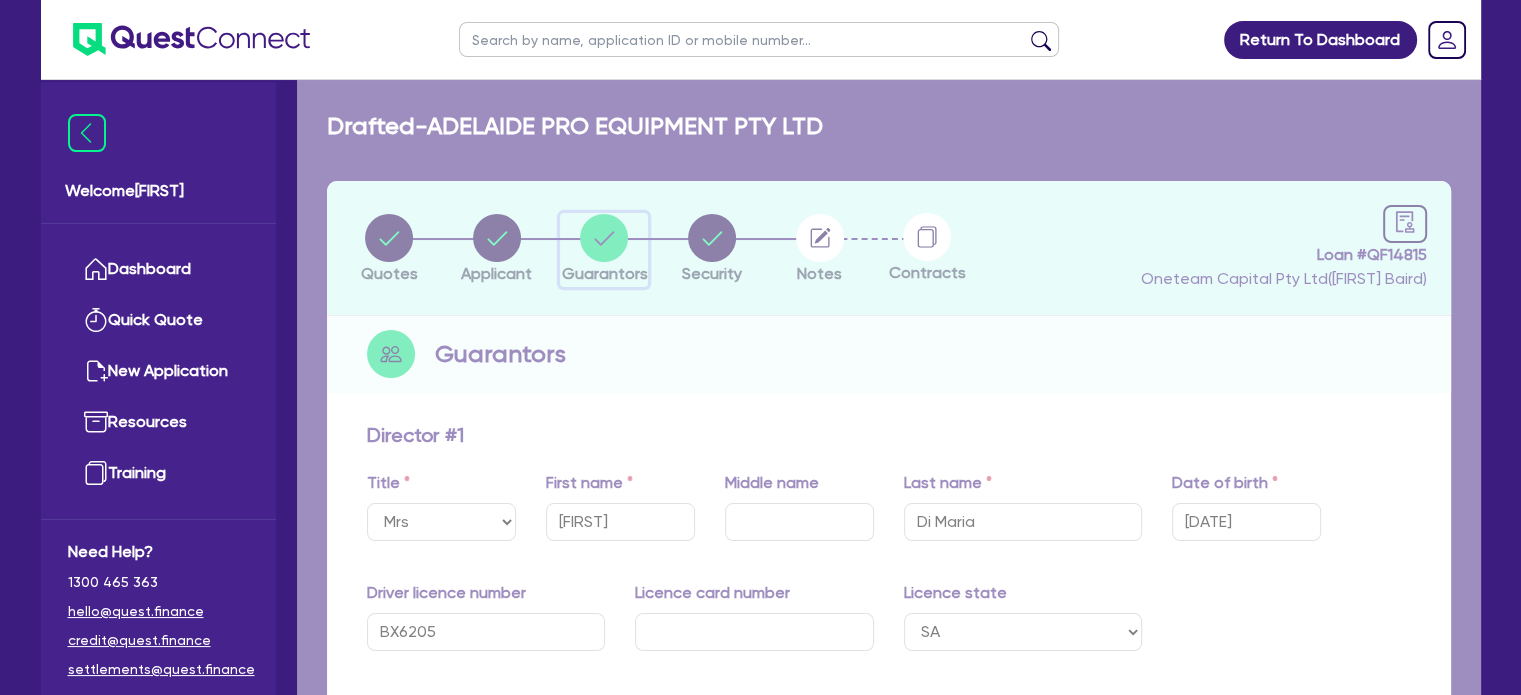 type on "1" 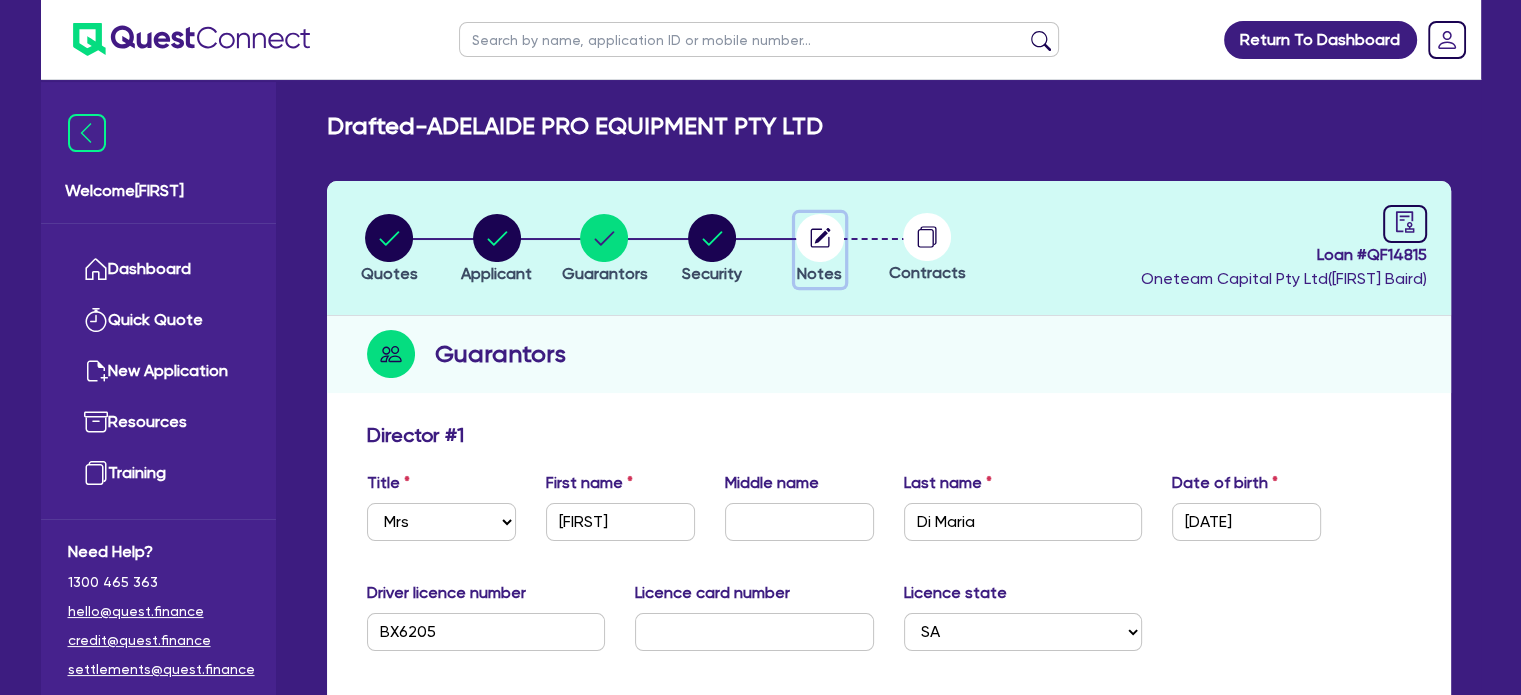 click 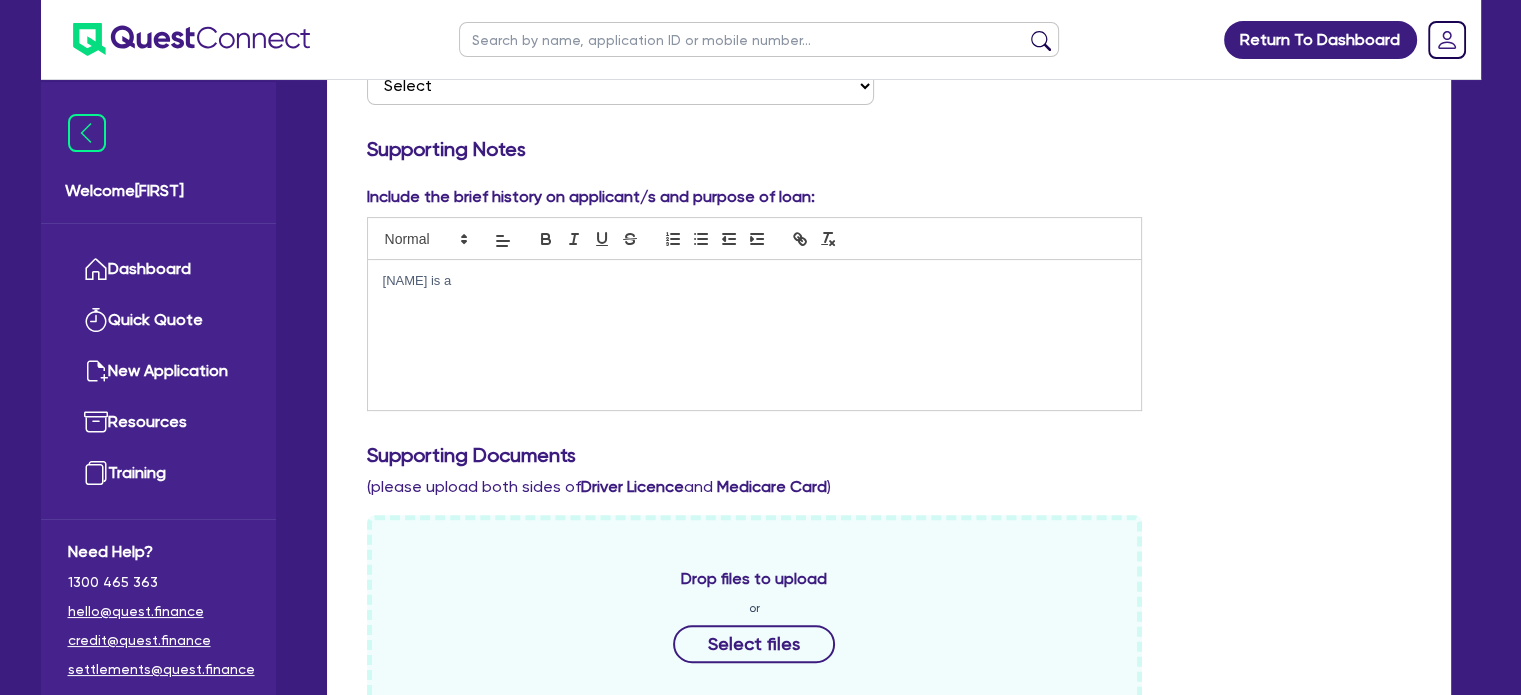 scroll, scrollTop: 452, scrollLeft: 0, axis: vertical 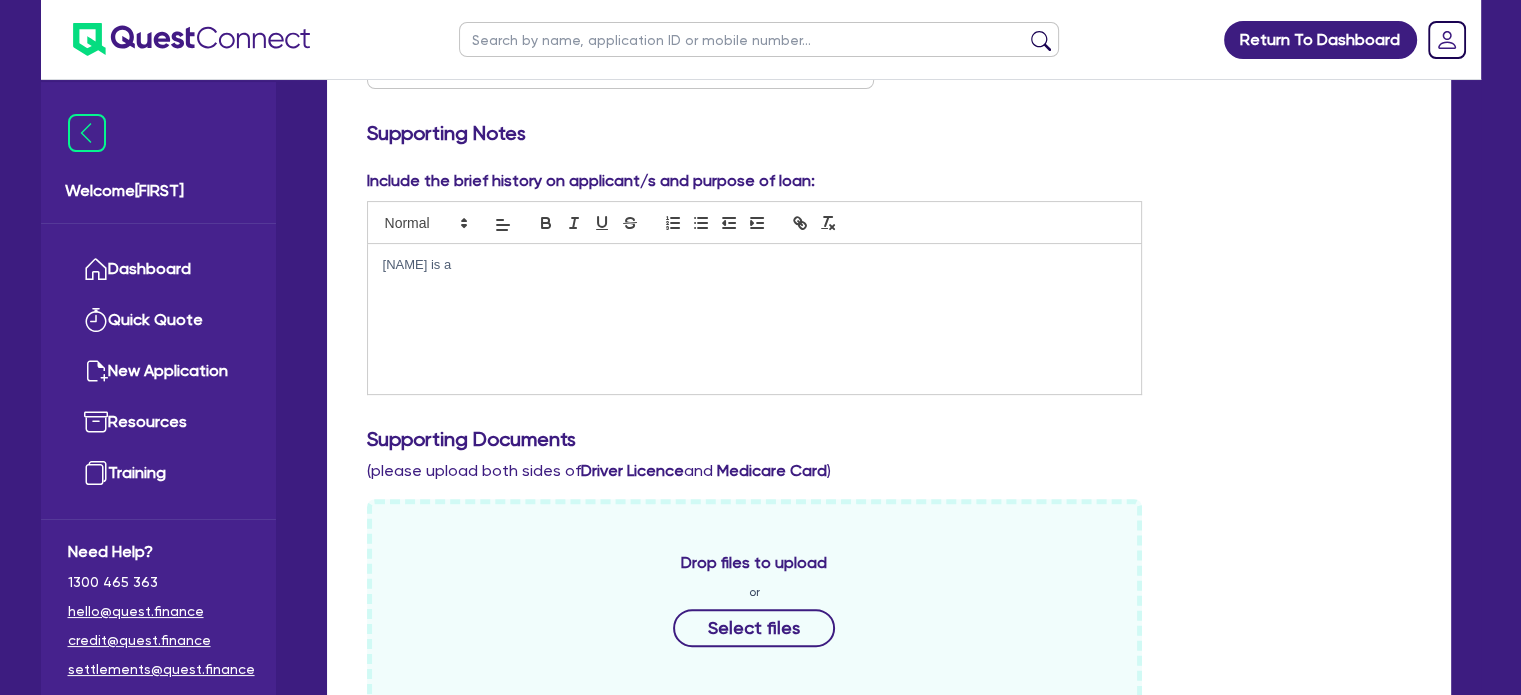 click on "[NAME] is a" at bounding box center (755, 319) 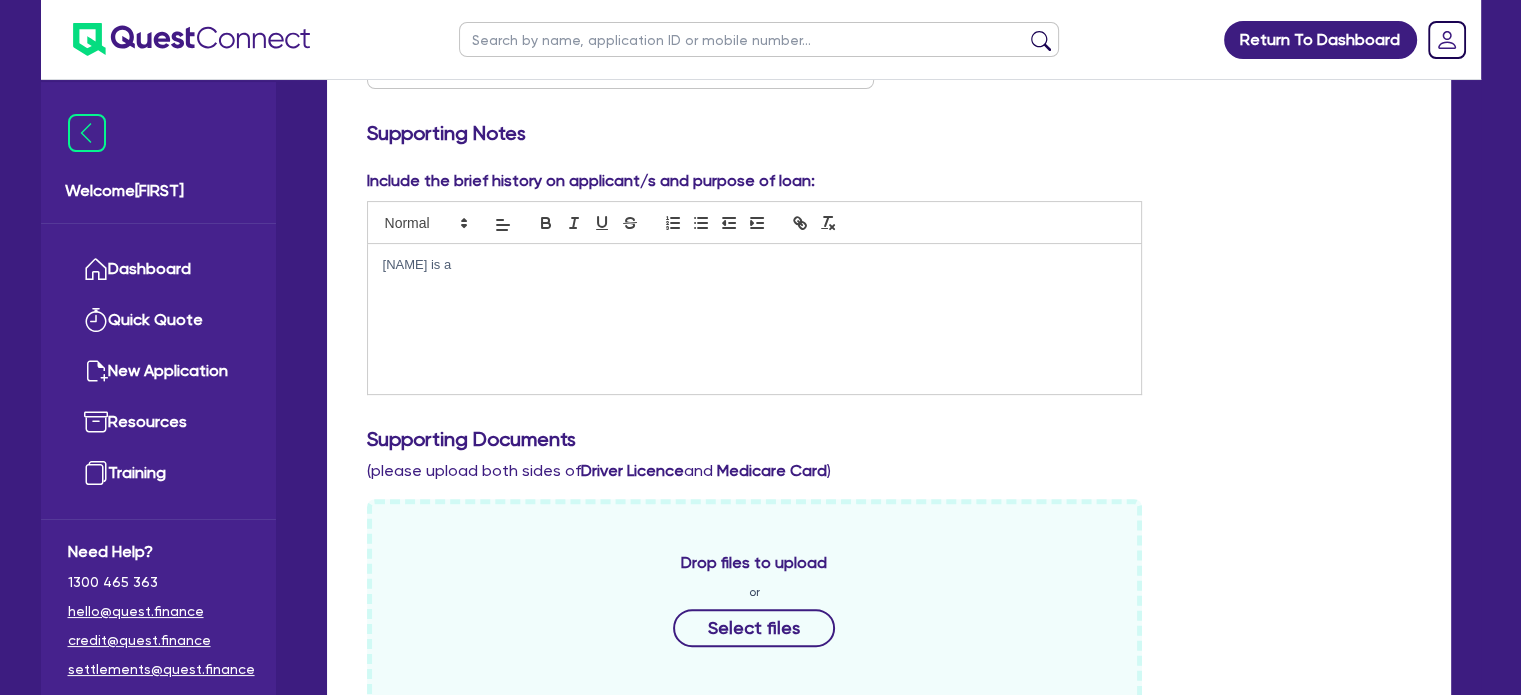 type 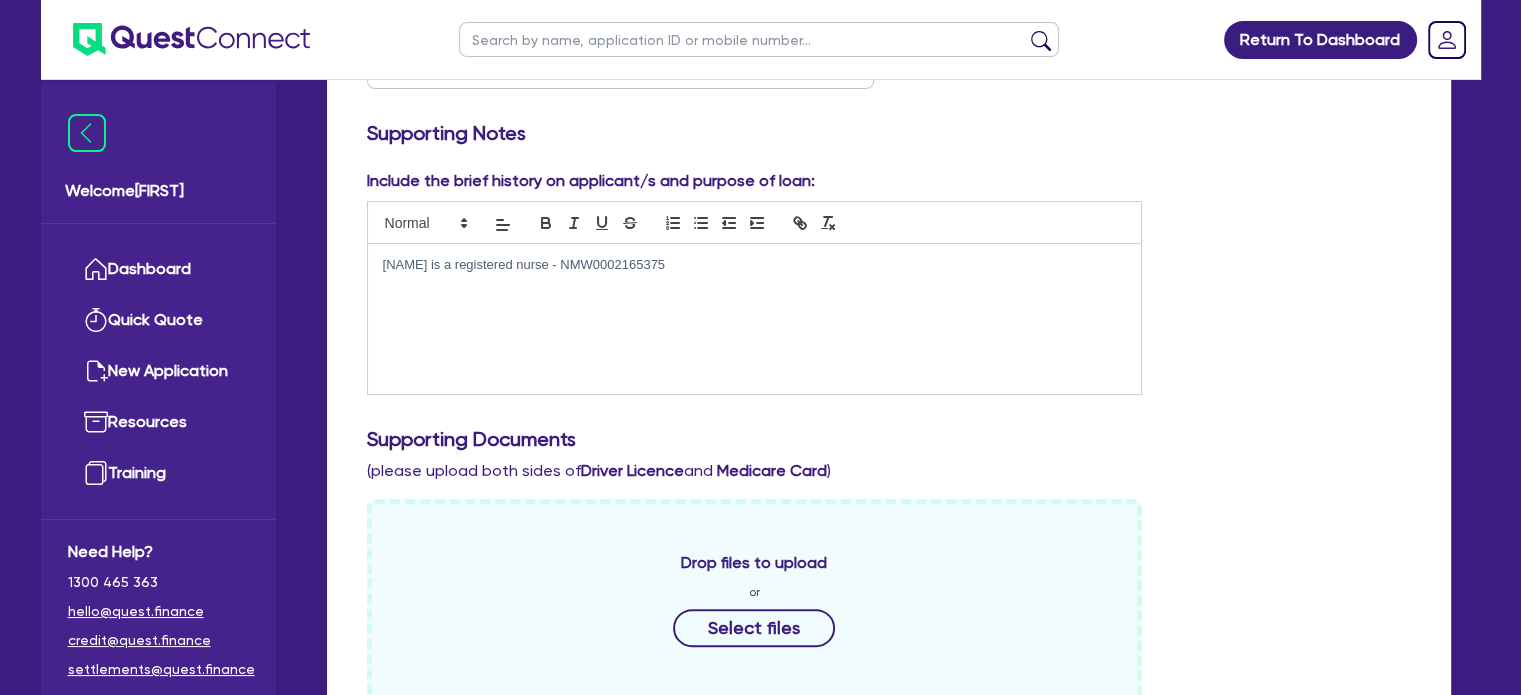 scroll, scrollTop: 0, scrollLeft: 0, axis: both 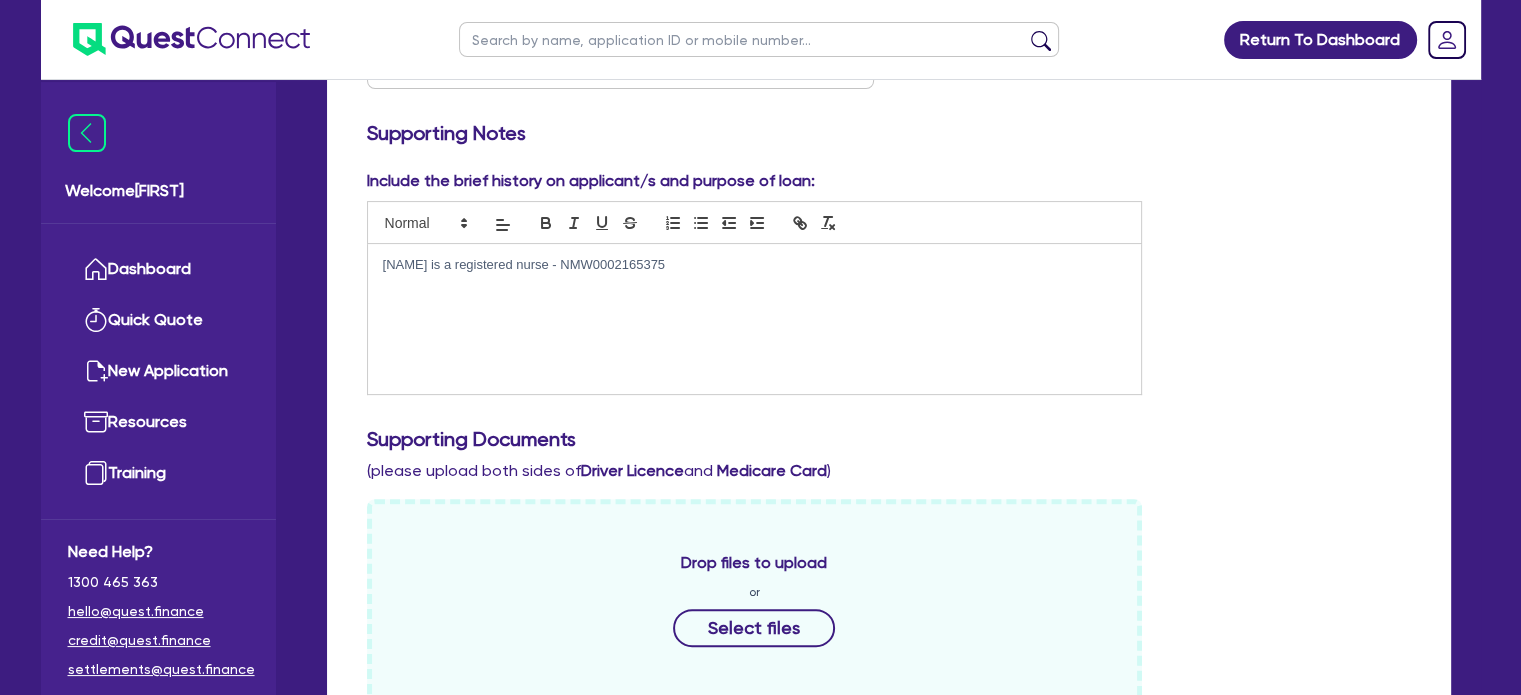 click on "[NAME] is a registered nurse - NMW0002165375" at bounding box center [755, 319] 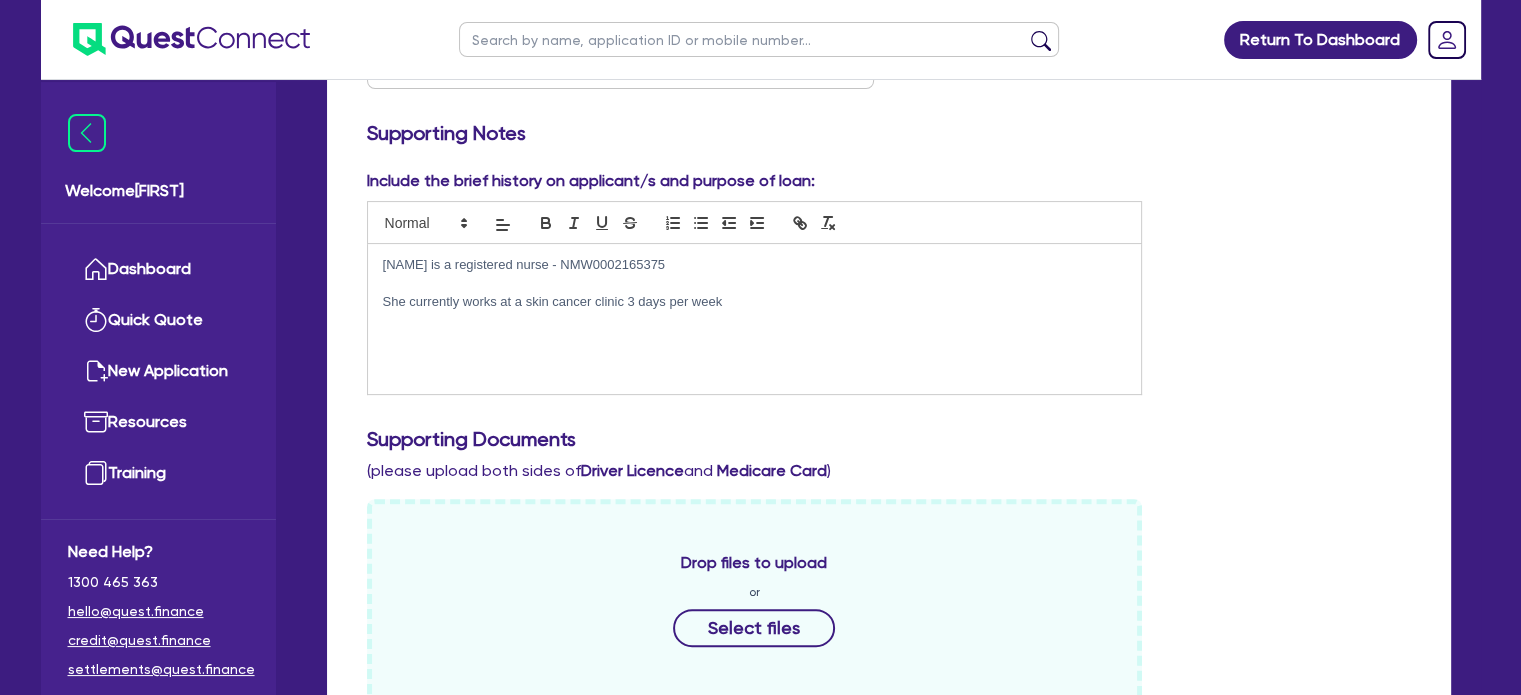 click on "She currently works at a skin cancer clinic 3 days per week" at bounding box center (755, 302) 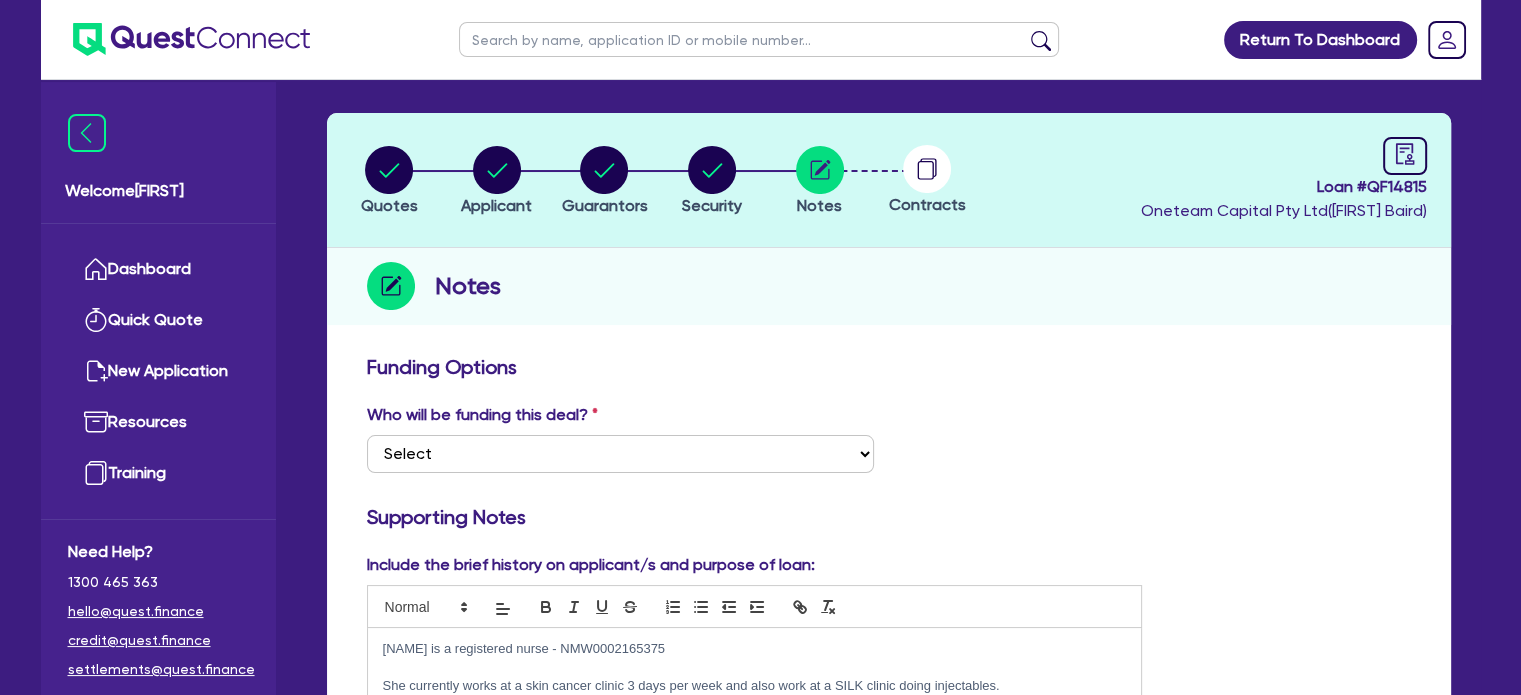 scroll, scrollTop: 0, scrollLeft: 0, axis: both 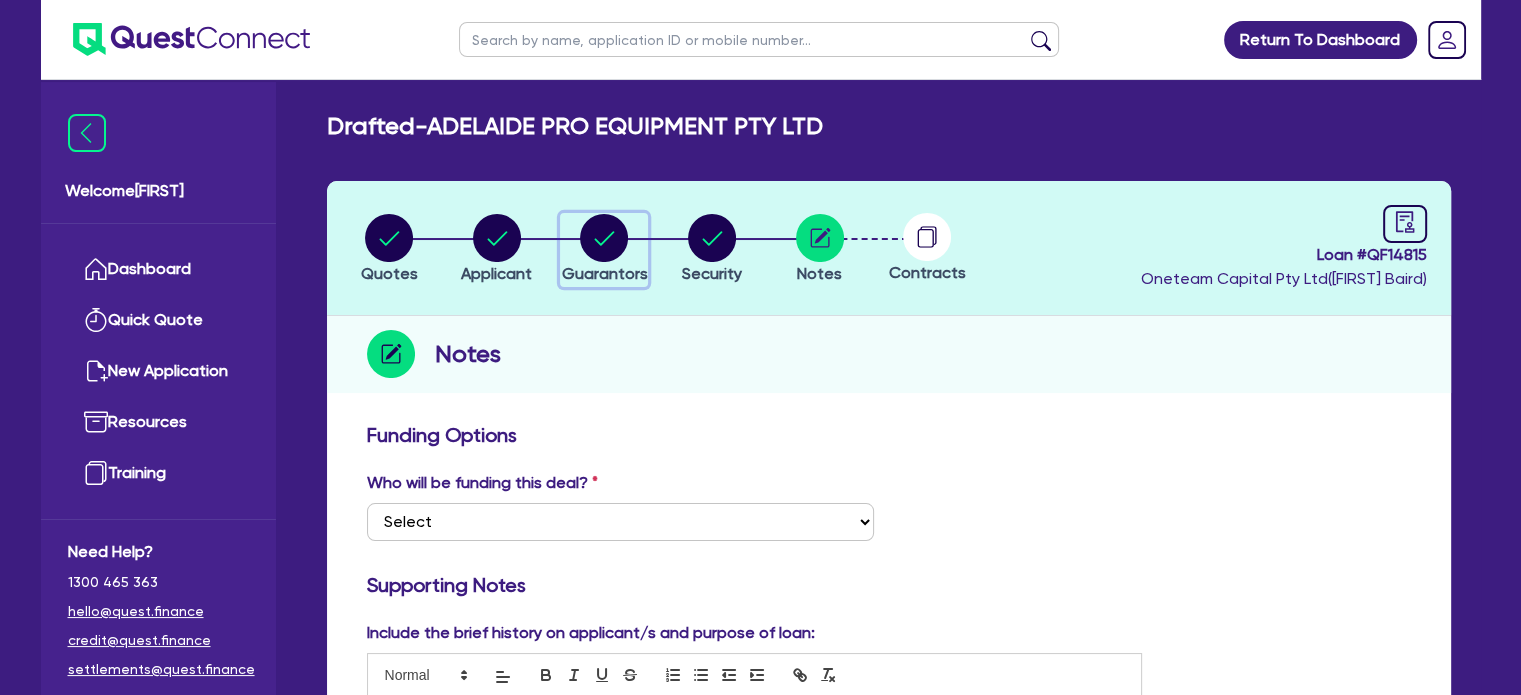 click 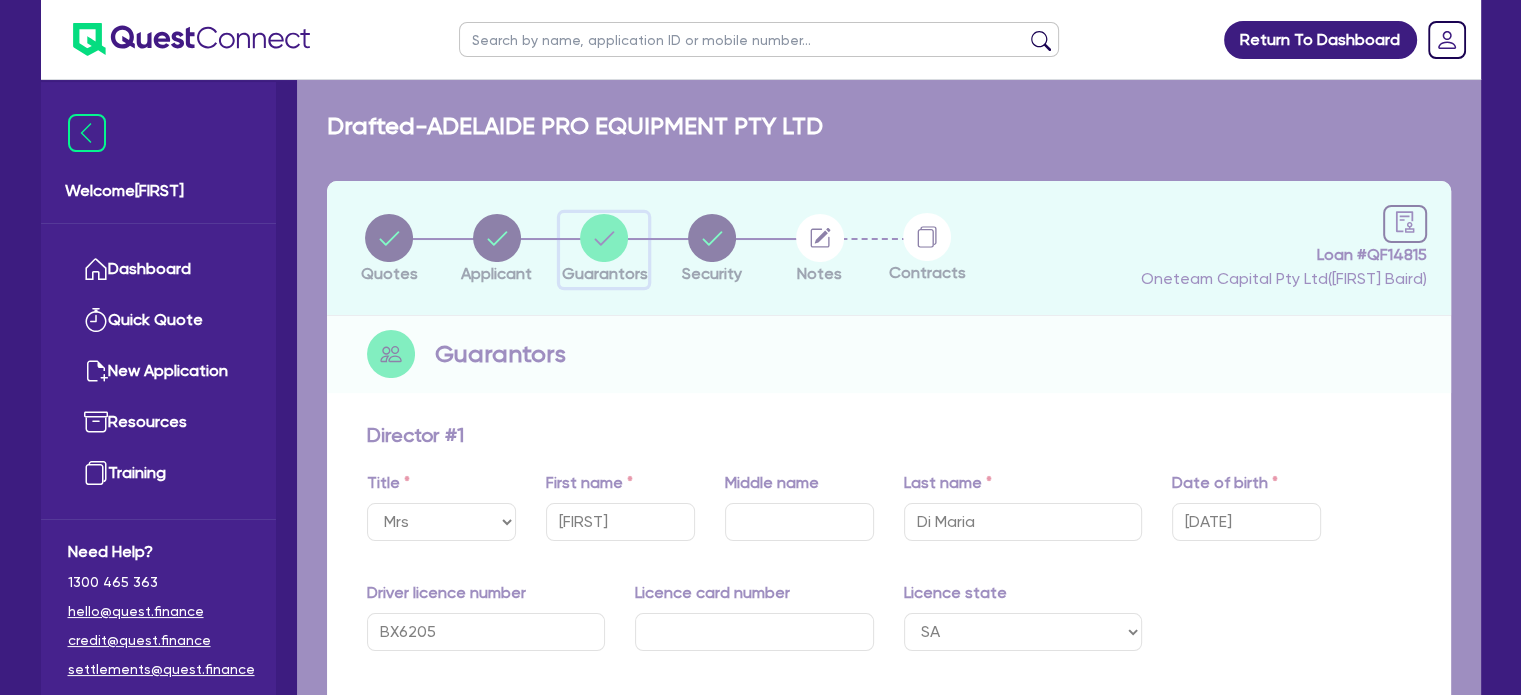 type on "1" 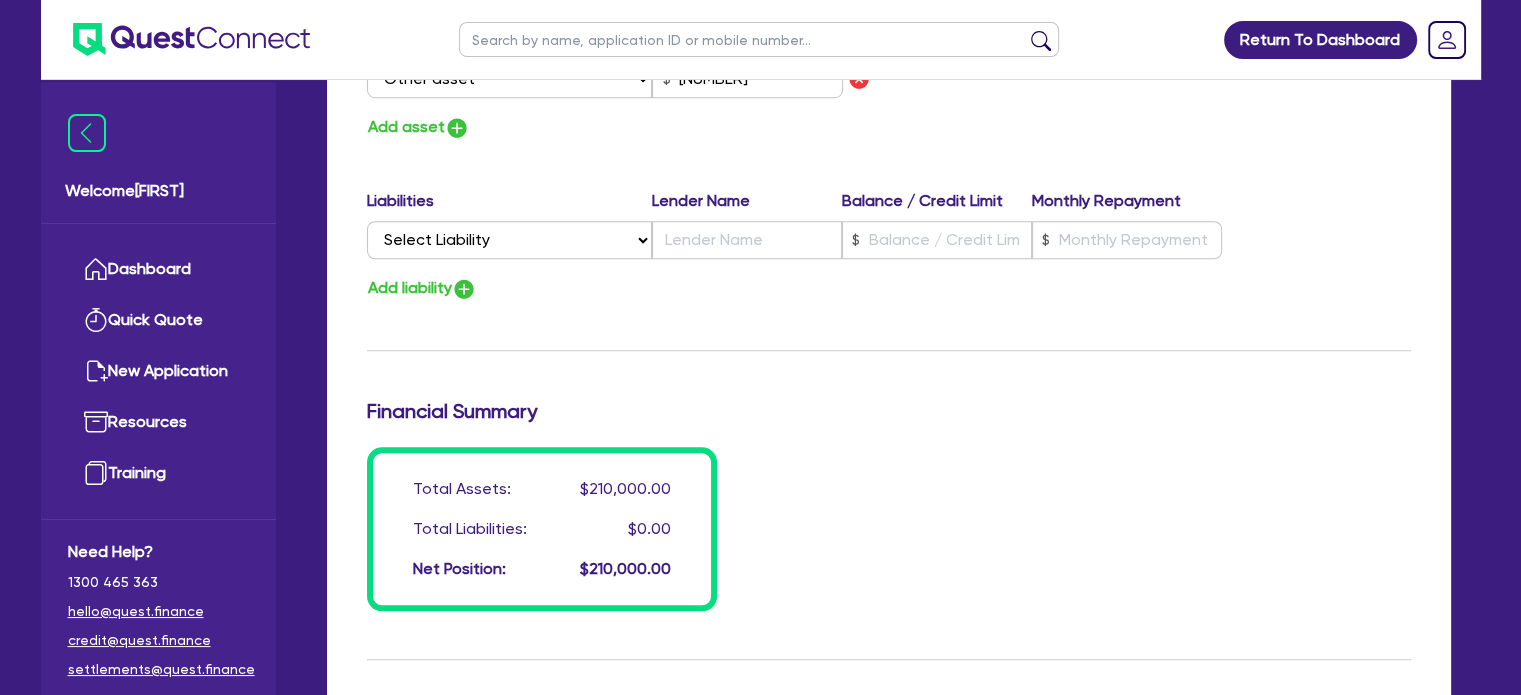 scroll, scrollTop: 1472, scrollLeft: 0, axis: vertical 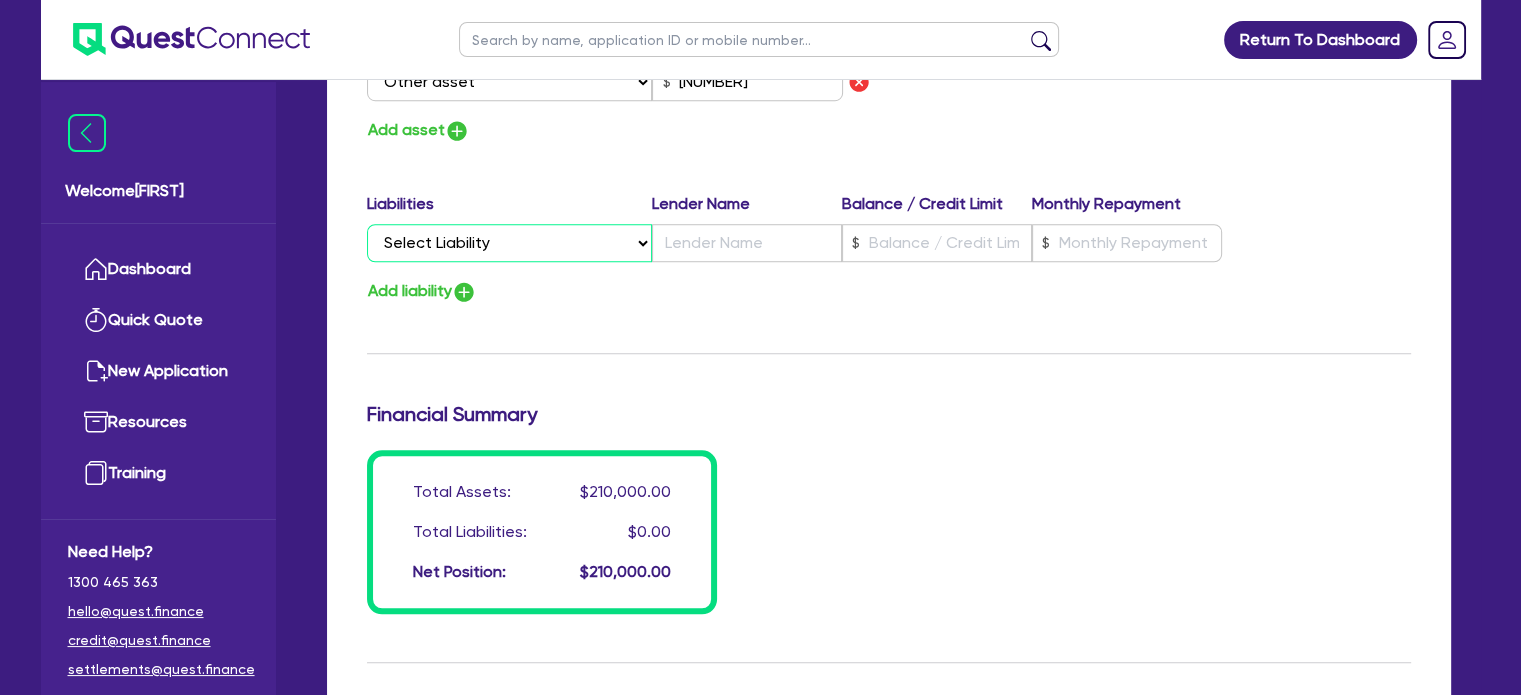 click on "Select Liability Credit card Mortgage Investment property loan Vehicle loan Truck loan Trailer loan Equipment loan Personal loan Other loan" at bounding box center [509, 243] 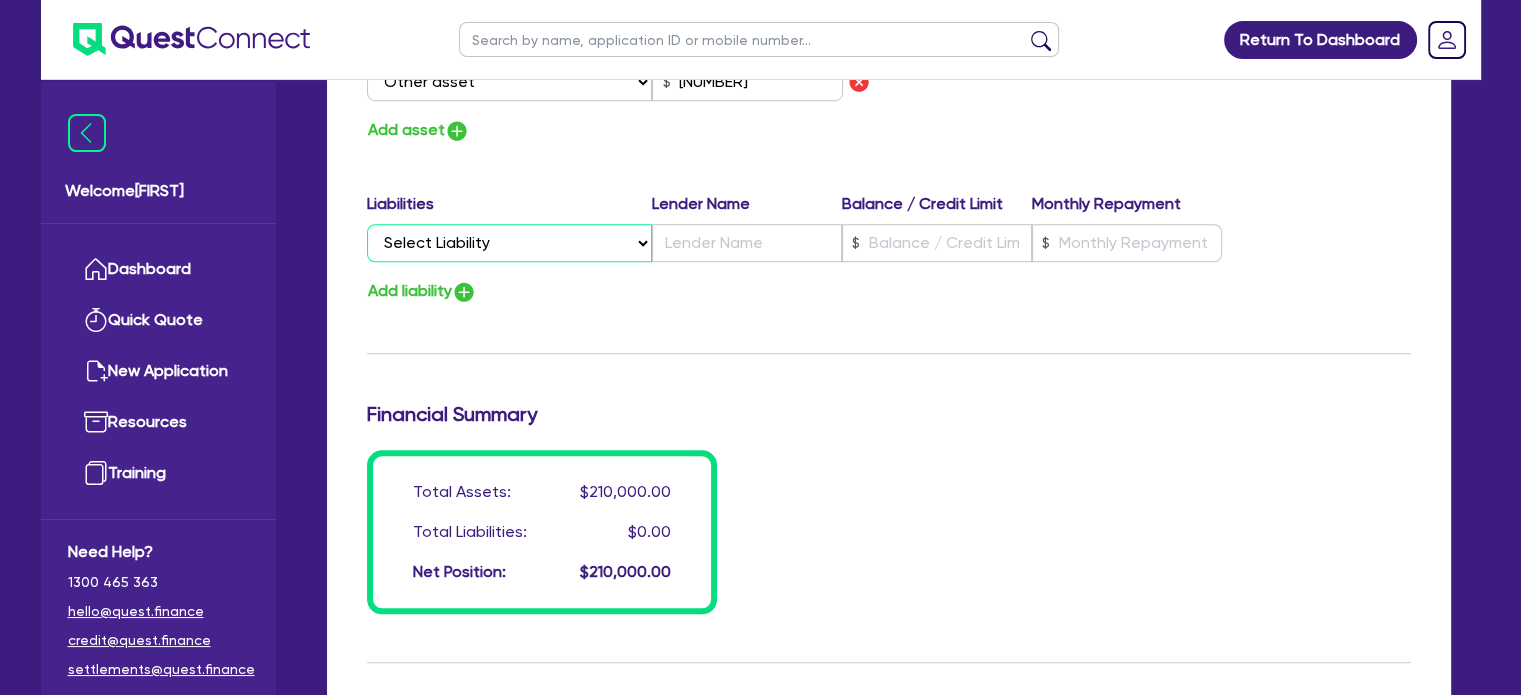select on "PERSONAL_LOAN" 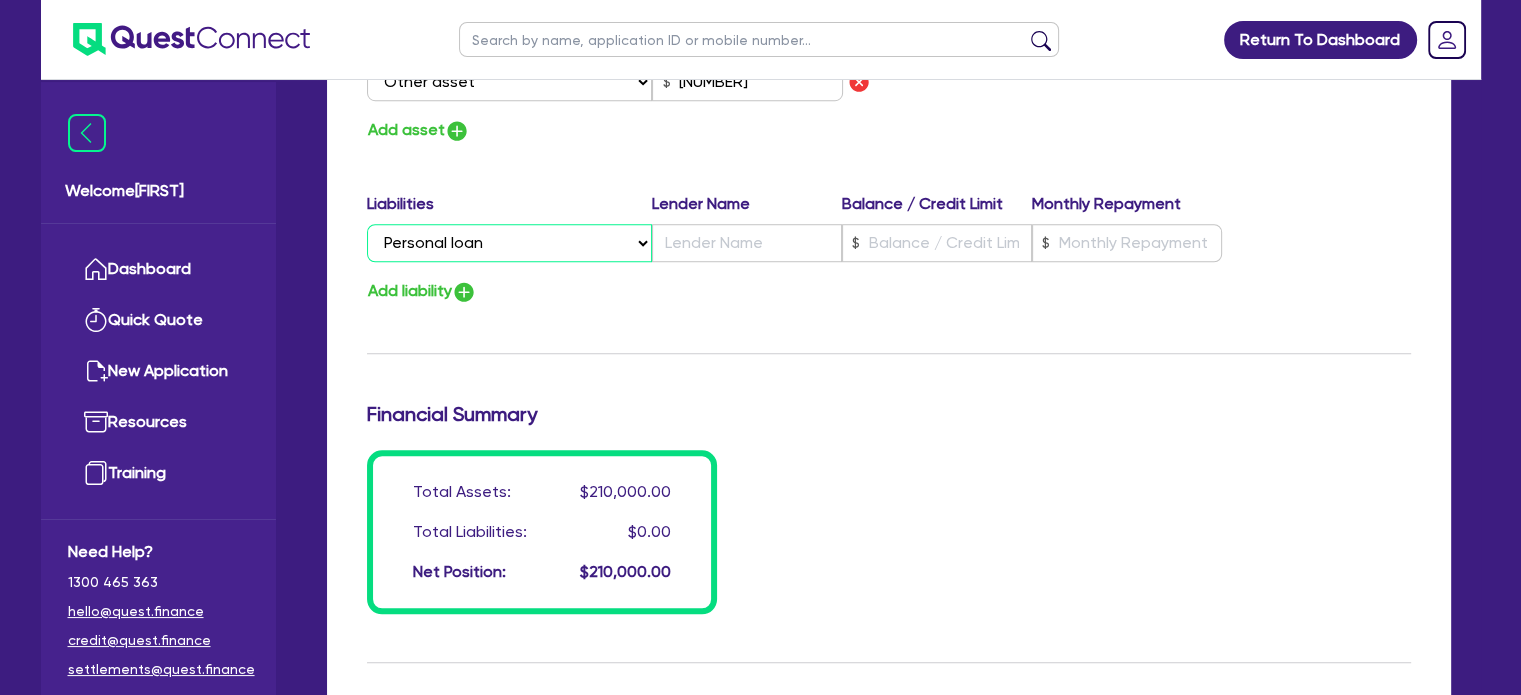 click on "Select Liability Credit card Mortgage Investment property loan Vehicle loan Truck loan Trailer loan Equipment loan Personal loan Other loan" at bounding box center [509, 243] 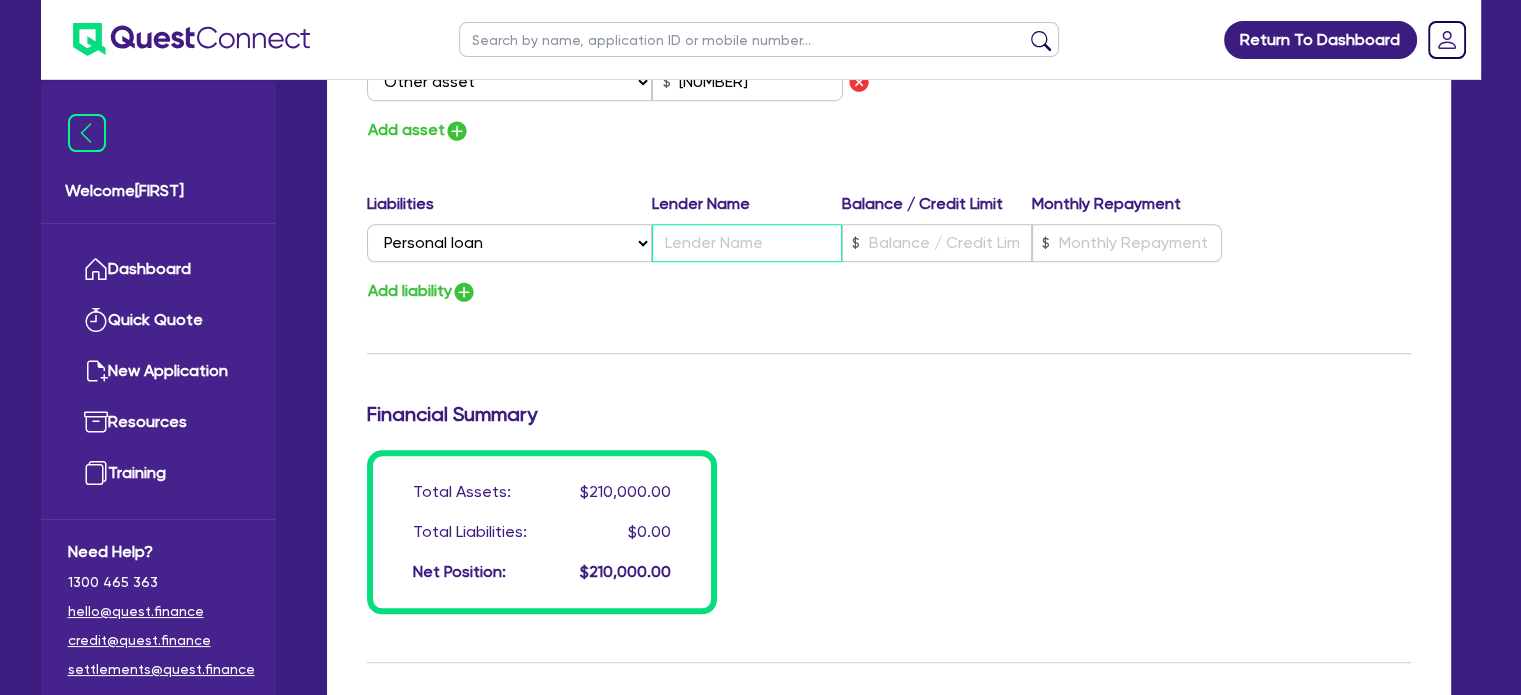 type on "1" 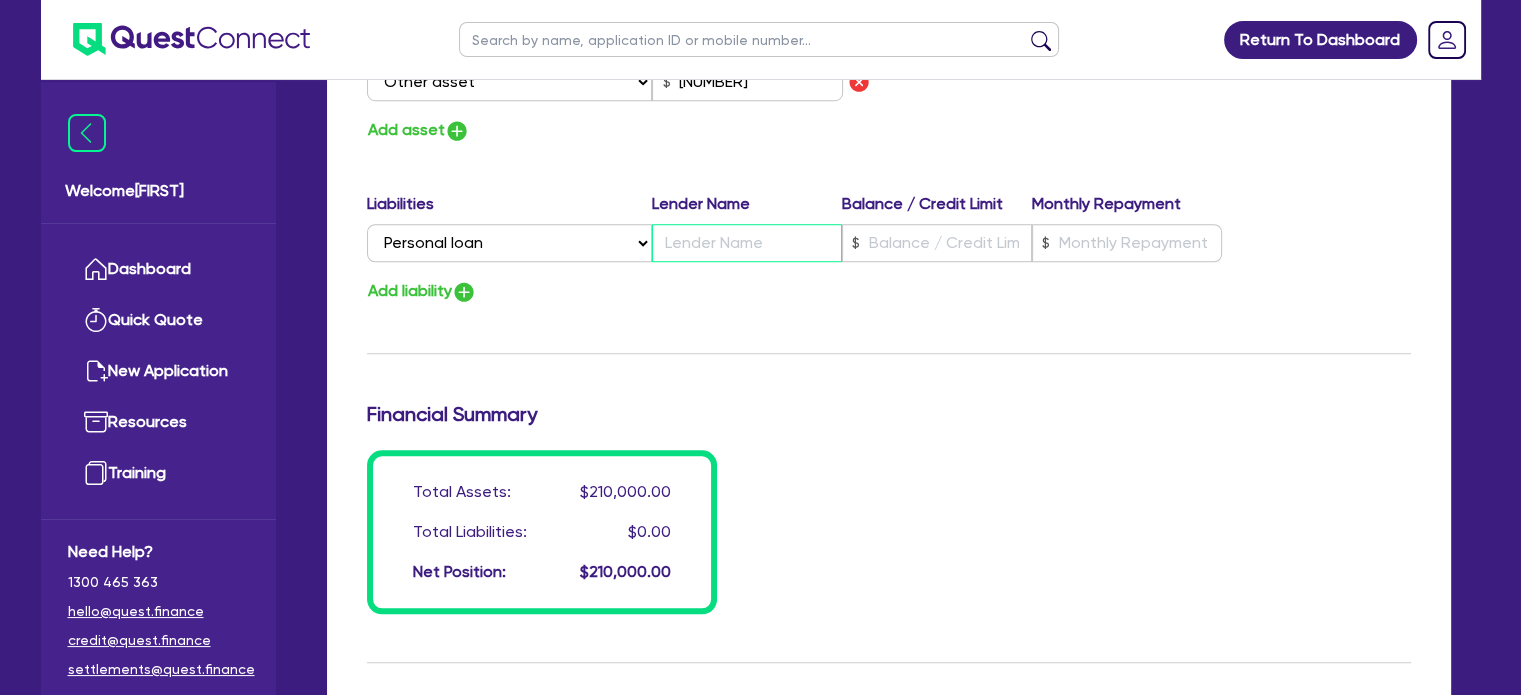 type on "[PHONE]" 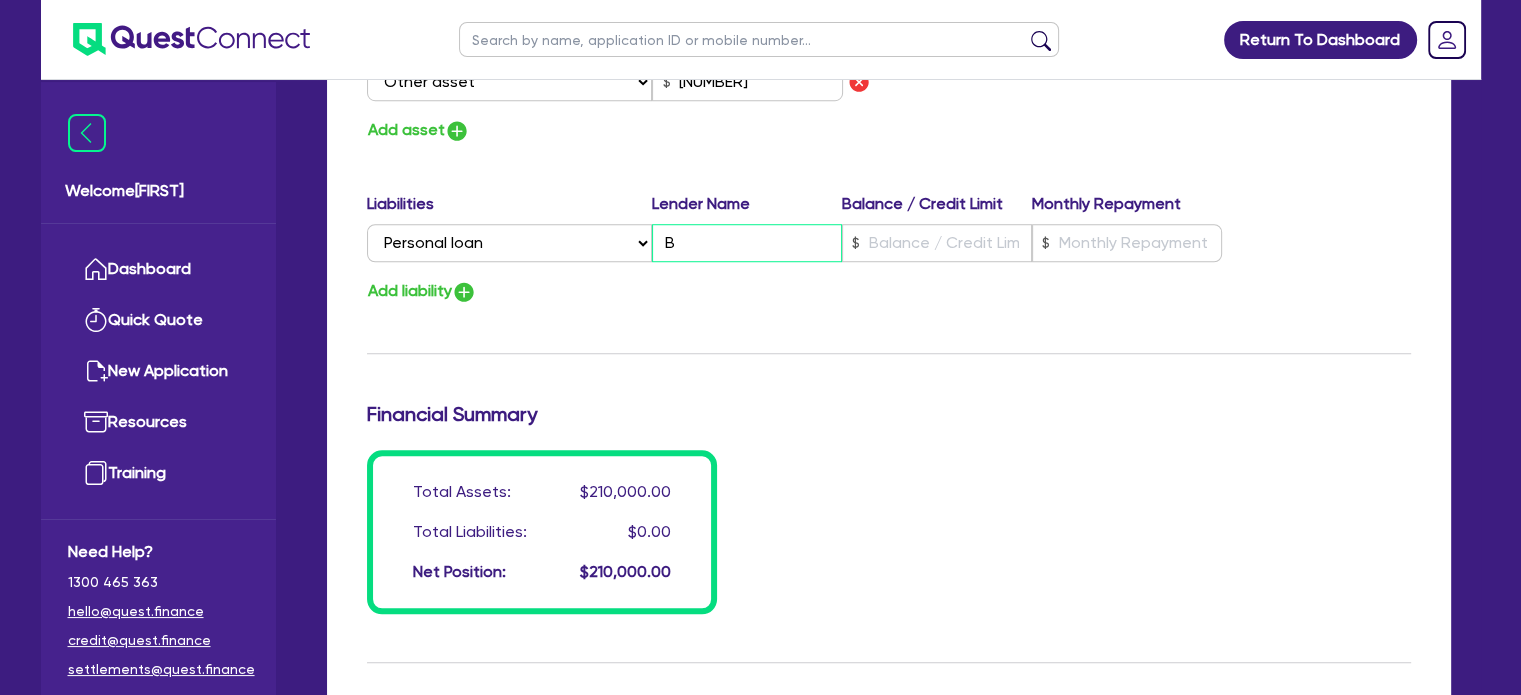type on "1" 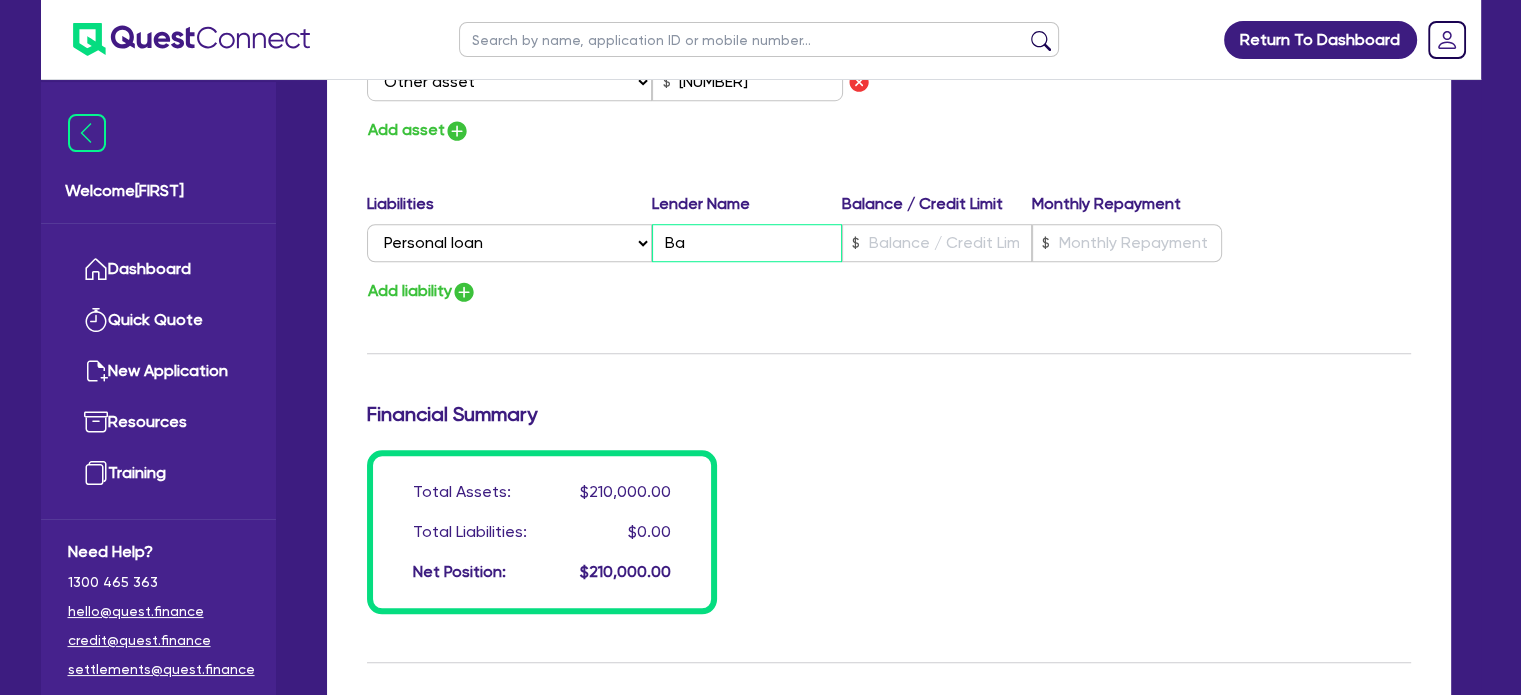 type on "Ban" 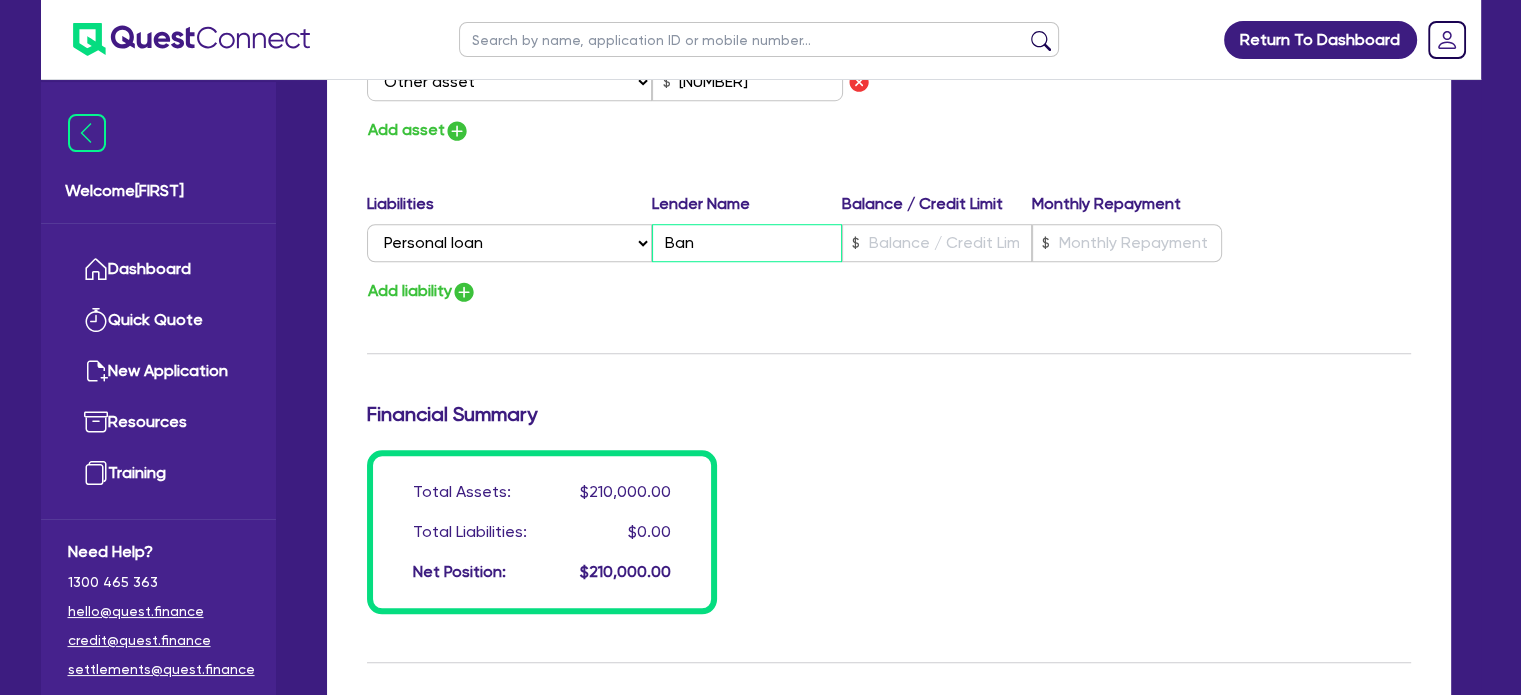 type on "1" 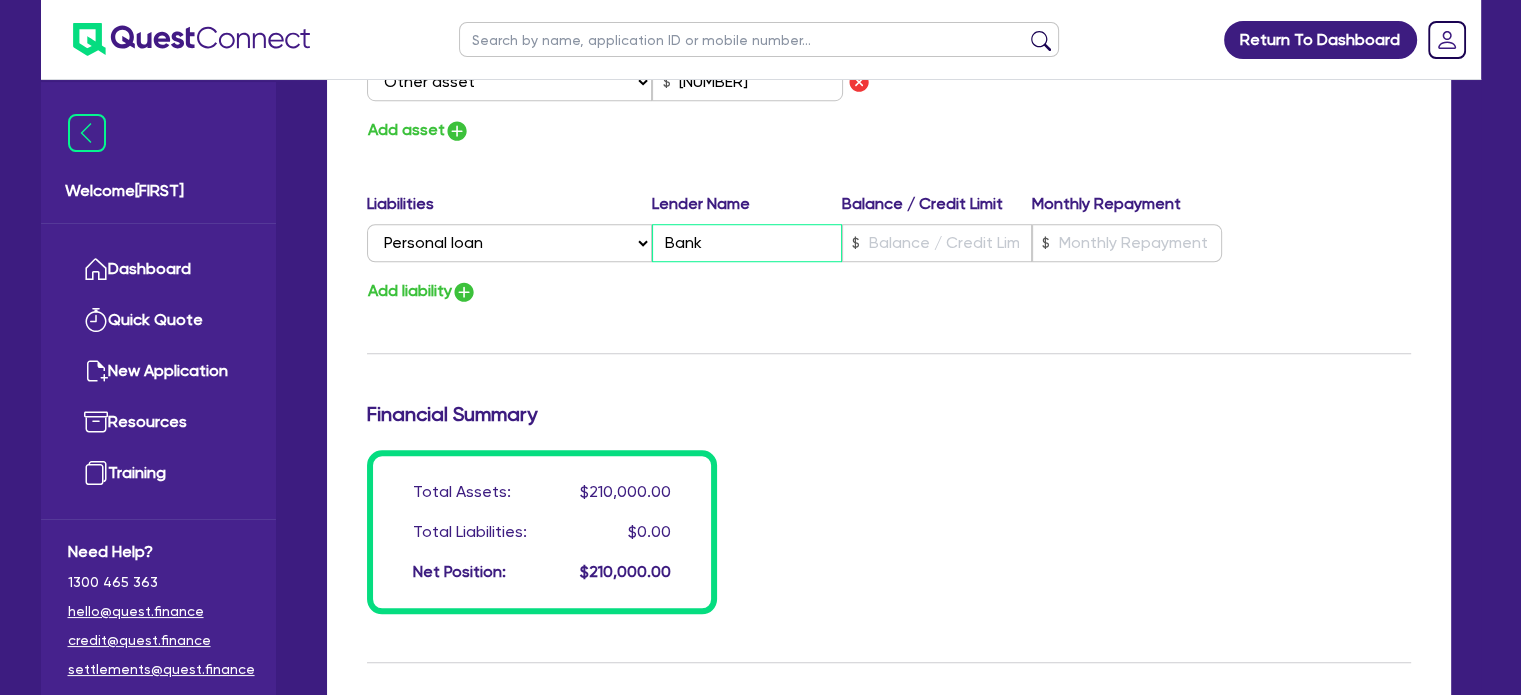 type on "1" 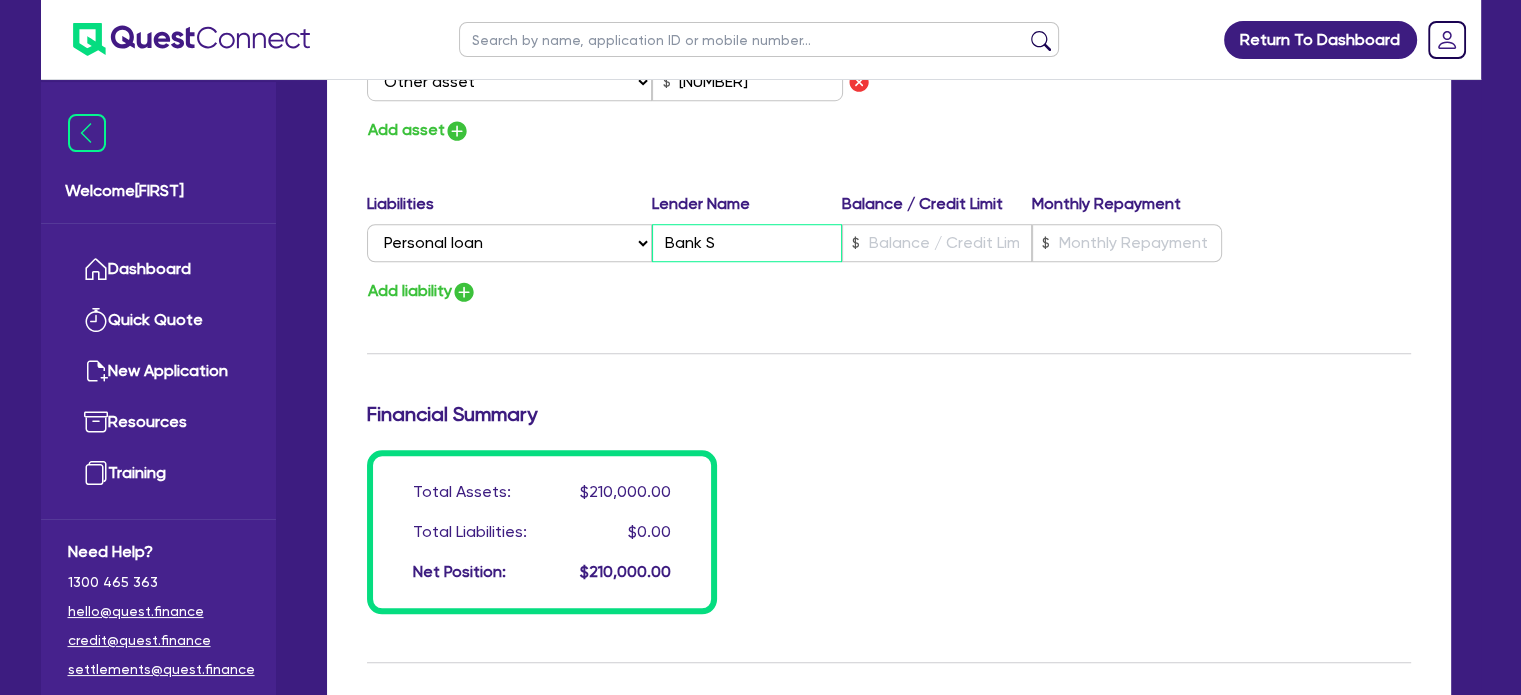 type on "1" 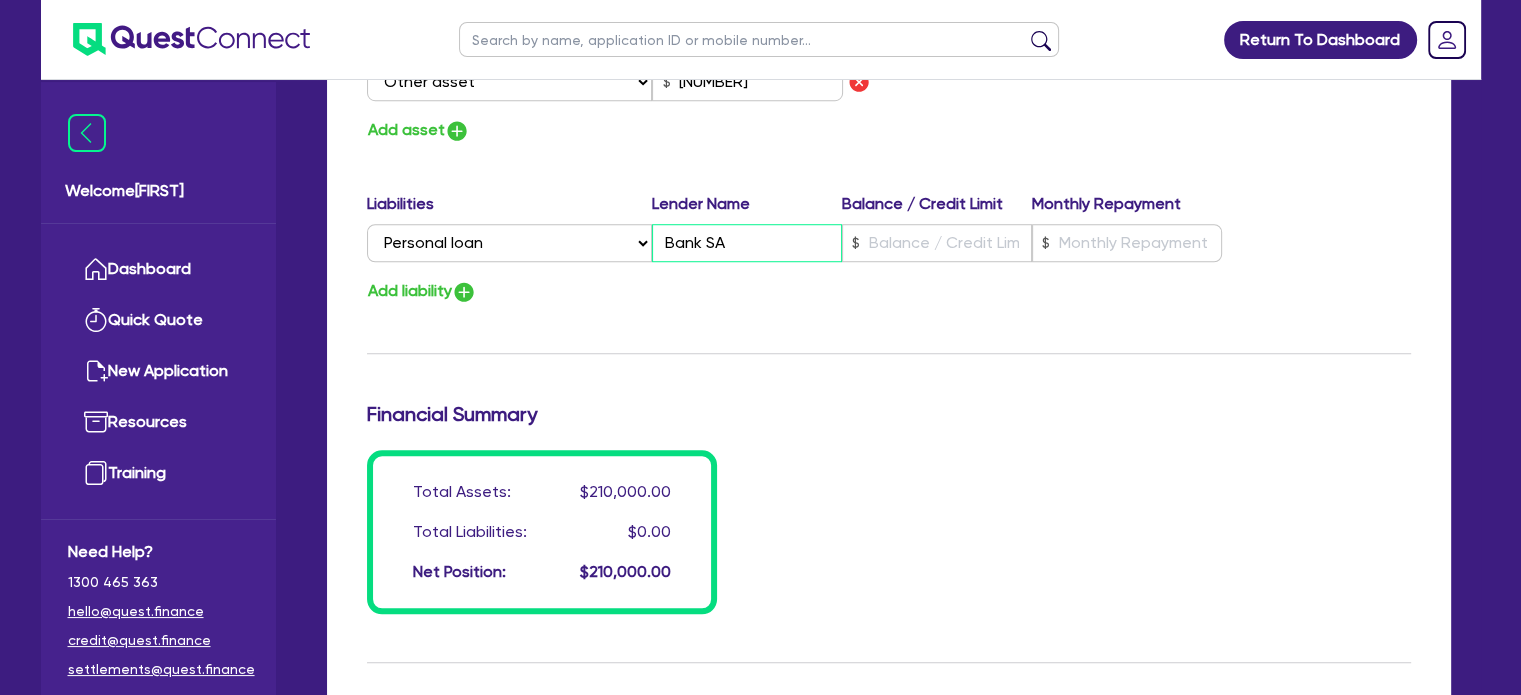 type on "Bank SA" 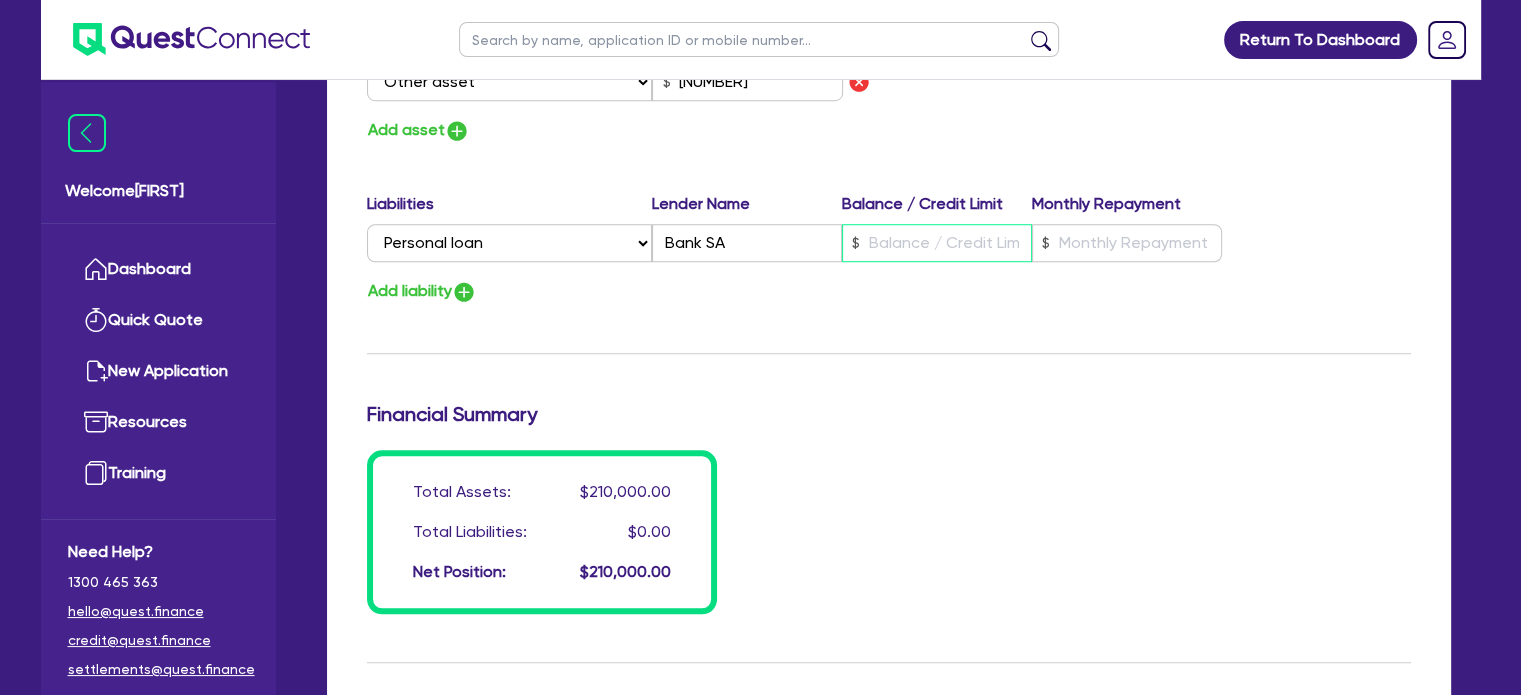 type on "1" 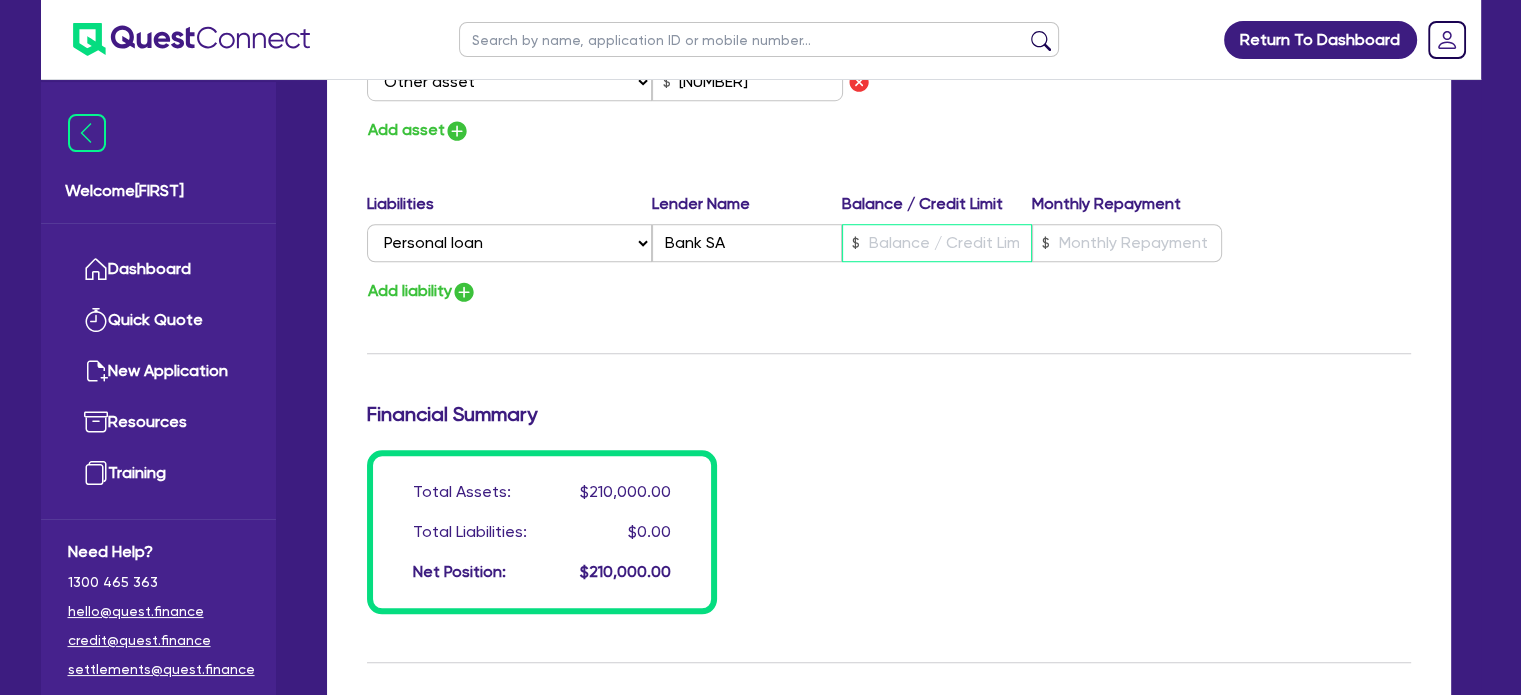type on "[PHONE]" 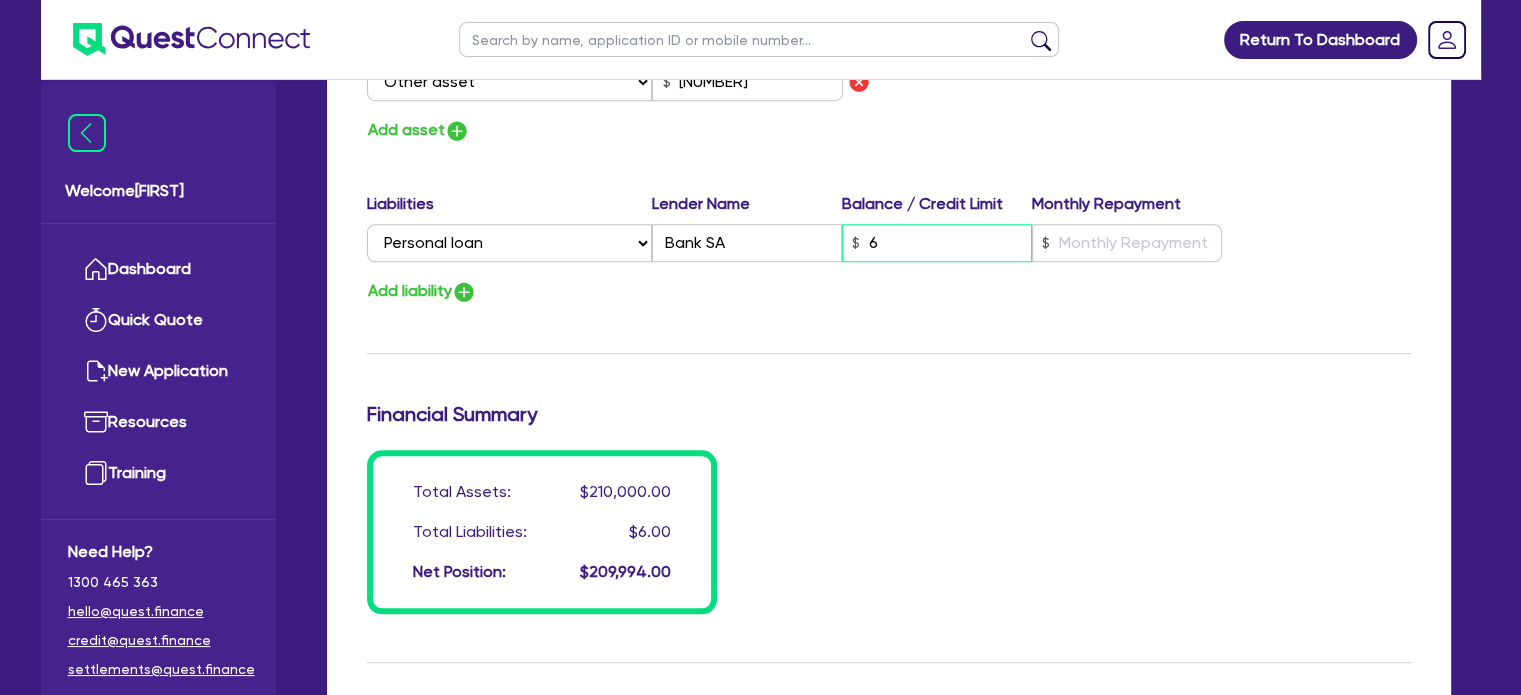 type on "1" 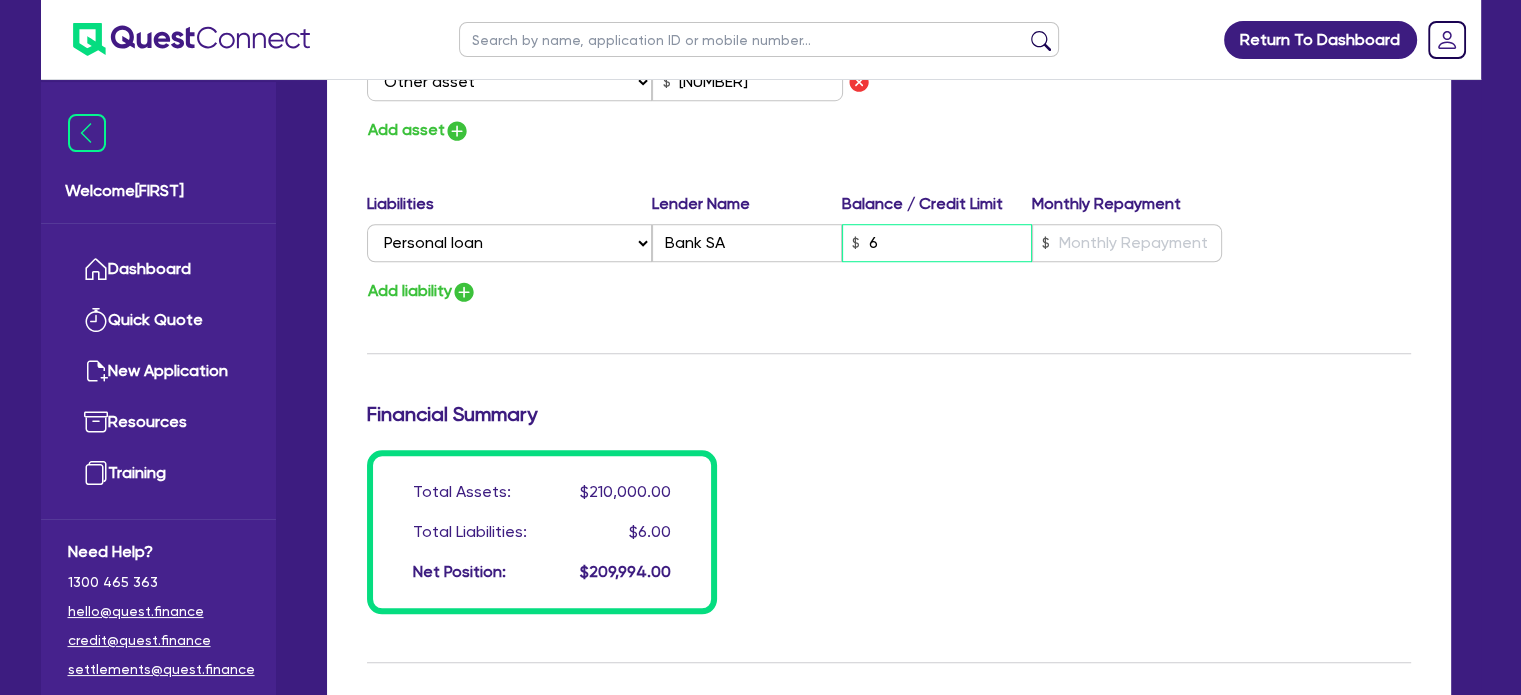 type on "[PHONE]" 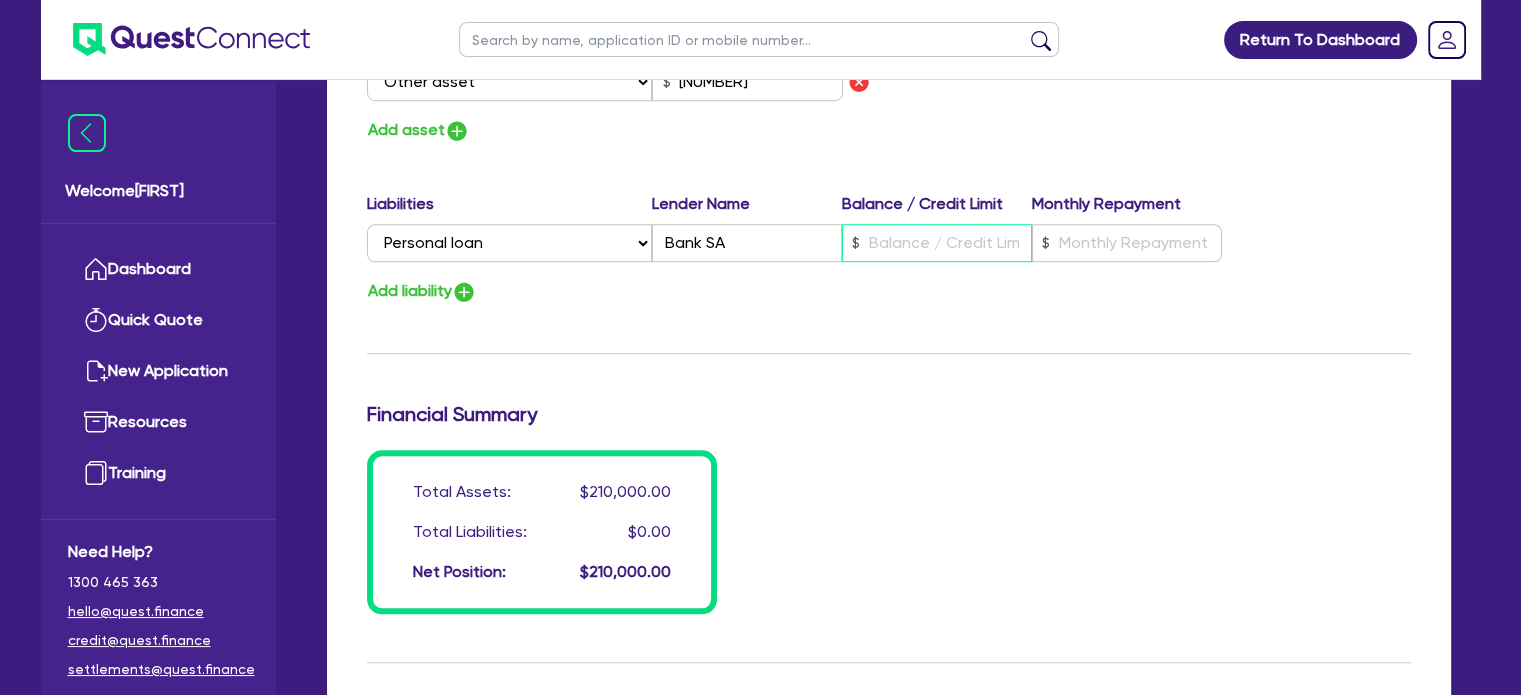 type on "1" 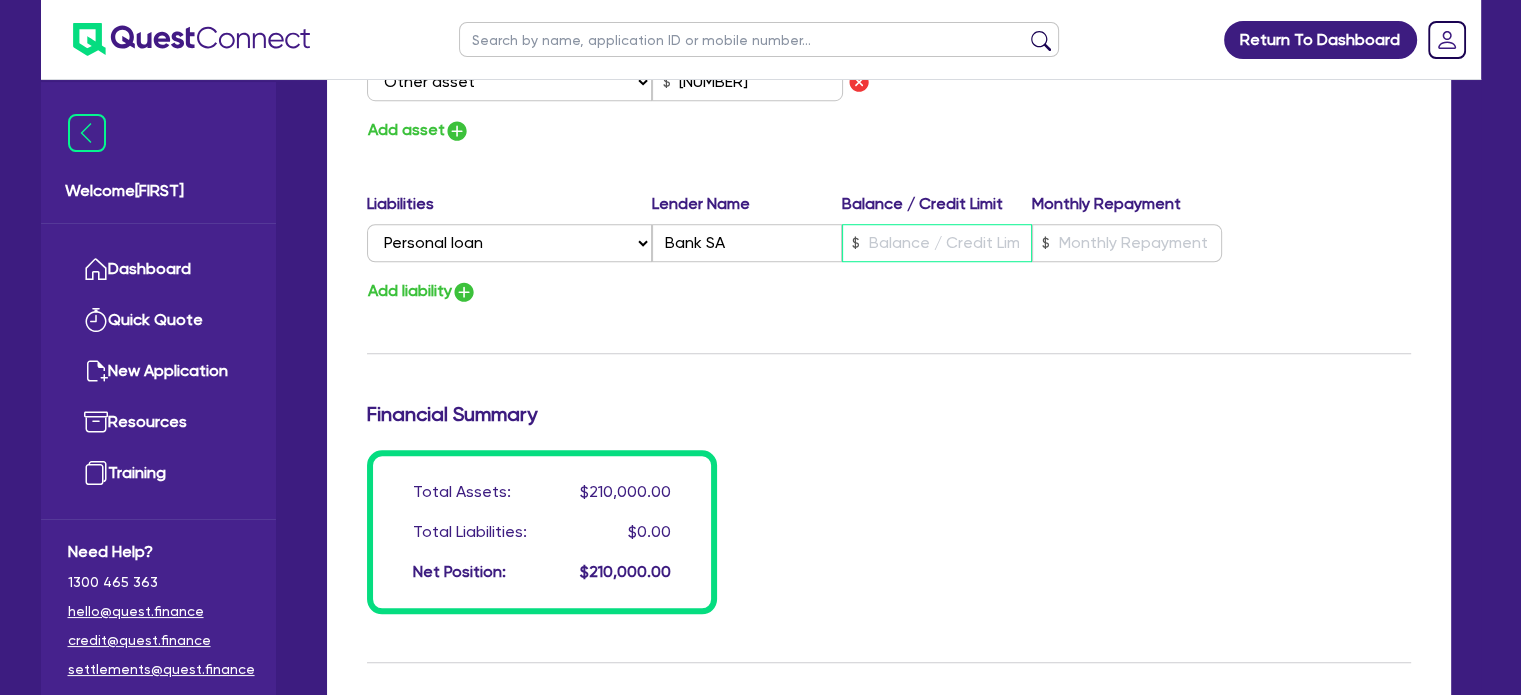 type on "[PHONE]" 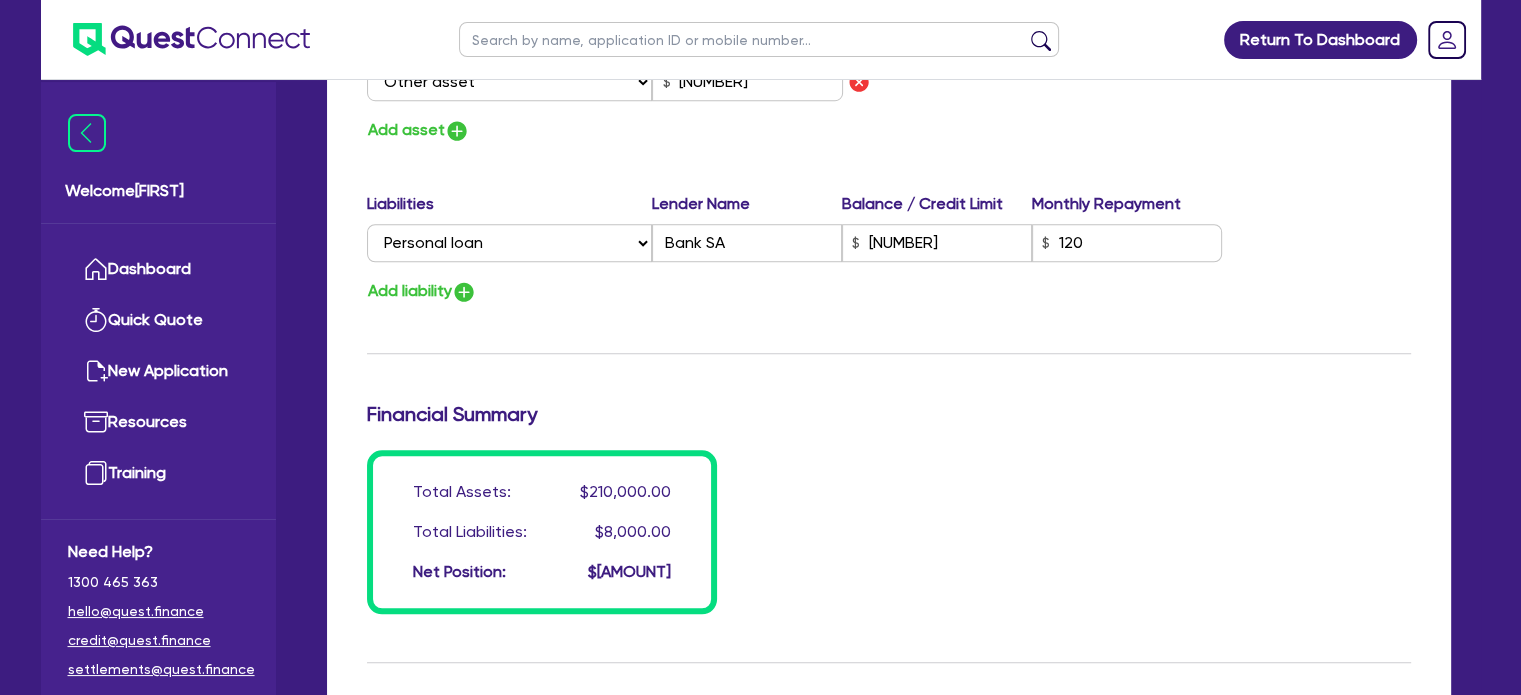 click on "Update residential status for Director #1 Boarding is only acceptable when the spouse owns the property. Cancel Ok Director # 1   Title Select Mr Mrs Ms Miss Dr First name [NAME] Middle name Last name [NAME] Date of birth [DATE] Driver licence number BX6205 Licence card number Licence state Select NSW VIC QLD TAS ACT SA NT WA Marital status Select Single Married De Facto / Partner Number of dependents 1 Mobile [PHONE] Email [EMAIL] Residential address Same as business address? Yes No Residential status Owning Renting Boarding Residential address [NUMBER] [STREET] [SUBURB] [STATE] [POSTAL_CODE] Unit number [NUMBER] Street number [NUMBER] Street name [STREET] Suburb [SUBURB] State Select NSW VIC QLD TAS ACT SA NT WA Postal code [POSTAL_CODE] Enter manually? Assets and Liabilities Assets Value Select Asset Cash Property Investment property Vehicle Truck Trailer Equipment Household & personal asset Other asset 60,000 Select Asset Cash Property Investment property Vehicle Truck Trailer Equipment Household & personal asset" at bounding box center (889, -218) 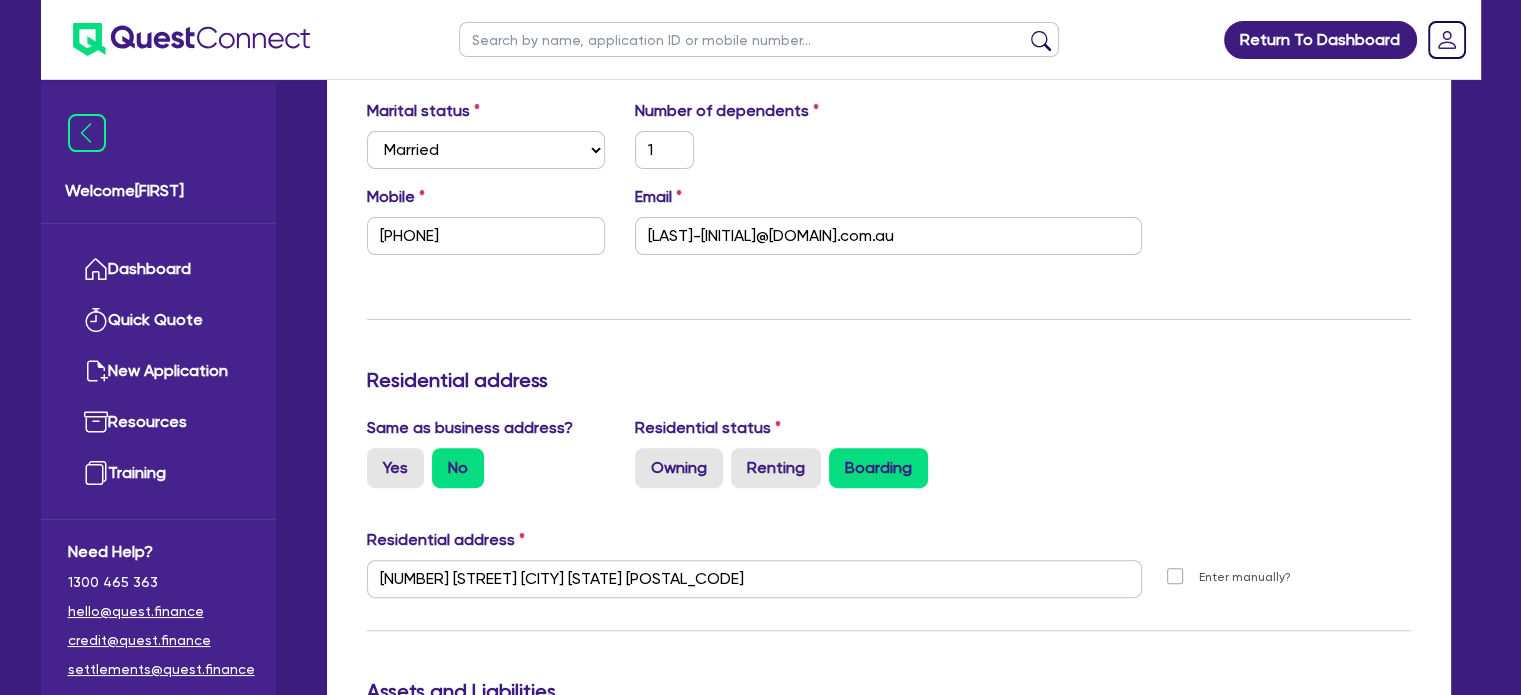 scroll, scrollTop: 0, scrollLeft: 0, axis: both 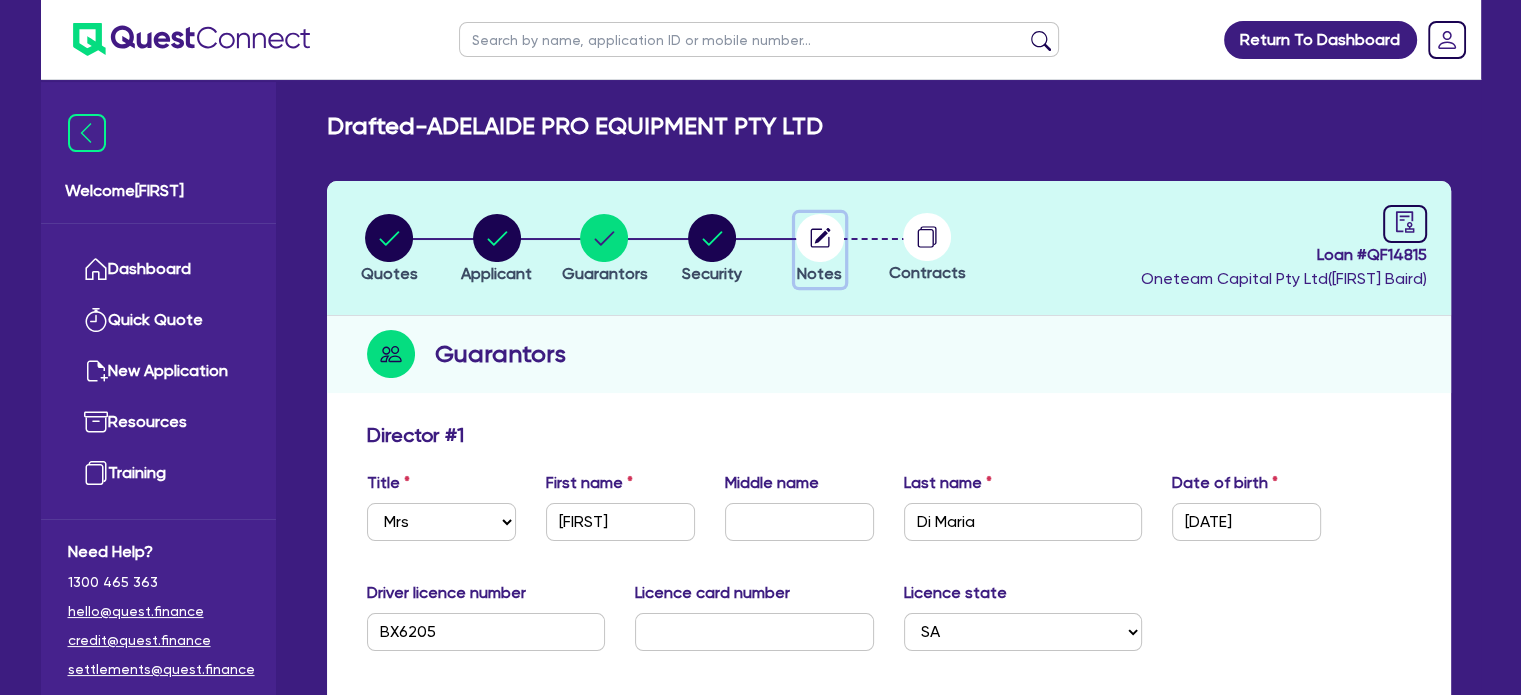 click 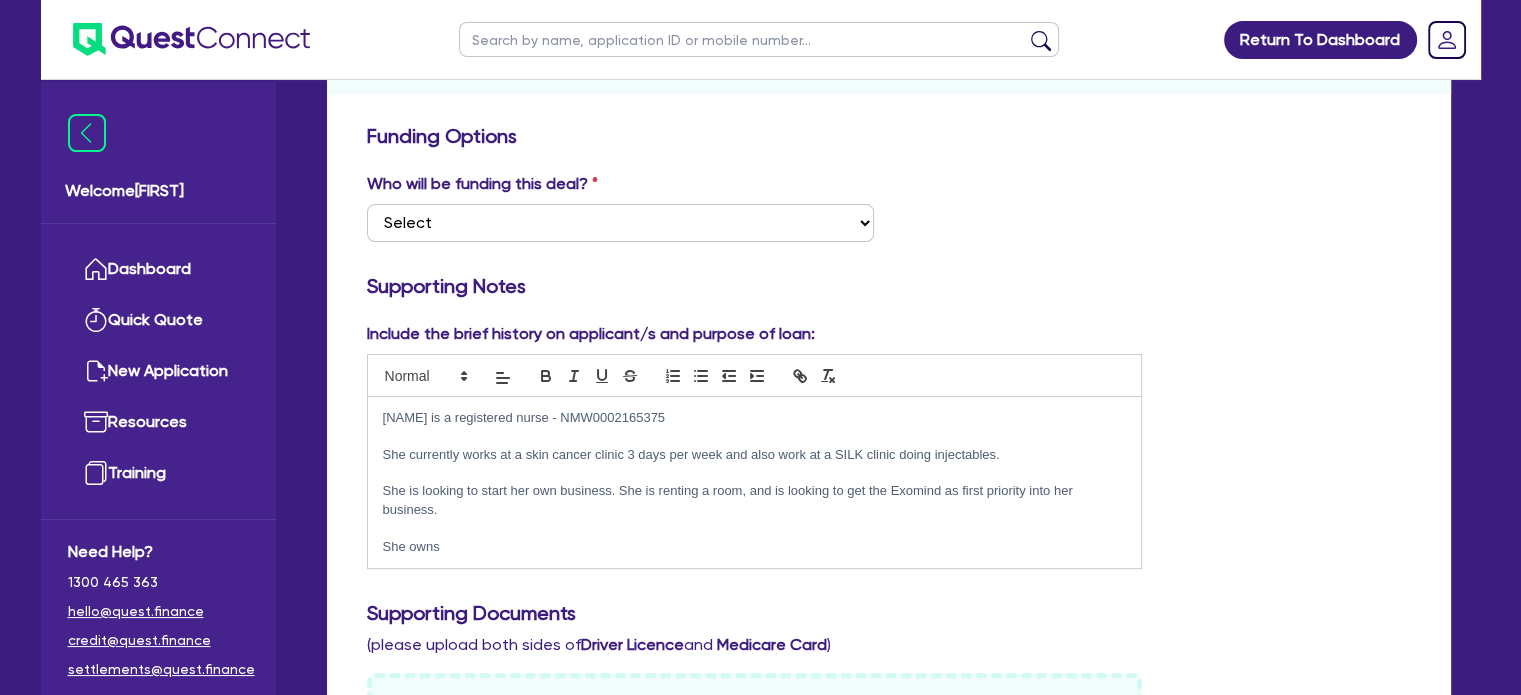 scroll, scrollTop: 366, scrollLeft: 0, axis: vertical 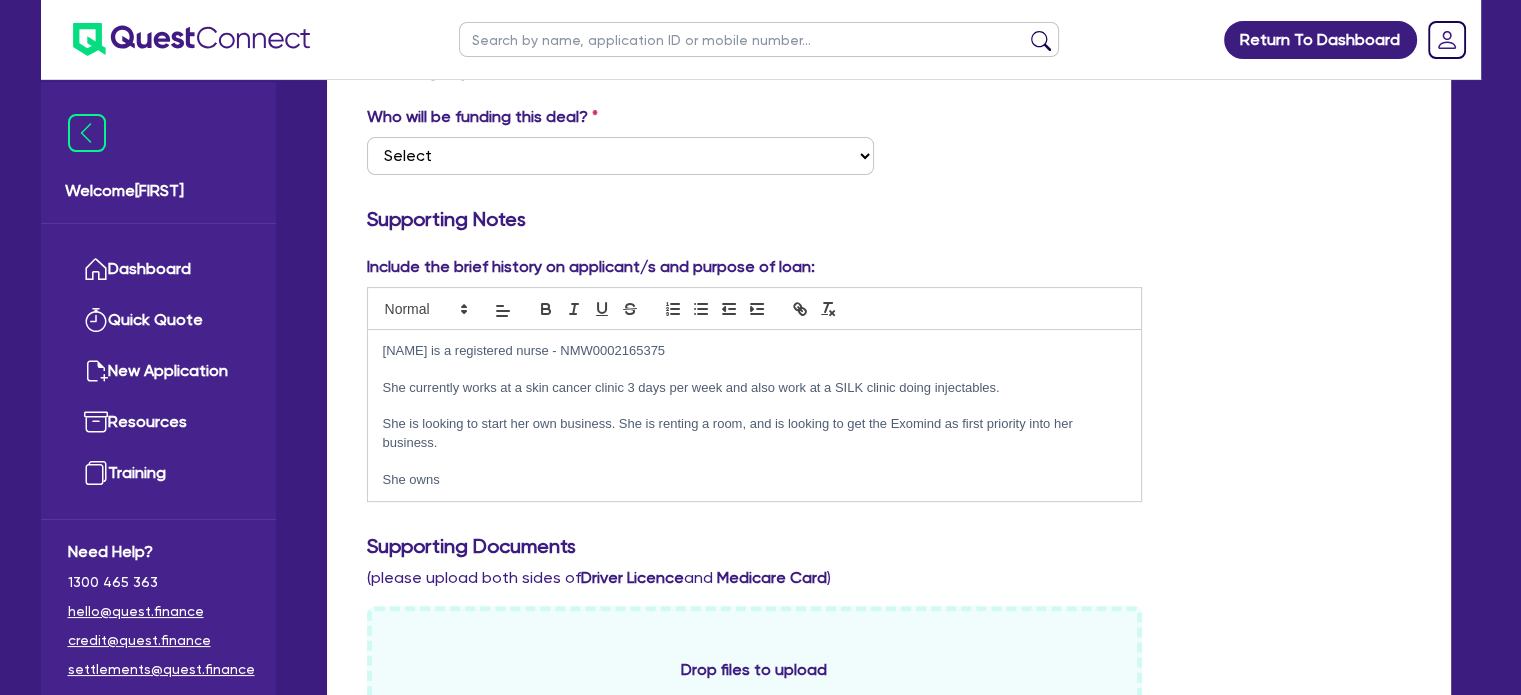 click on "She owns" at bounding box center (755, 480) 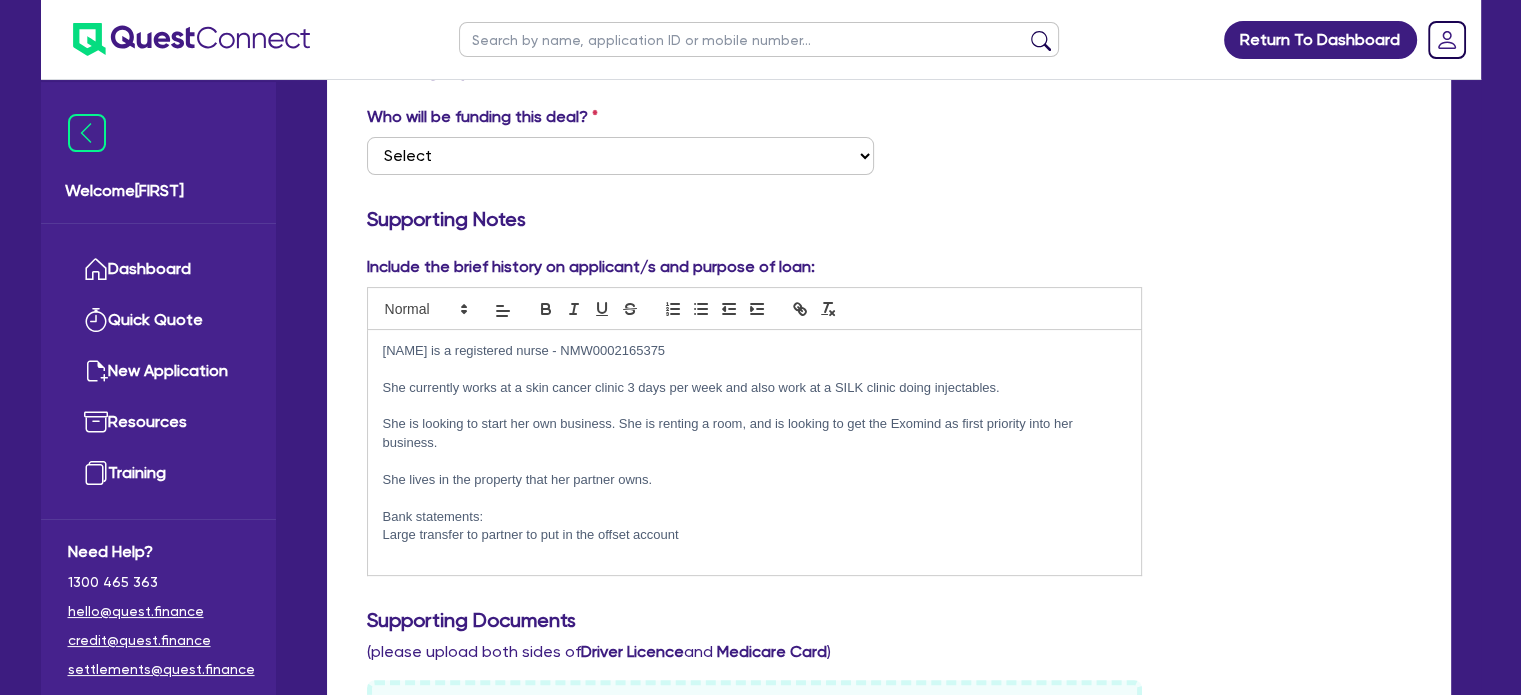 click at bounding box center (755, 461) 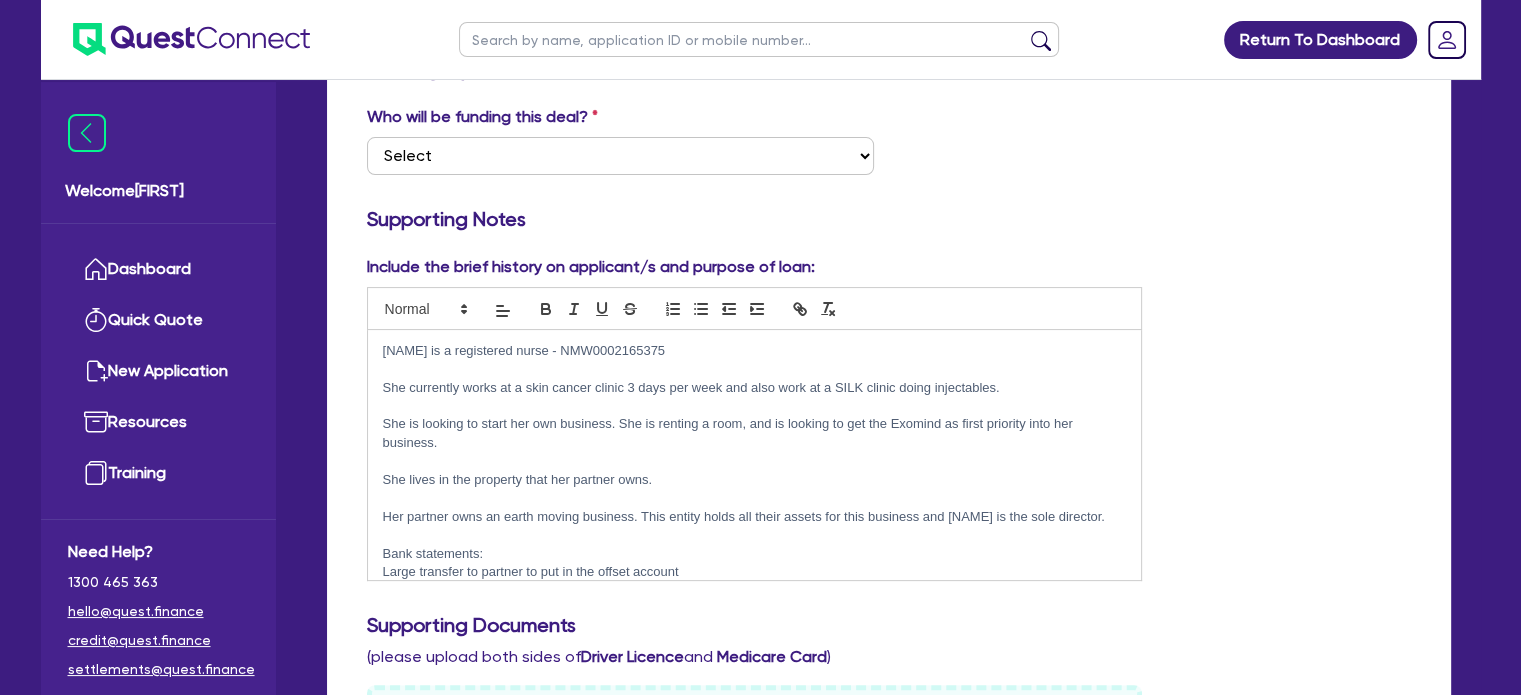 scroll, scrollTop: 50, scrollLeft: 0, axis: vertical 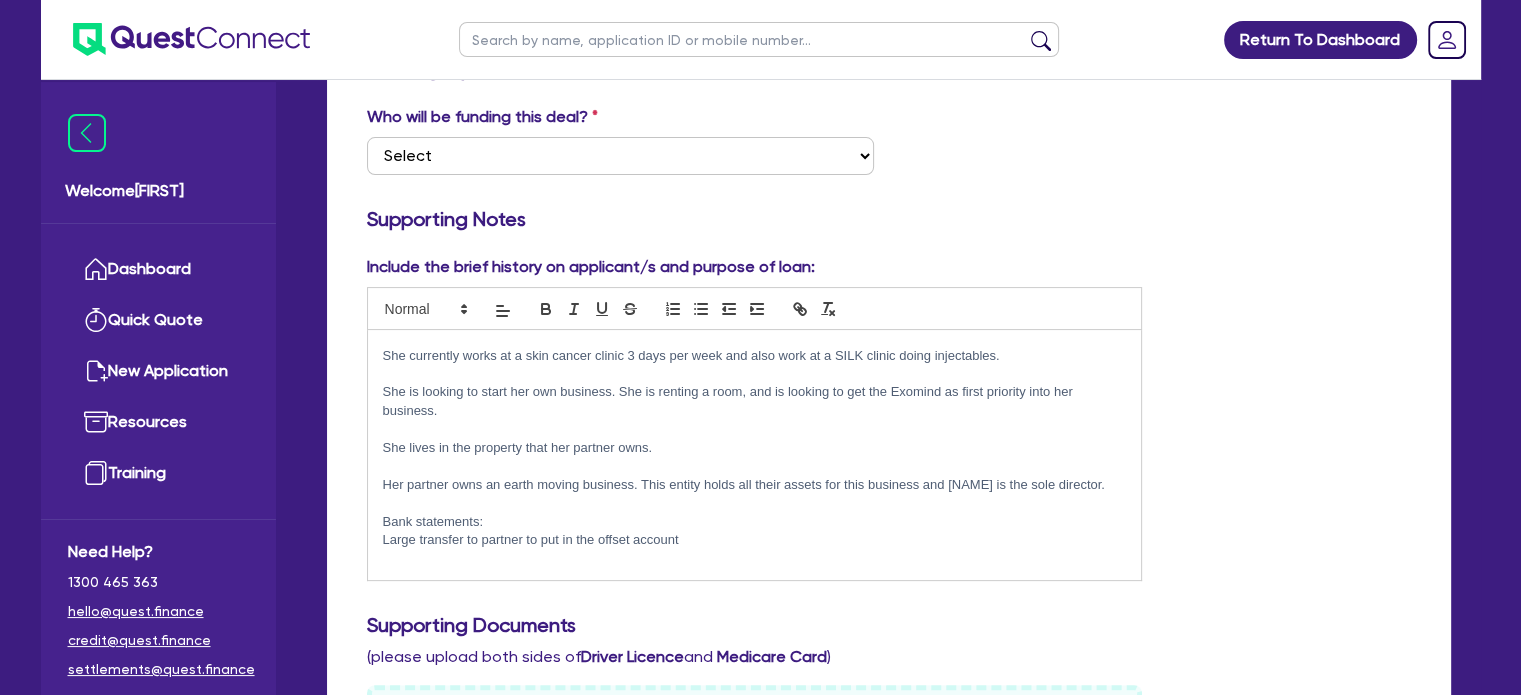 click on "Her partner owns an earth moving business. This entity holds all their assets for this business and [NAME] is the sole director." at bounding box center (755, 485) 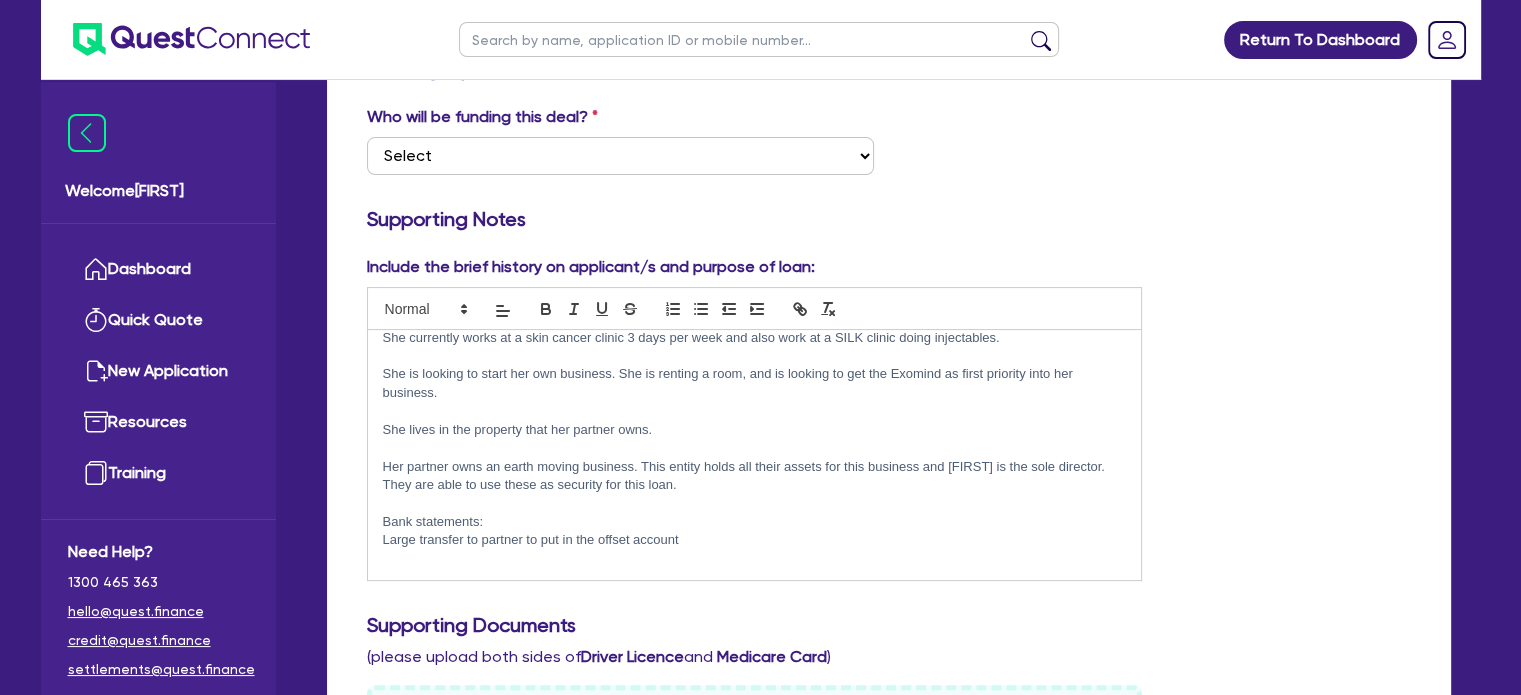 scroll, scrollTop: 0, scrollLeft: 0, axis: both 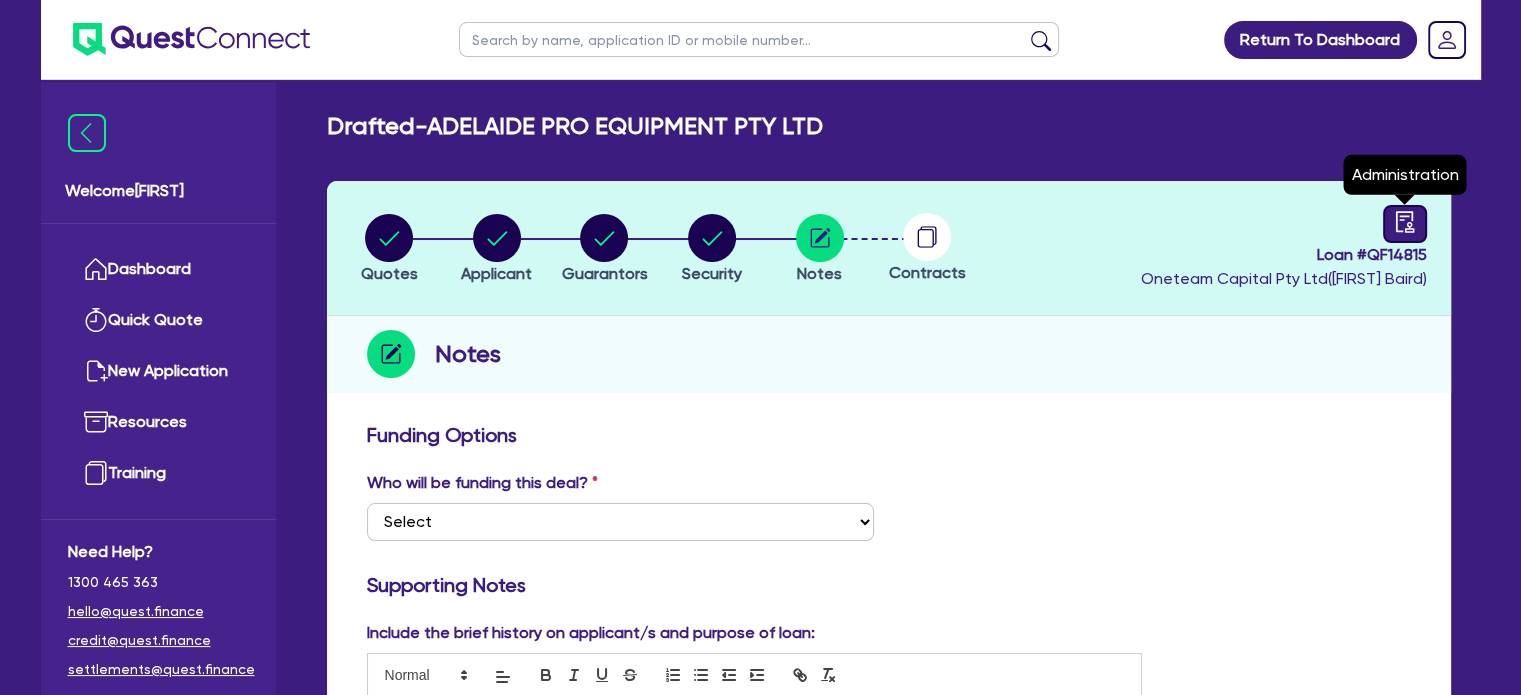 click at bounding box center (1405, 224) 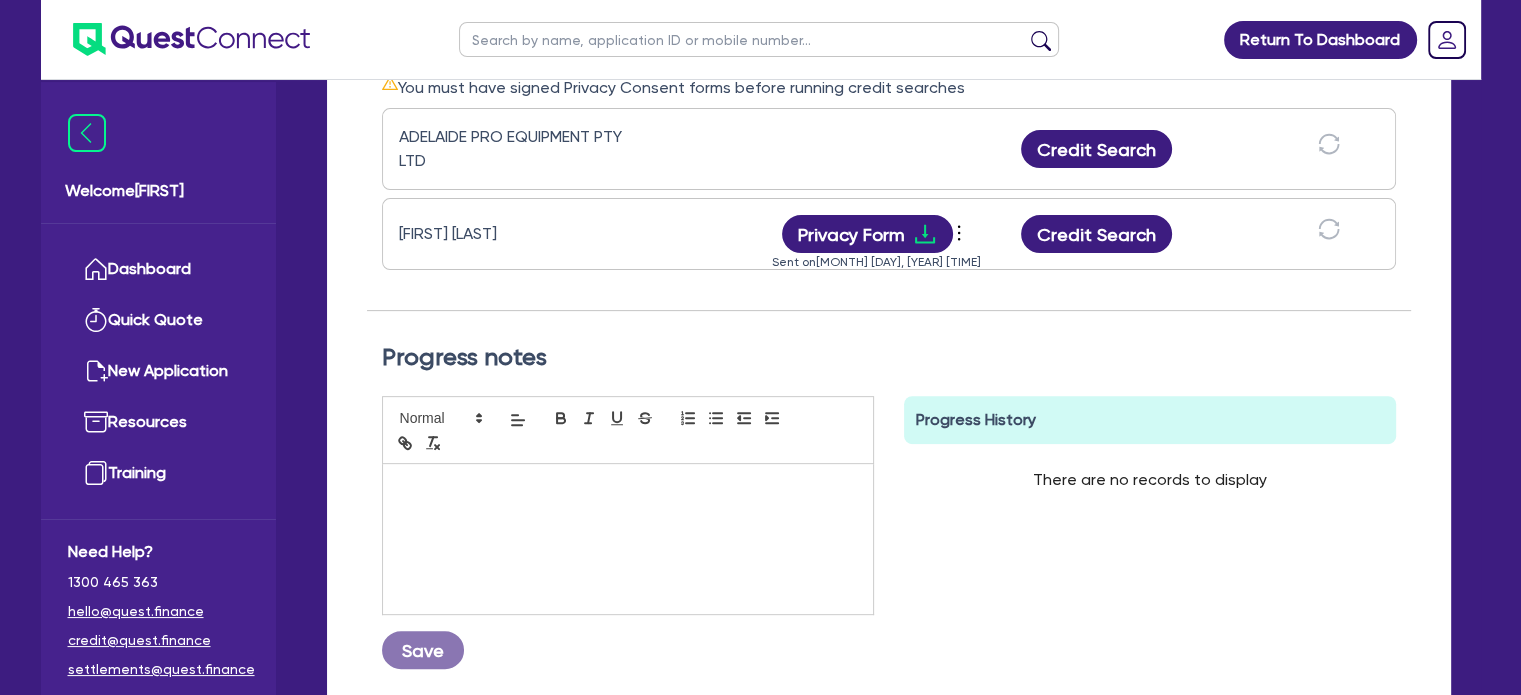 scroll, scrollTop: 656, scrollLeft: 0, axis: vertical 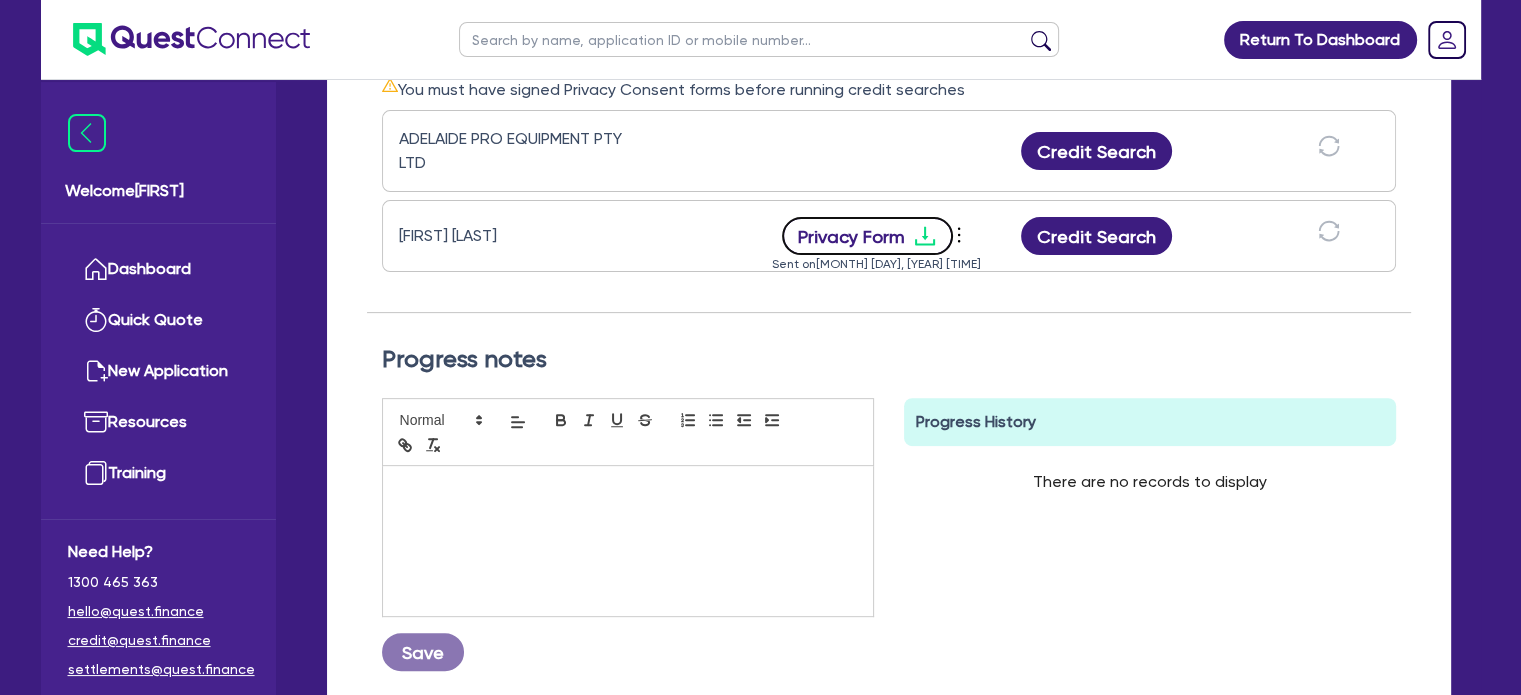 click on "Privacy Form" at bounding box center (868, 236) 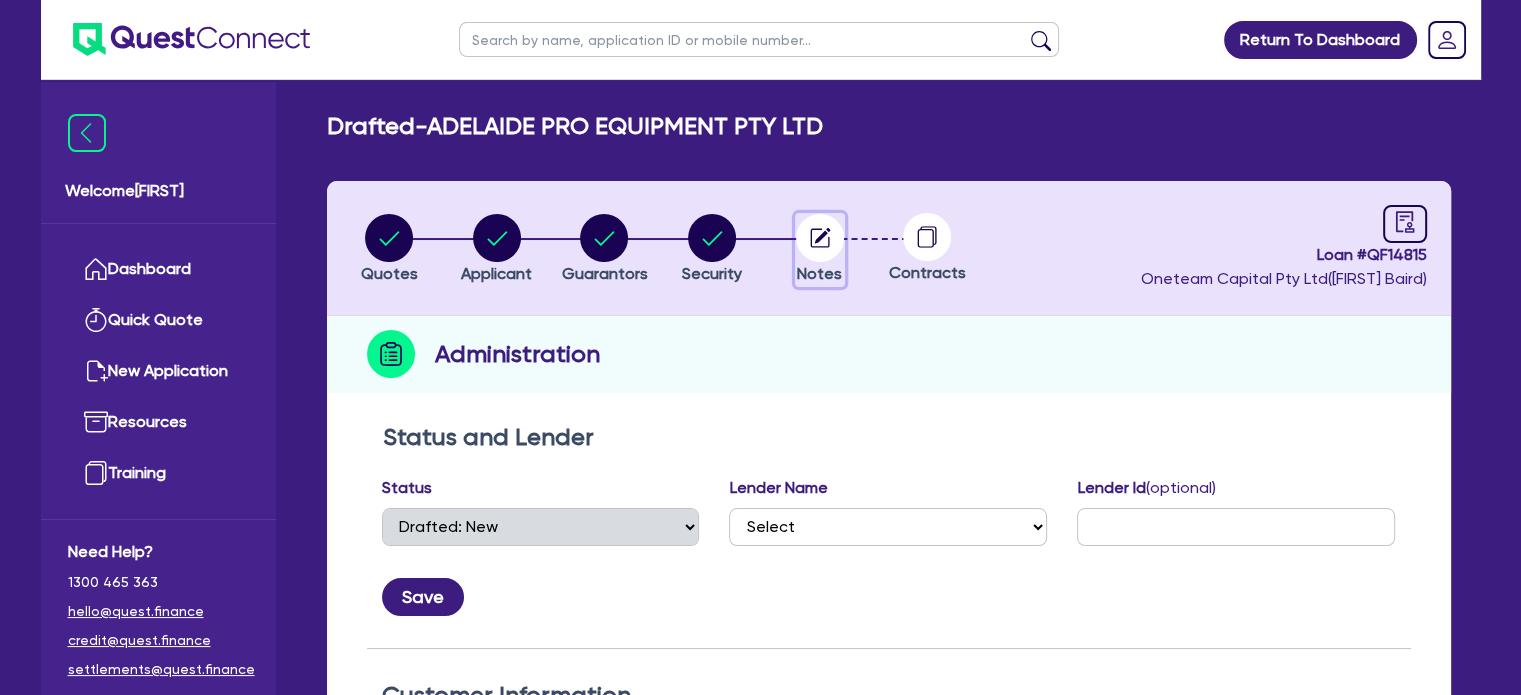 click 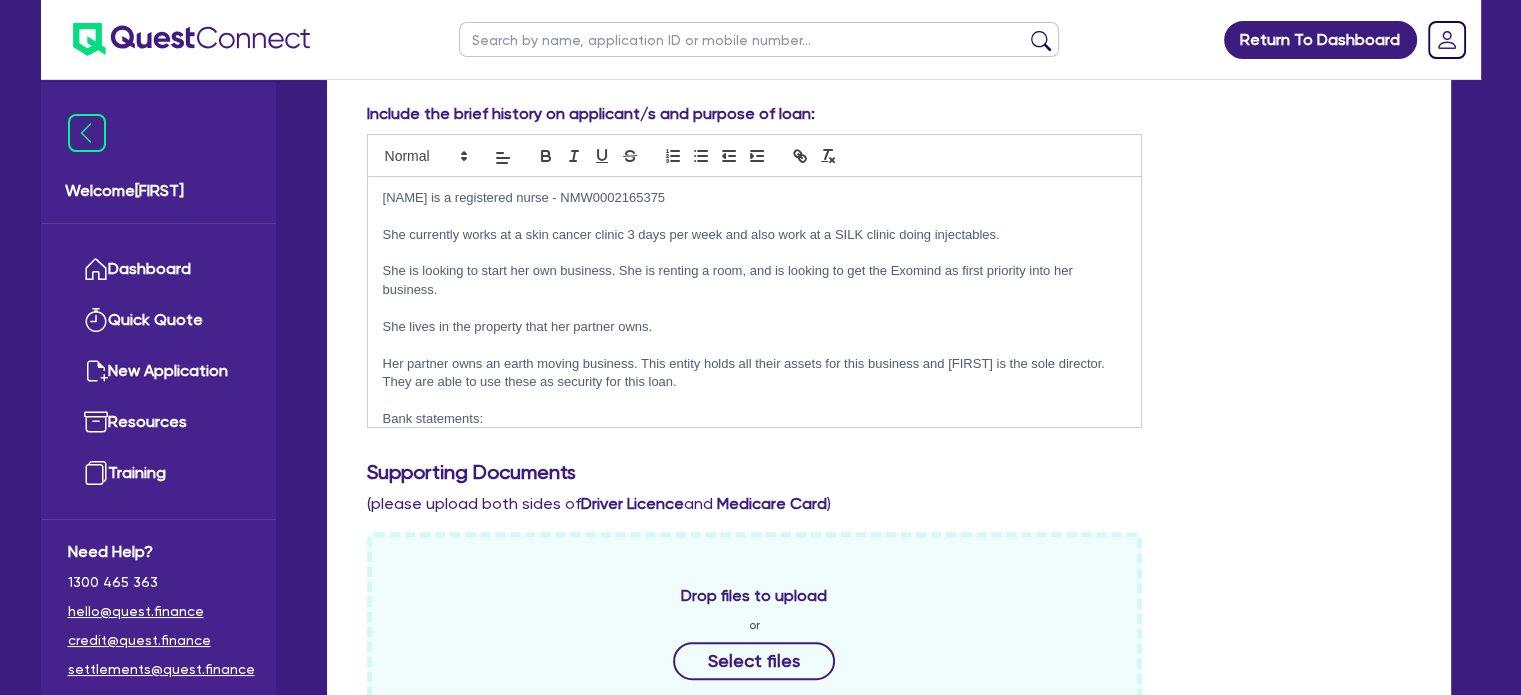 scroll, scrollTop: 520, scrollLeft: 0, axis: vertical 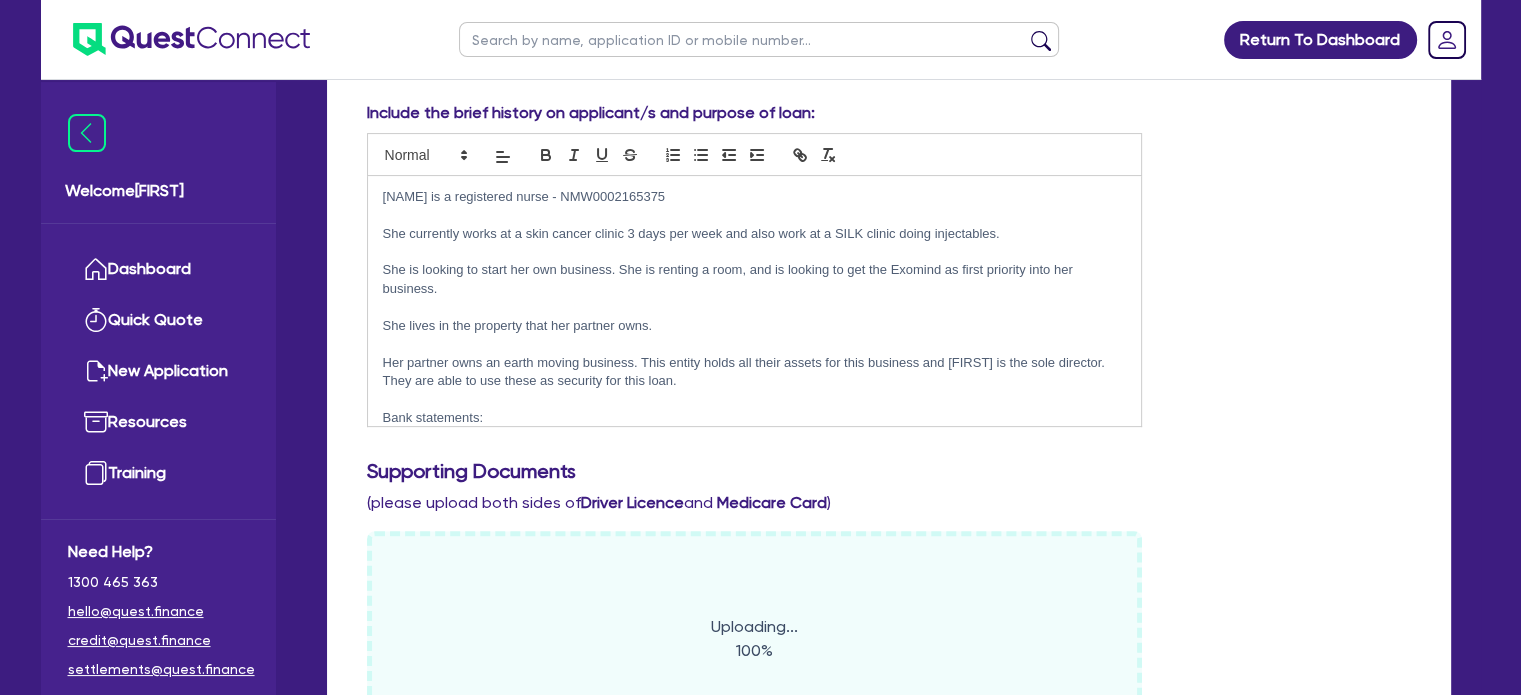 click on "Uploading...  100% Document name Time uploaded Download link V3-QUST-QF14815--banksa--4313.html [DATE] [TIME] Download QUST-QF14815-[PERSON]-personal_loan-banksa-[NUMBER]-[DATE]-e.pdf [DATE] [TIME] Download QUST-QF14815--banksa-[NUMBER]-v2.json [DATE] [TIME] Download QUST-QF14815-TL-[PERSON]-complete_freedom-banksa-[NUMBER]-[DATE]-e.pdf [DATE] [TIME] Download QUST-QF14815-[PERSON]-complete_freedom-banksa-[NUMBER]-[DATE]-e.pdf [DATE] [TIME] Download QUST-QF14815-TL-[PERSON]-romans_incentive_saver-banksa-[NUMBER]-[DATE].pdf [DATE] [TIME] Download QUST-QF14815-[PERSON]-incentive_saver-banksa-[NUMBER]-[DATE]-e.pdf [DATE] [TIME] Download QUST-QF14815-[PERSON]-romans_incentive_saver-banksa-[NUMBER]-[DATE]-e.pdf [DATE] [TIME] Download QUST-QF14815-[PERSON]-isabella_incentive_saver-banksa-[NUMBER]-[DATE]-e.pdf [DATE] [TIME] Download" at bounding box center [889, 1111] 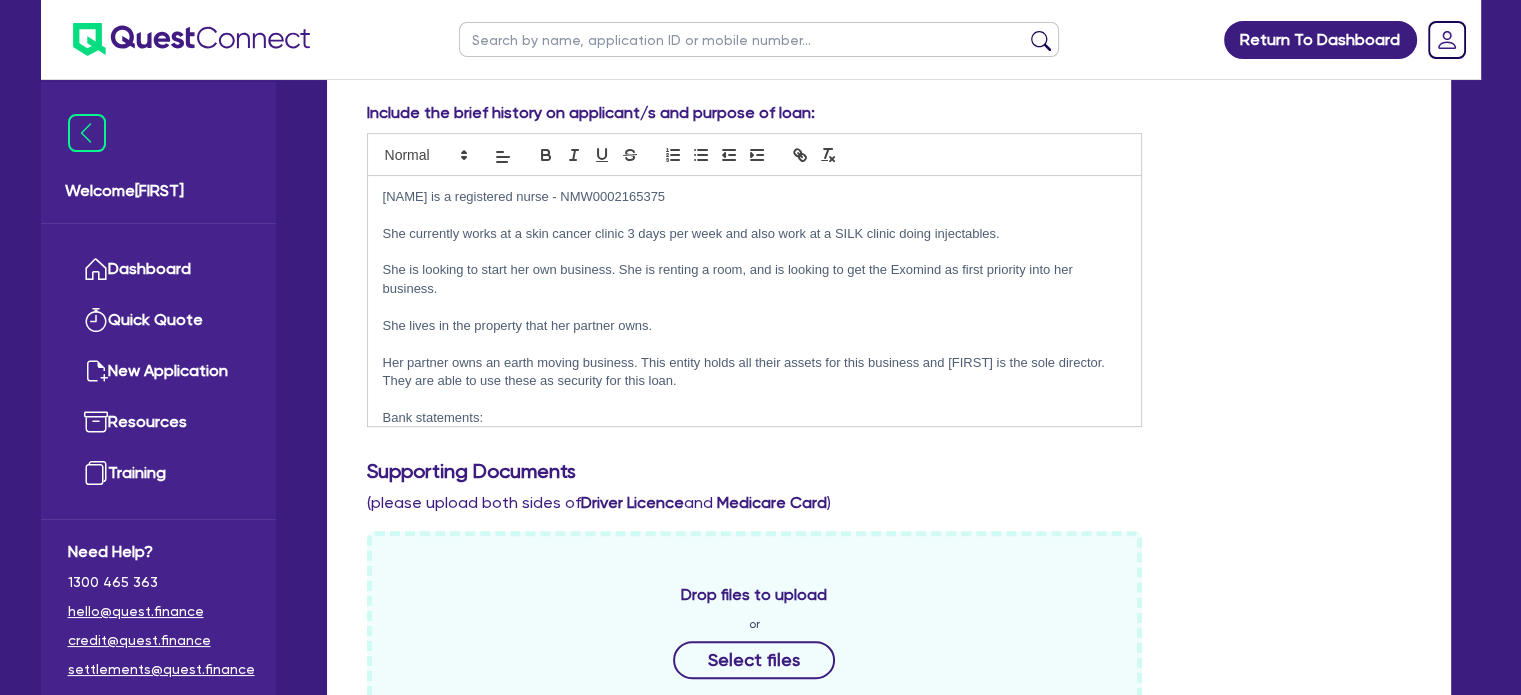 scroll, scrollTop: 0, scrollLeft: 0, axis: both 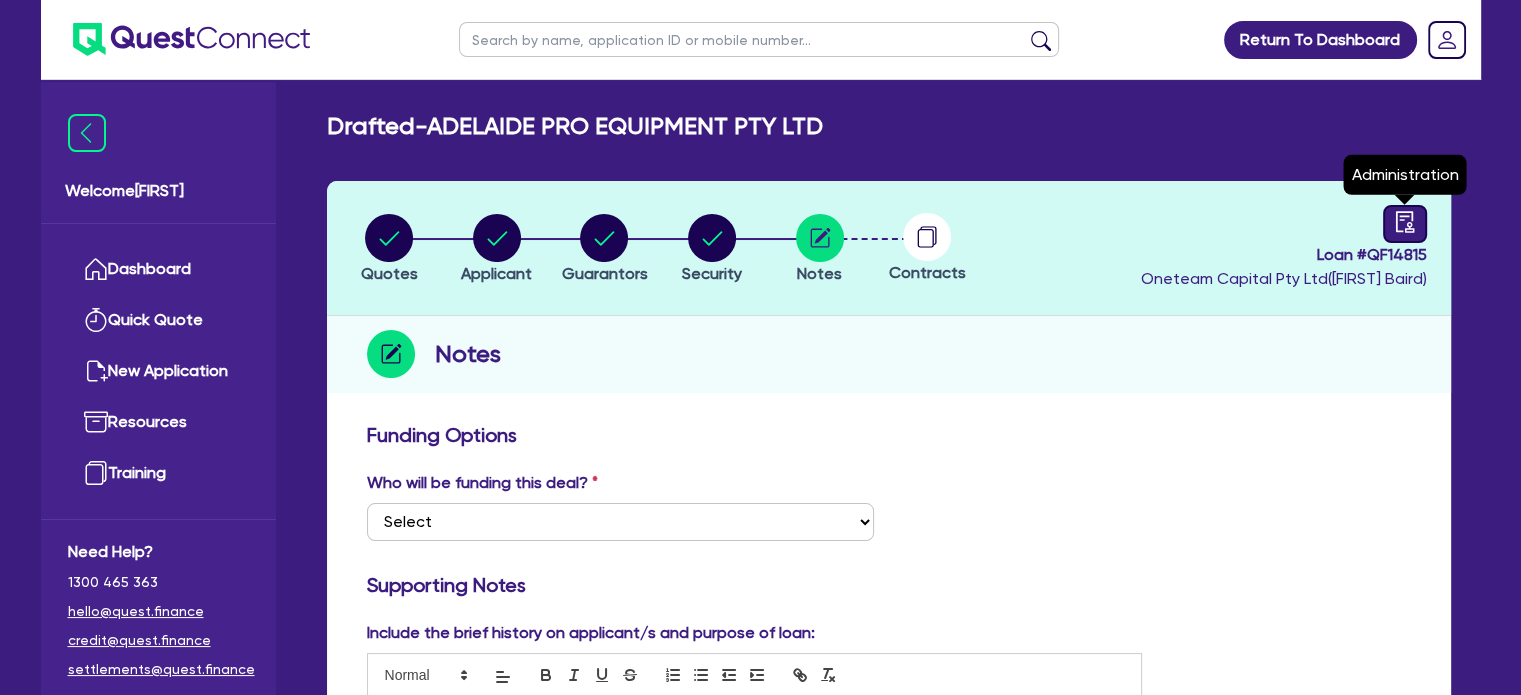 click 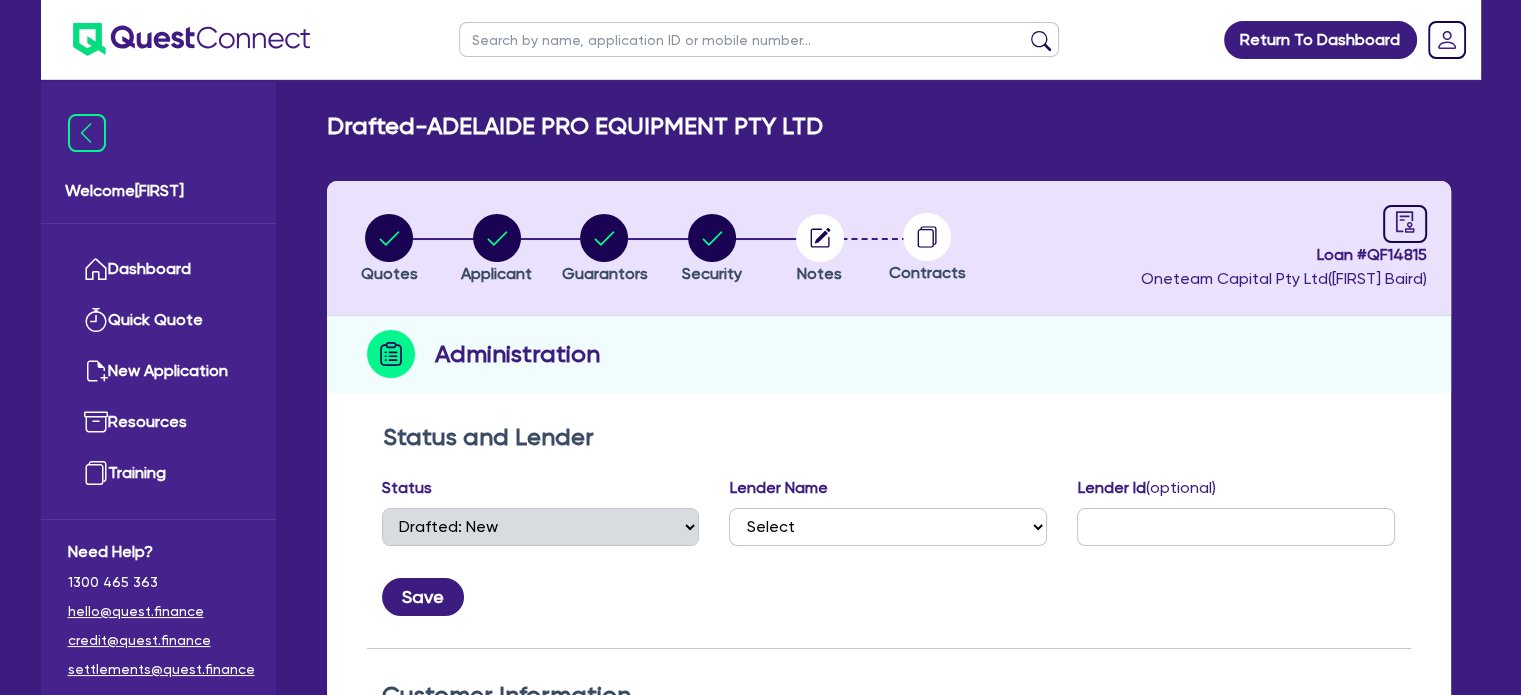 scroll, scrollTop: 512, scrollLeft: 0, axis: vertical 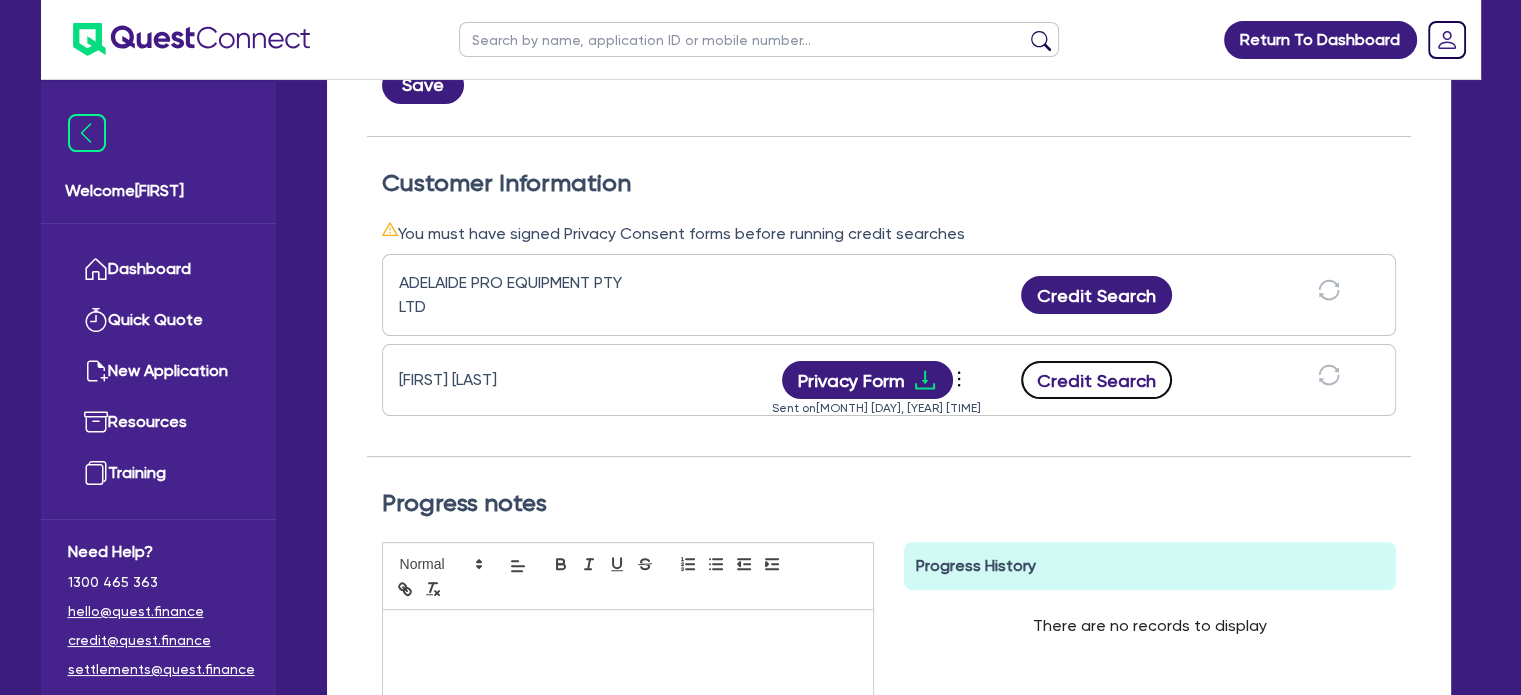 click on "Credit Search" at bounding box center [1097, 380] 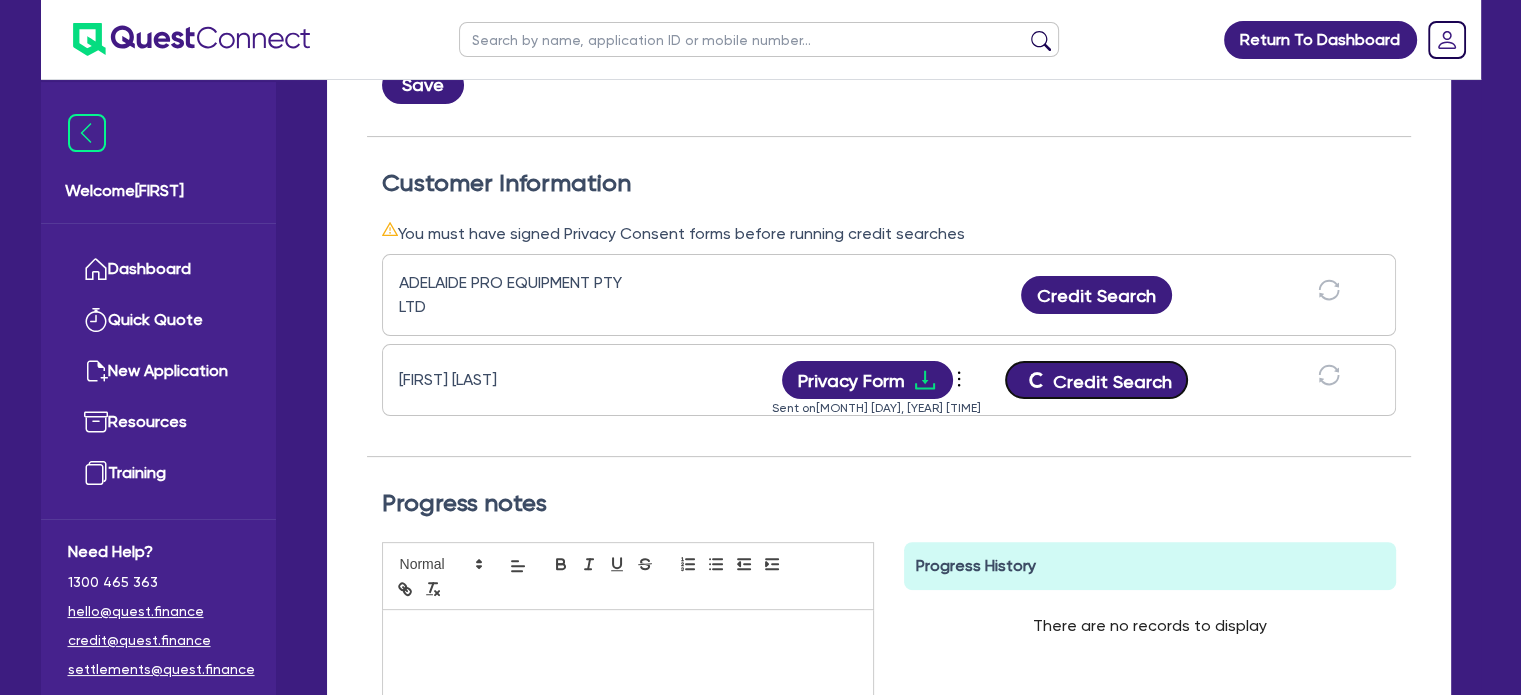 scroll, scrollTop: 0, scrollLeft: 0, axis: both 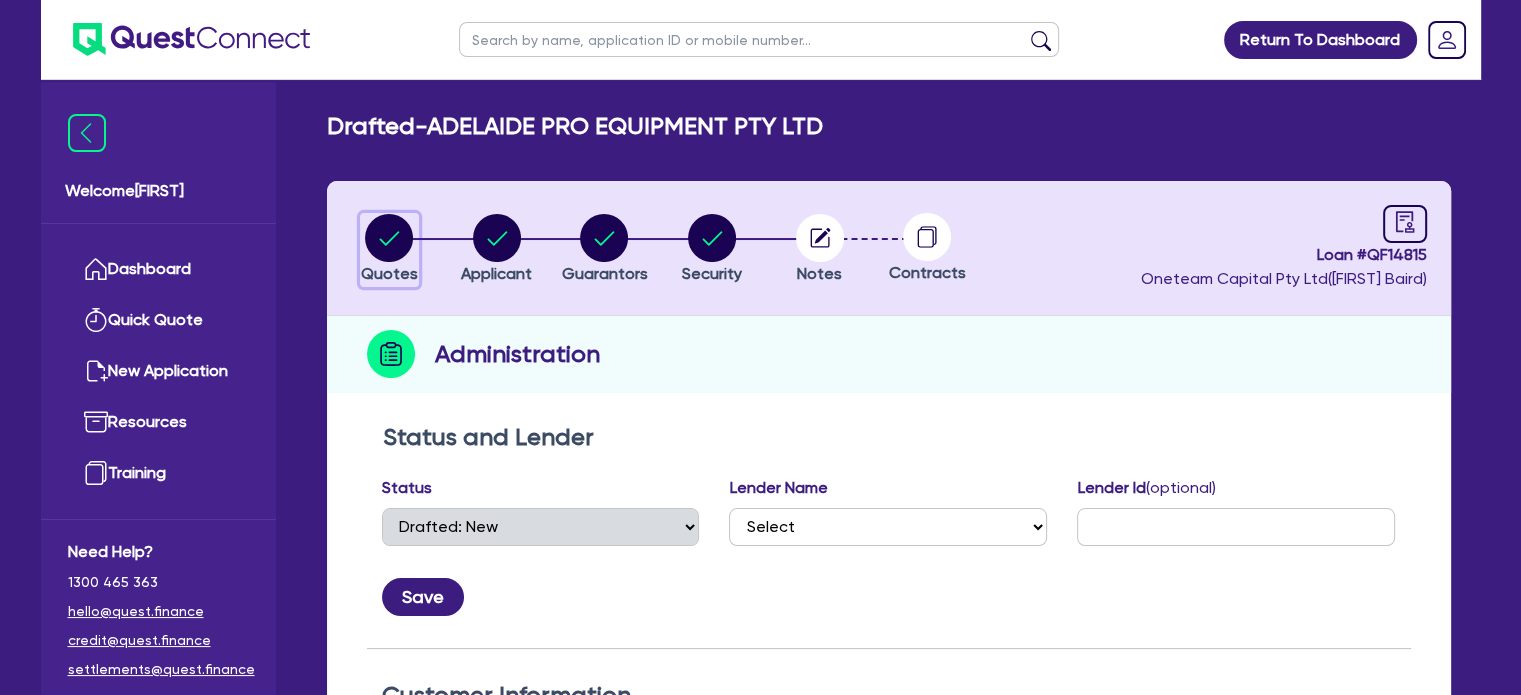 click on "Quotes" at bounding box center (389, 250) 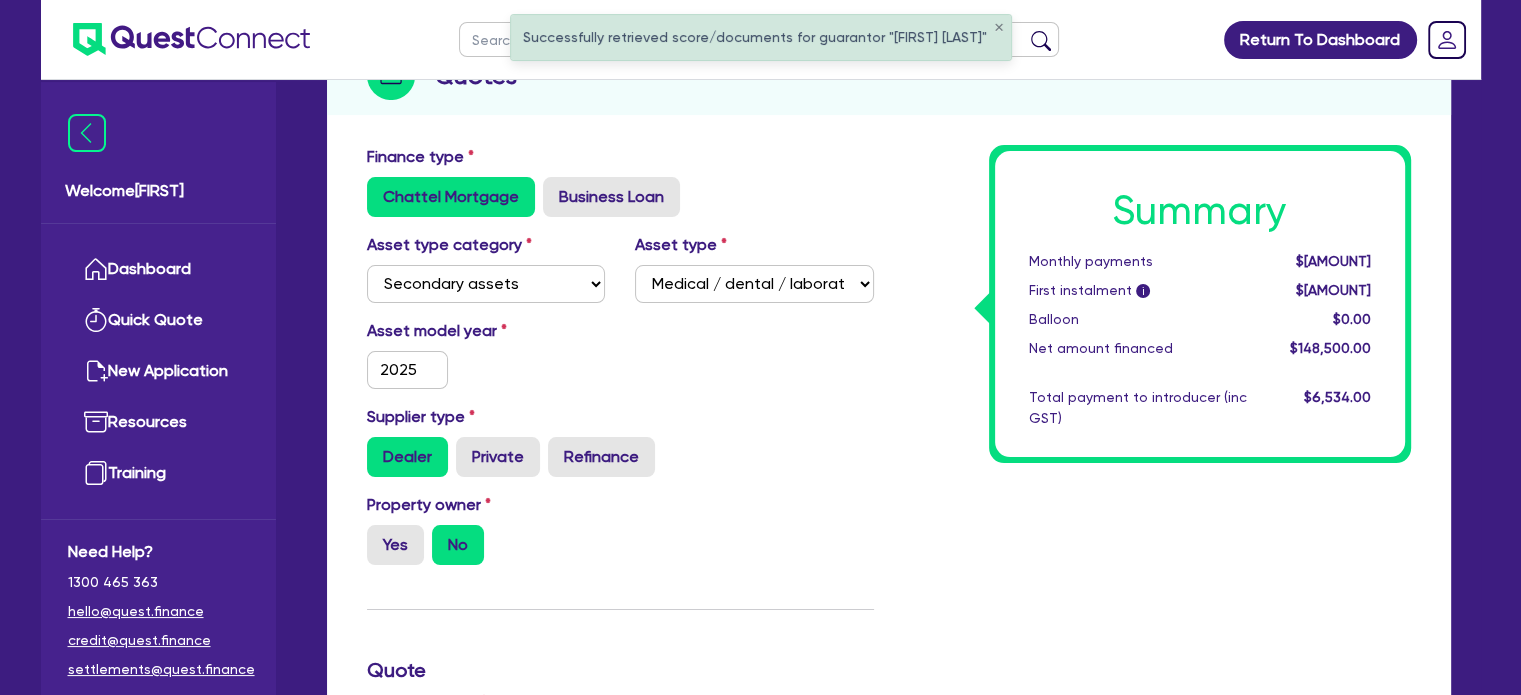scroll, scrollTop: 0, scrollLeft: 0, axis: both 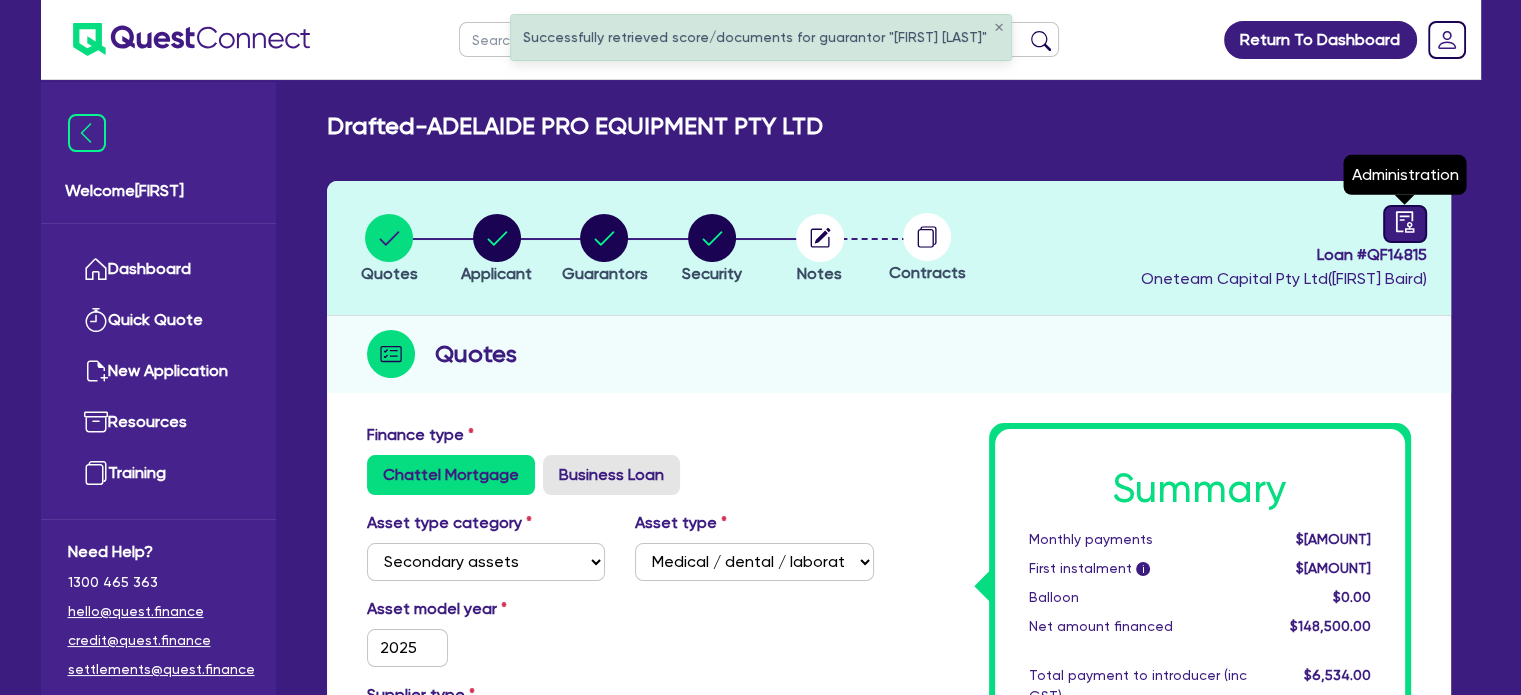 click 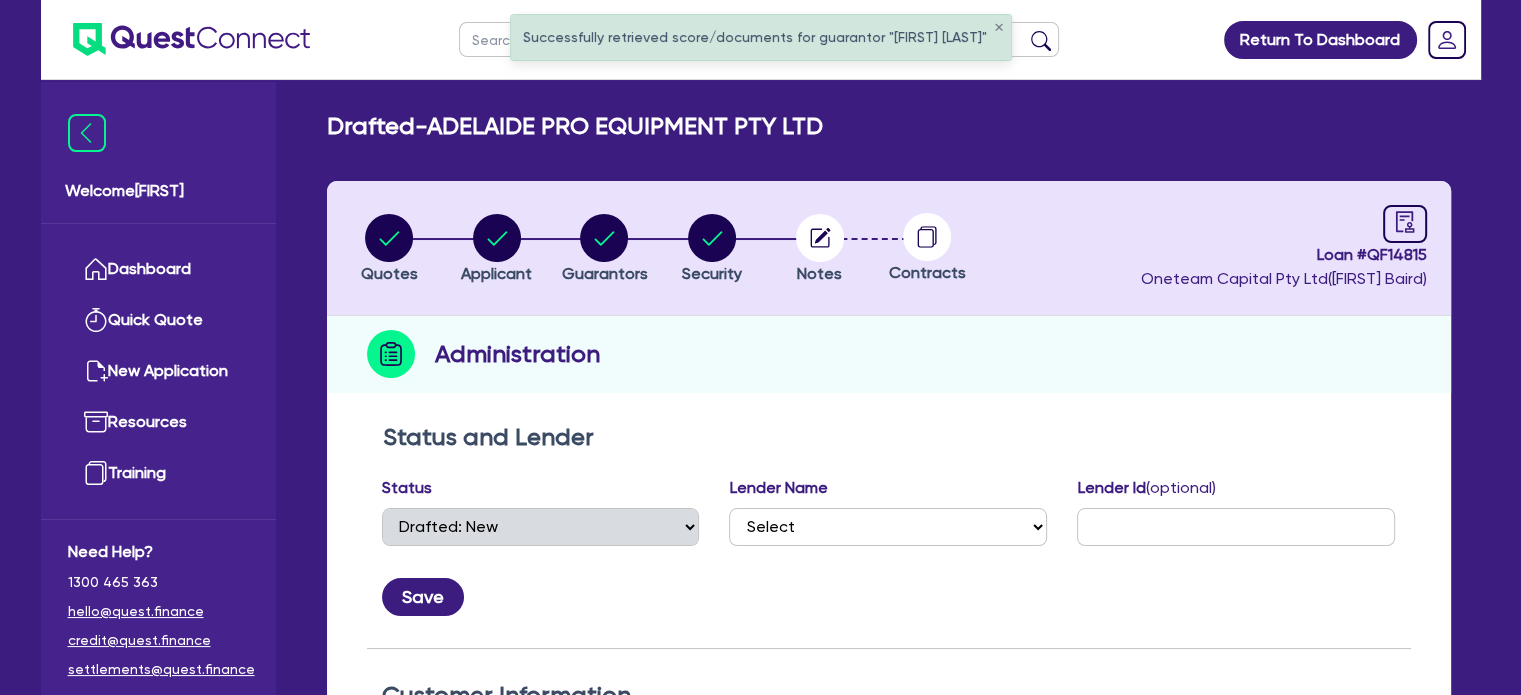 scroll, scrollTop: 460, scrollLeft: 0, axis: vertical 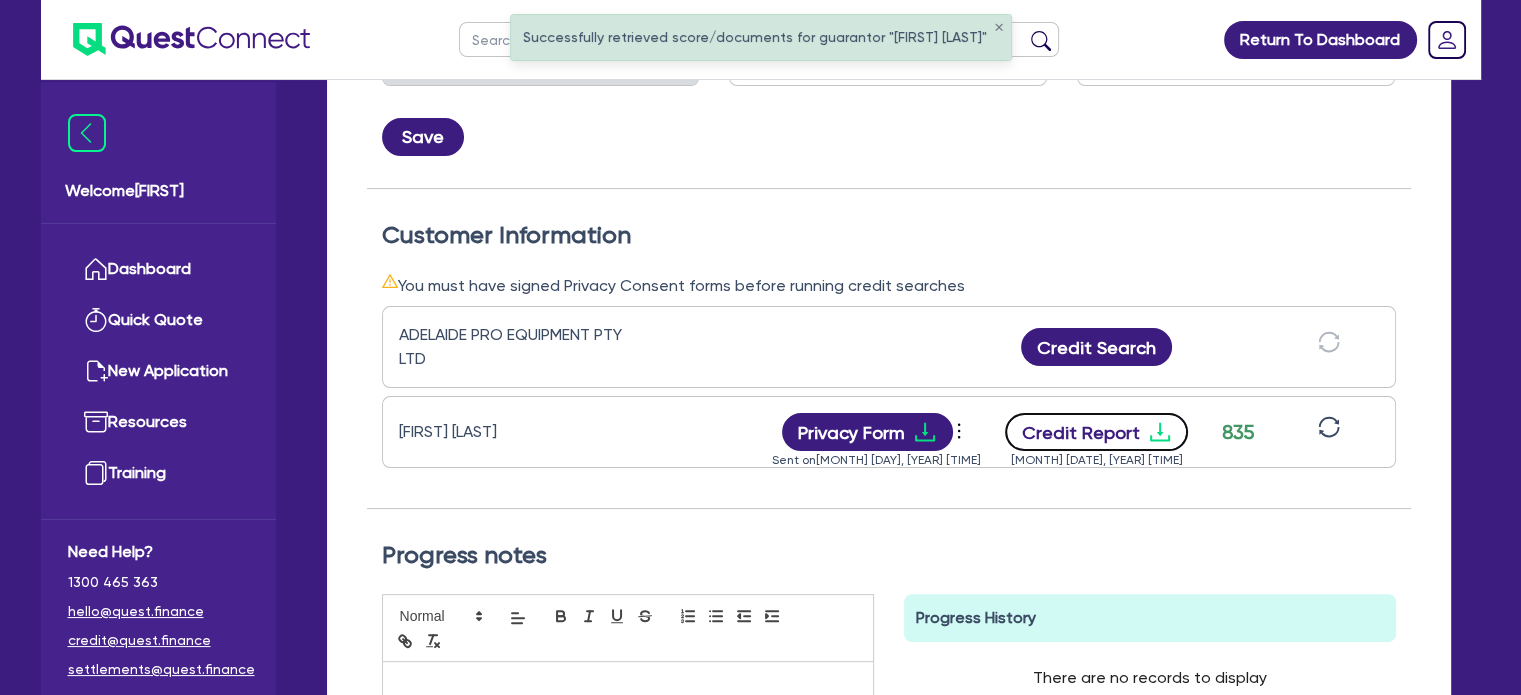 click on "Credit Report" at bounding box center [1096, 432] 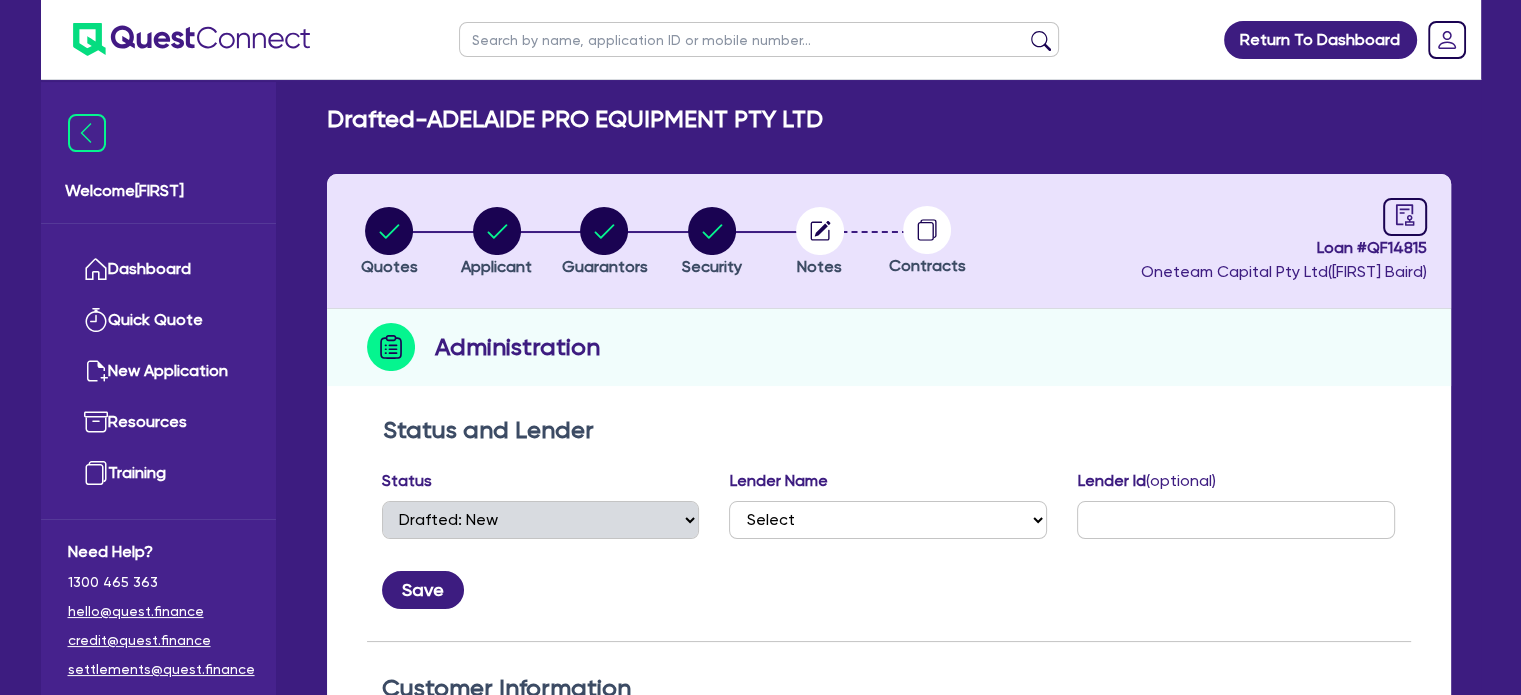 scroll, scrollTop: 8, scrollLeft: 0, axis: vertical 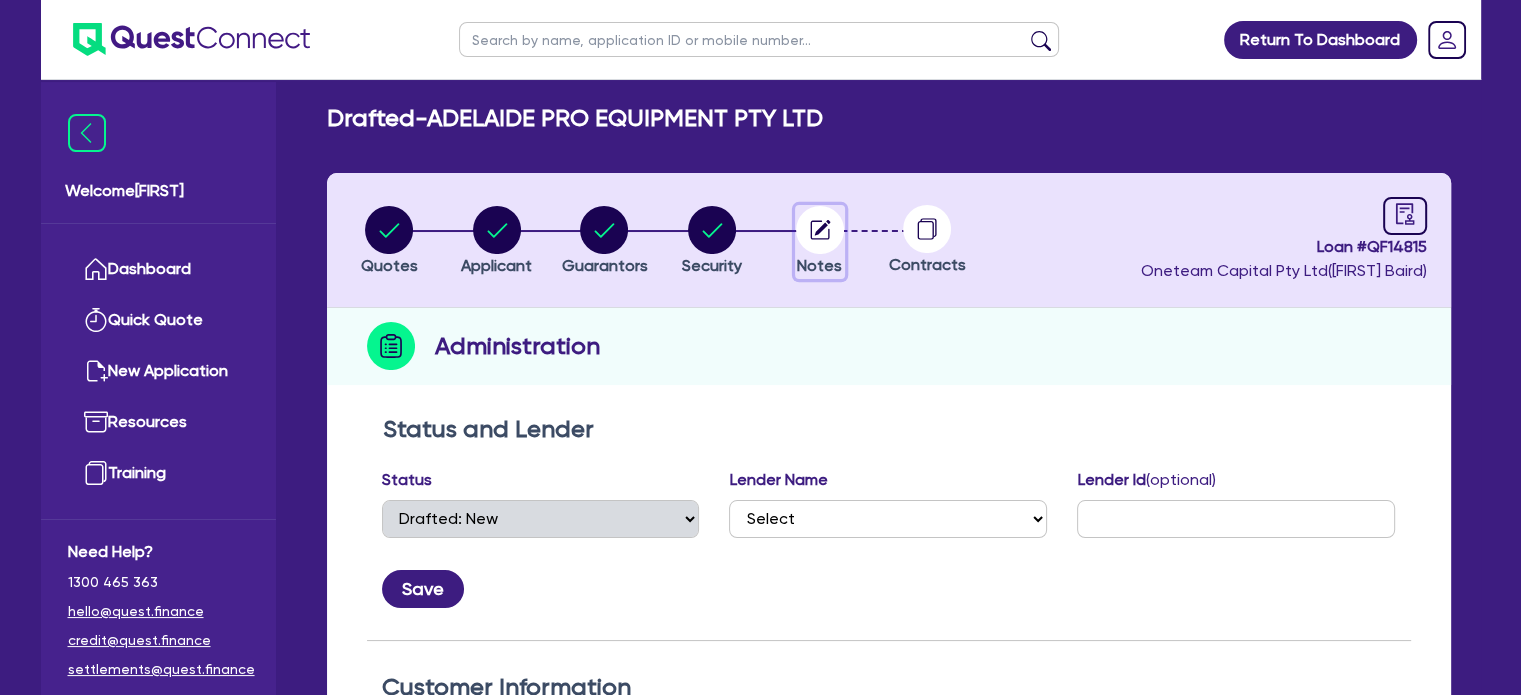 click 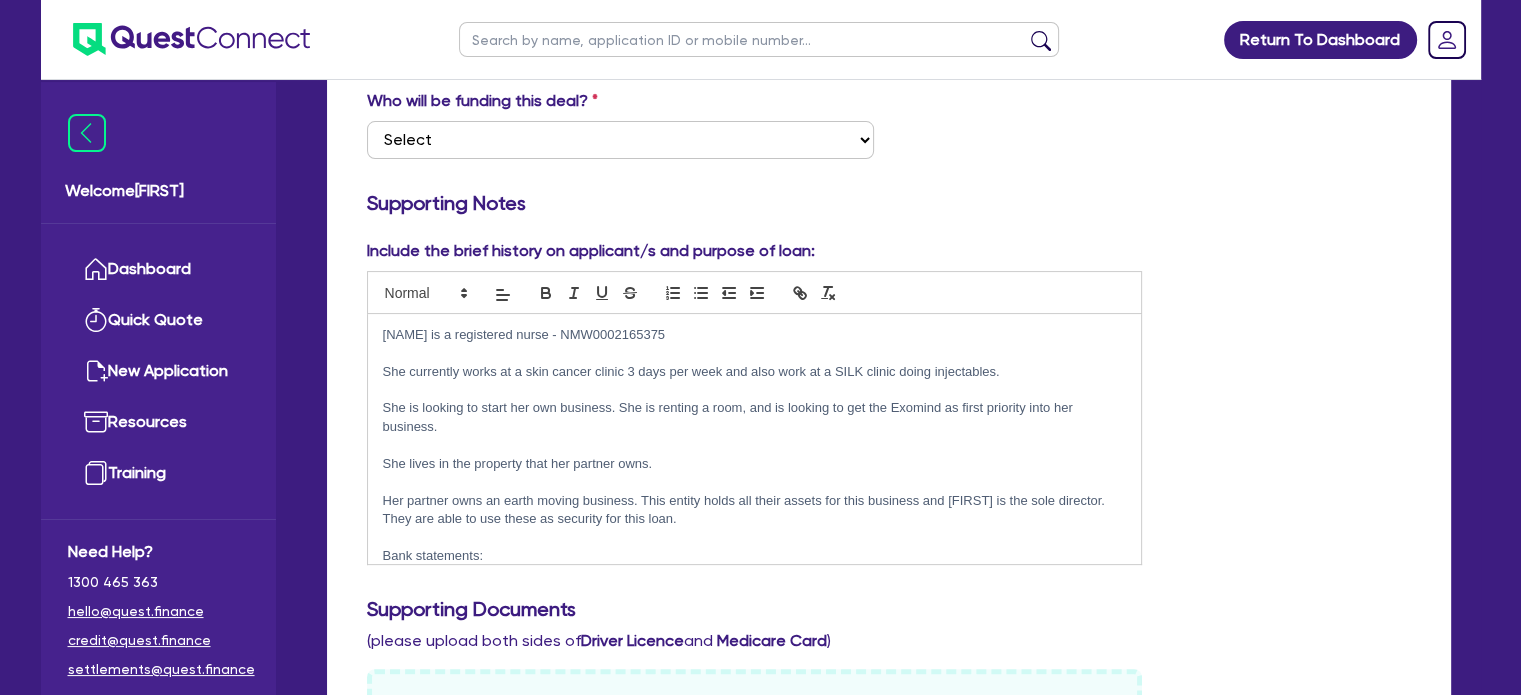 scroll, scrollTop: 383, scrollLeft: 0, axis: vertical 